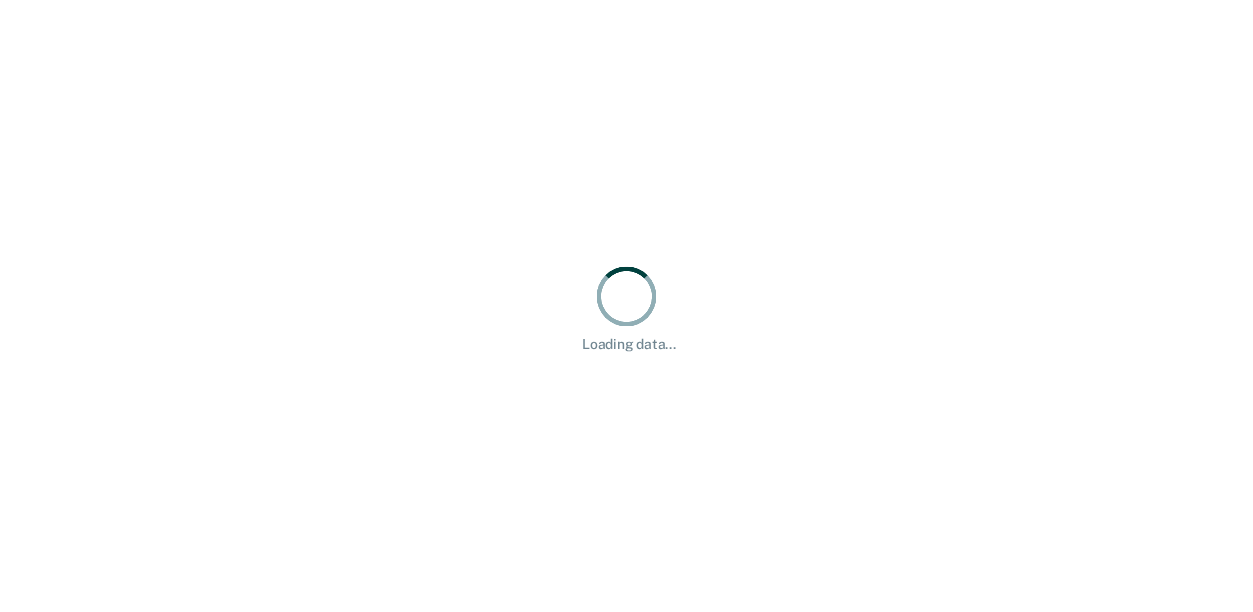 scroll, scrollTop: 0, scrollLeft: 0, axis: both 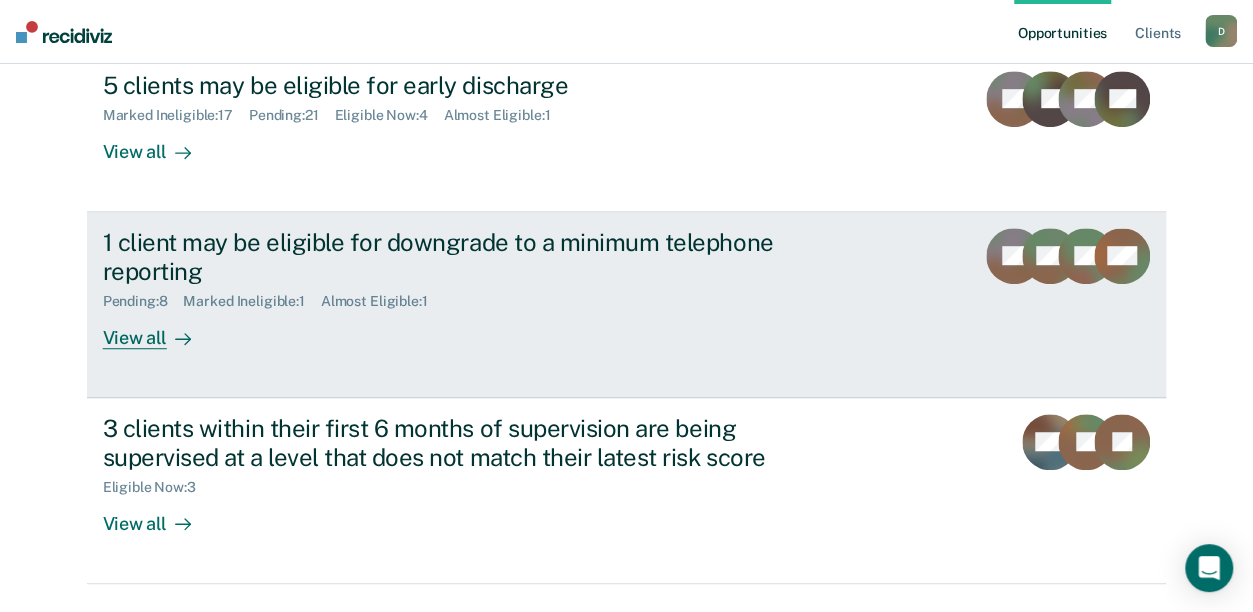 click on "View all" at bounding box center [159, 329] 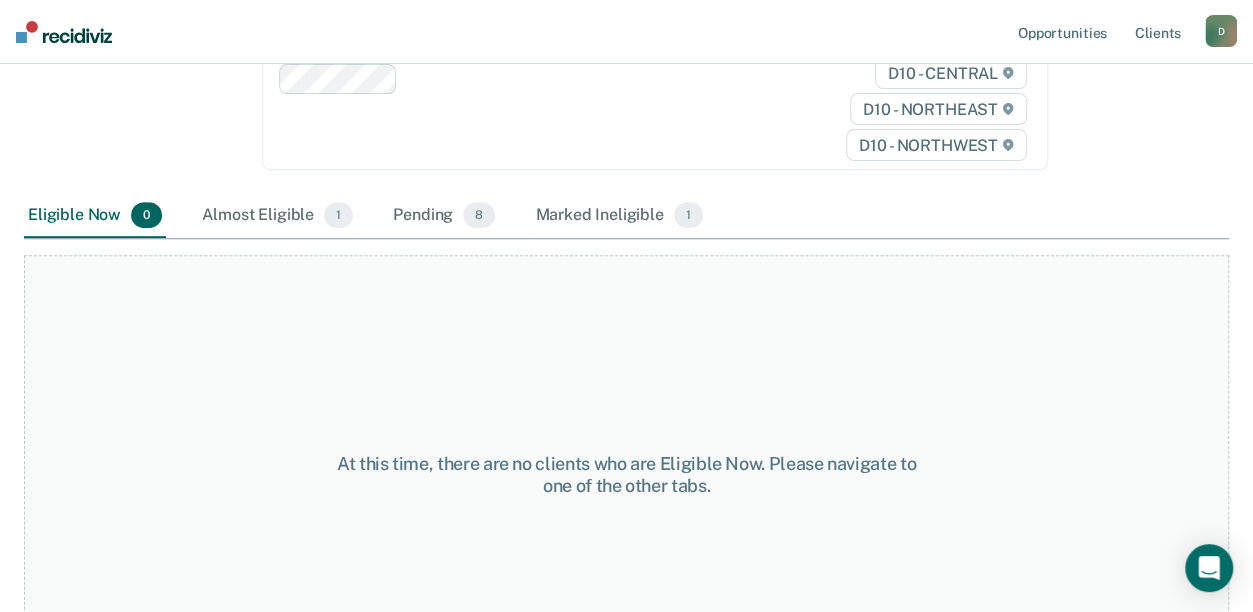 scroll, scrollTop: 0, scrollLeft: 0, axis: both 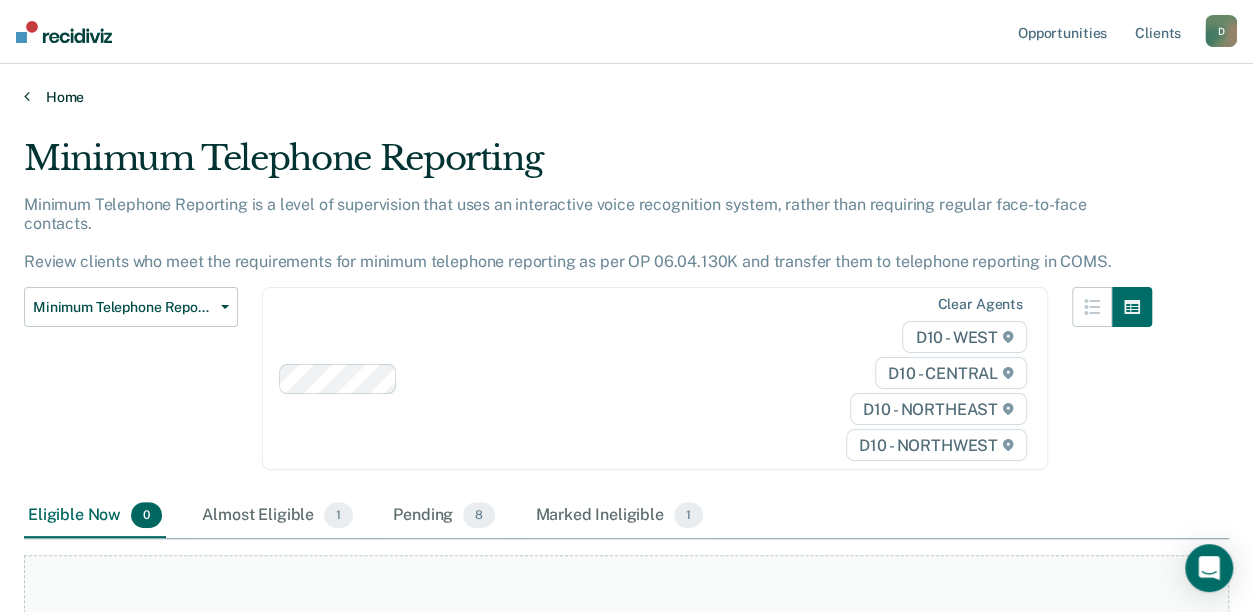 click on "Home" at bounding box center [626, 97] 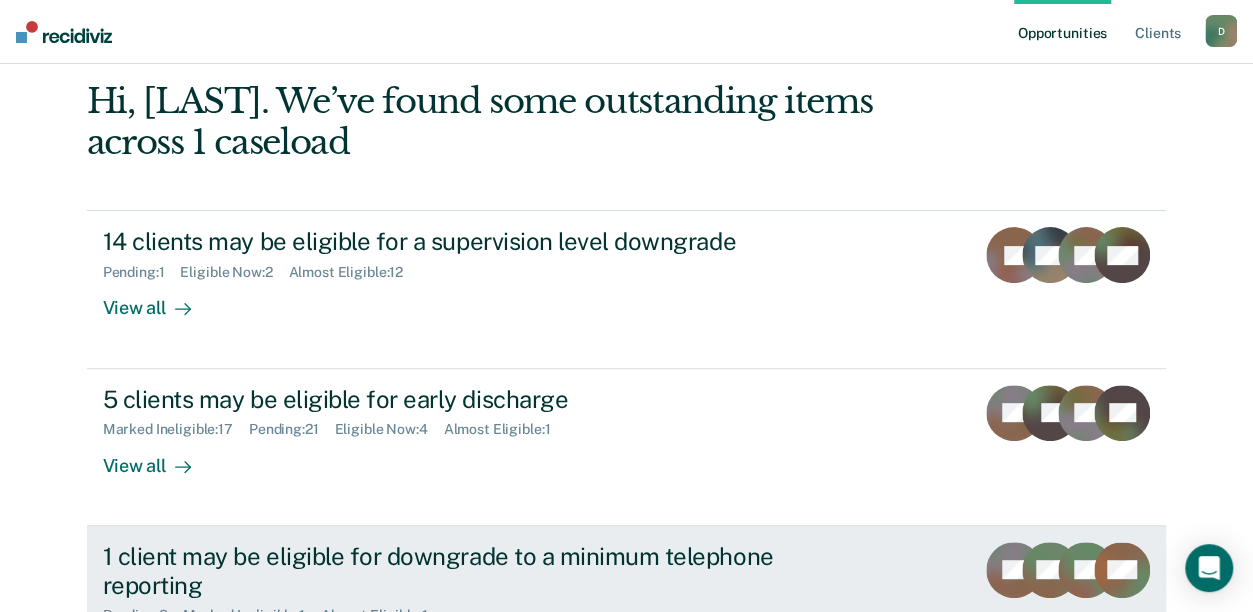 scroll, scrollTop: 0, scrollLeft: 0, axis: both 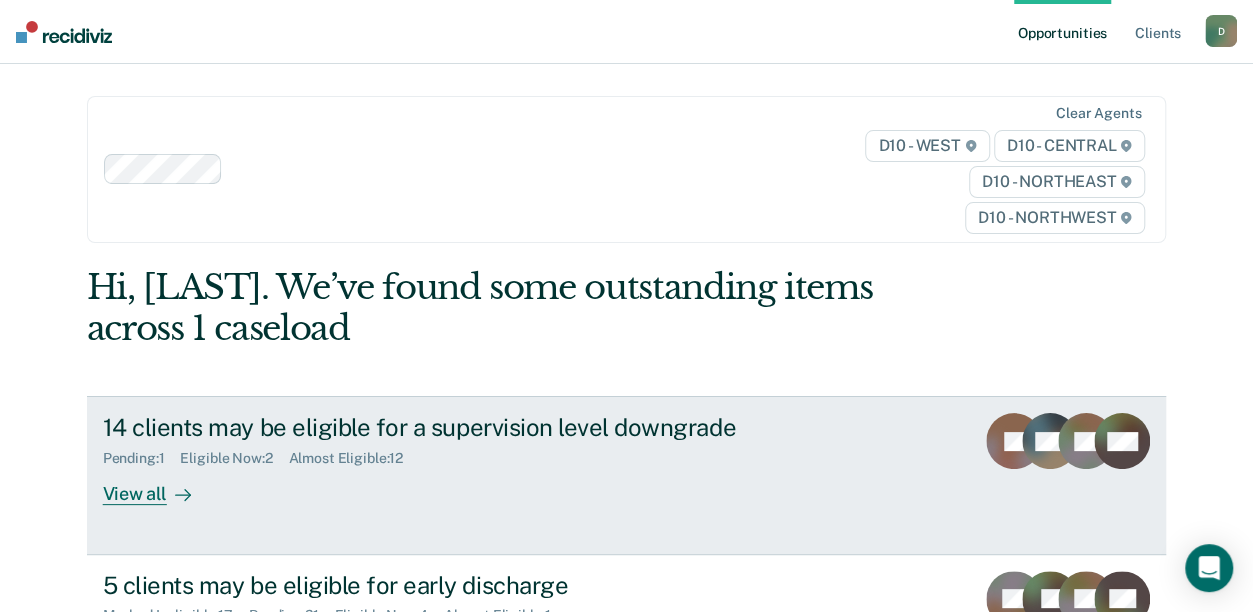 click on "View all" at bounding box center [159, 486] 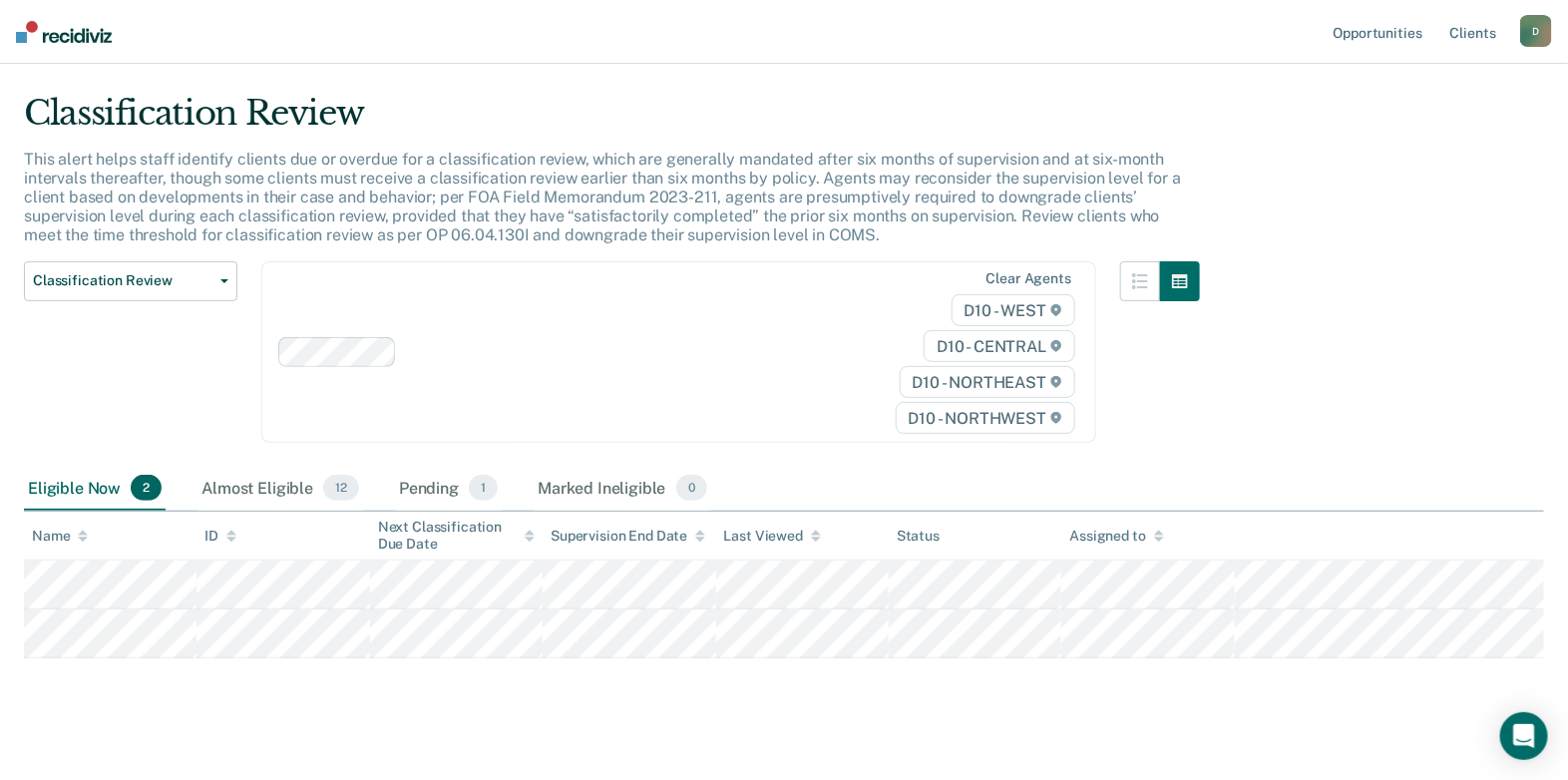 scroll, scrollTop: 64, scrollLeft: 0, axis: vertical 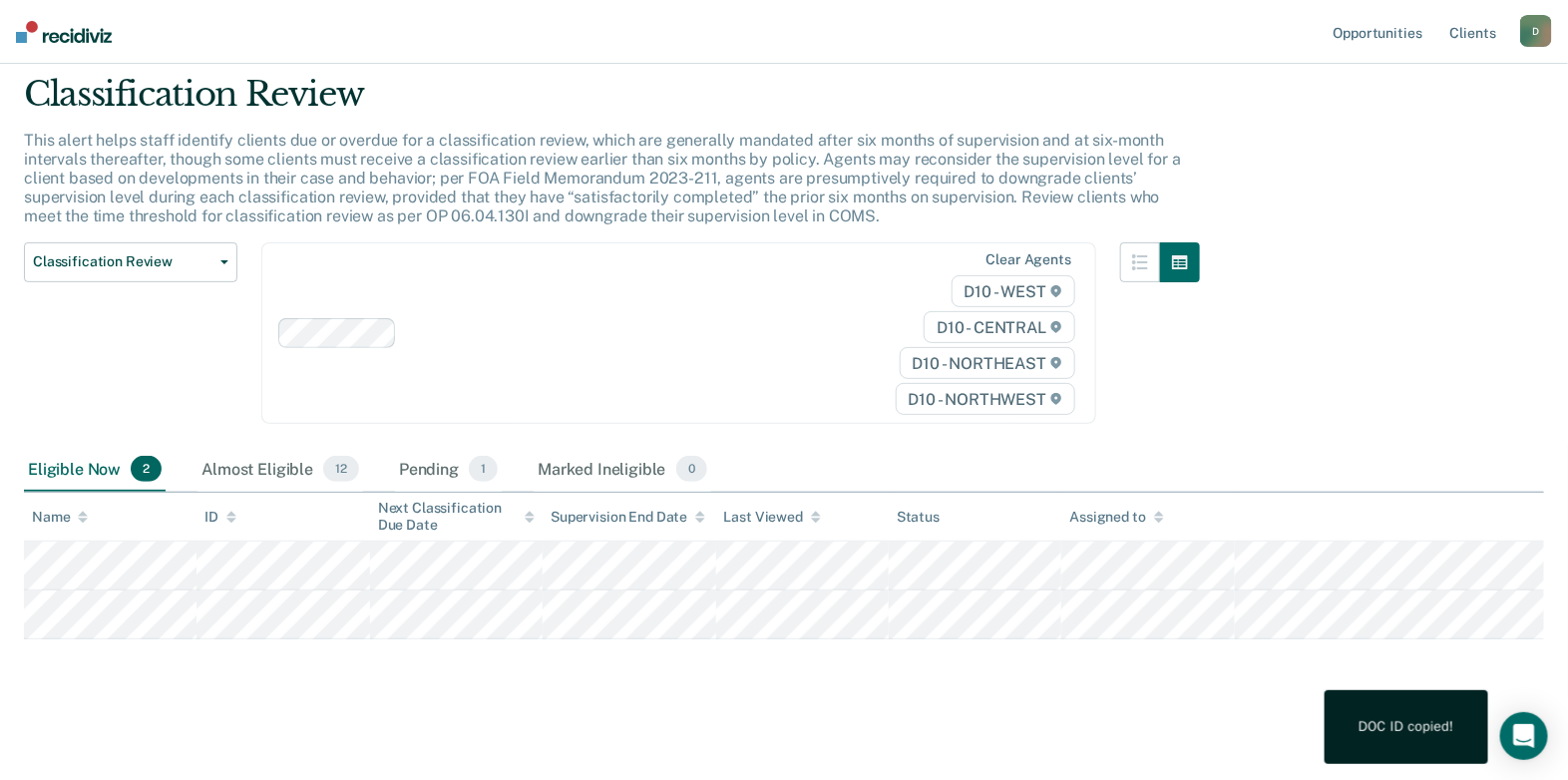 click on "Classification Review   This alert helps staff identify clients due or overdue for a classification review, which are generally mandated after six months of supervision and at six-month intervals thereafter, though some clients must receive a classification review earlier than six months by policy. Agents may reconsider the supervision level for a client based on developments in their case and behavior; per FOA Field Memorandum 2023-211, agents are presumptively required to downgrade clients’ supervision level during each classification review, provided that they have “satisfactorily completed” the prior six months on supervision. Review clients who meet the time threshold for classification review as per OP 06.04.130I and downgrade their supervision level in COMS. Classification Review Classification Review Early Discharge Minimum Telephone Reporting Overdue for Discharge Supervision Level Mismatch Clear   agents D10 - WEST   D10 - CENTRAL   D10 - NORTHEAST   D10 - NORTHWEST   Eligible Now 2 12 1 0" at bounding box center [784, 409] 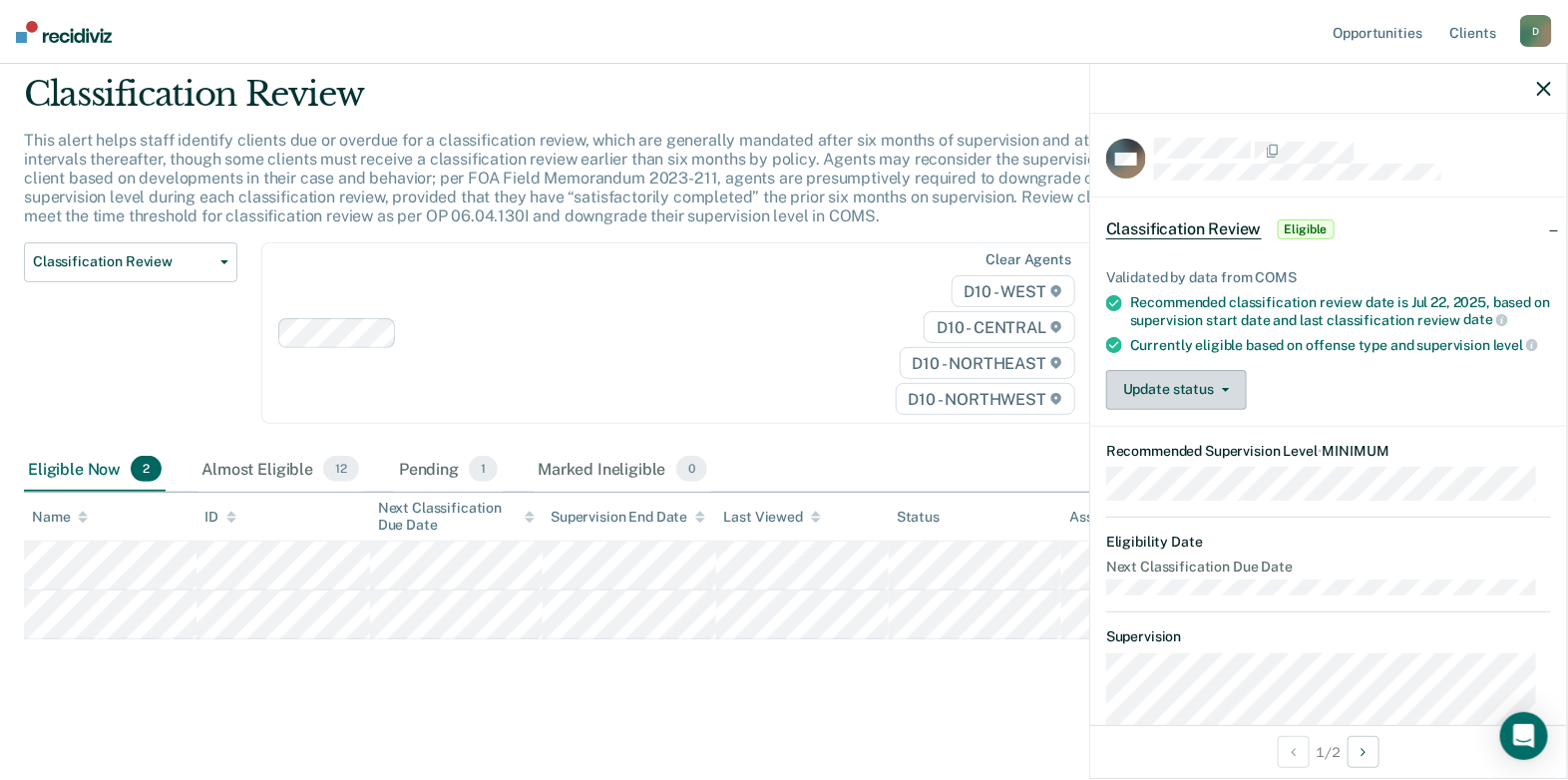 click on "Update status" at bounding box center [1176, 390] 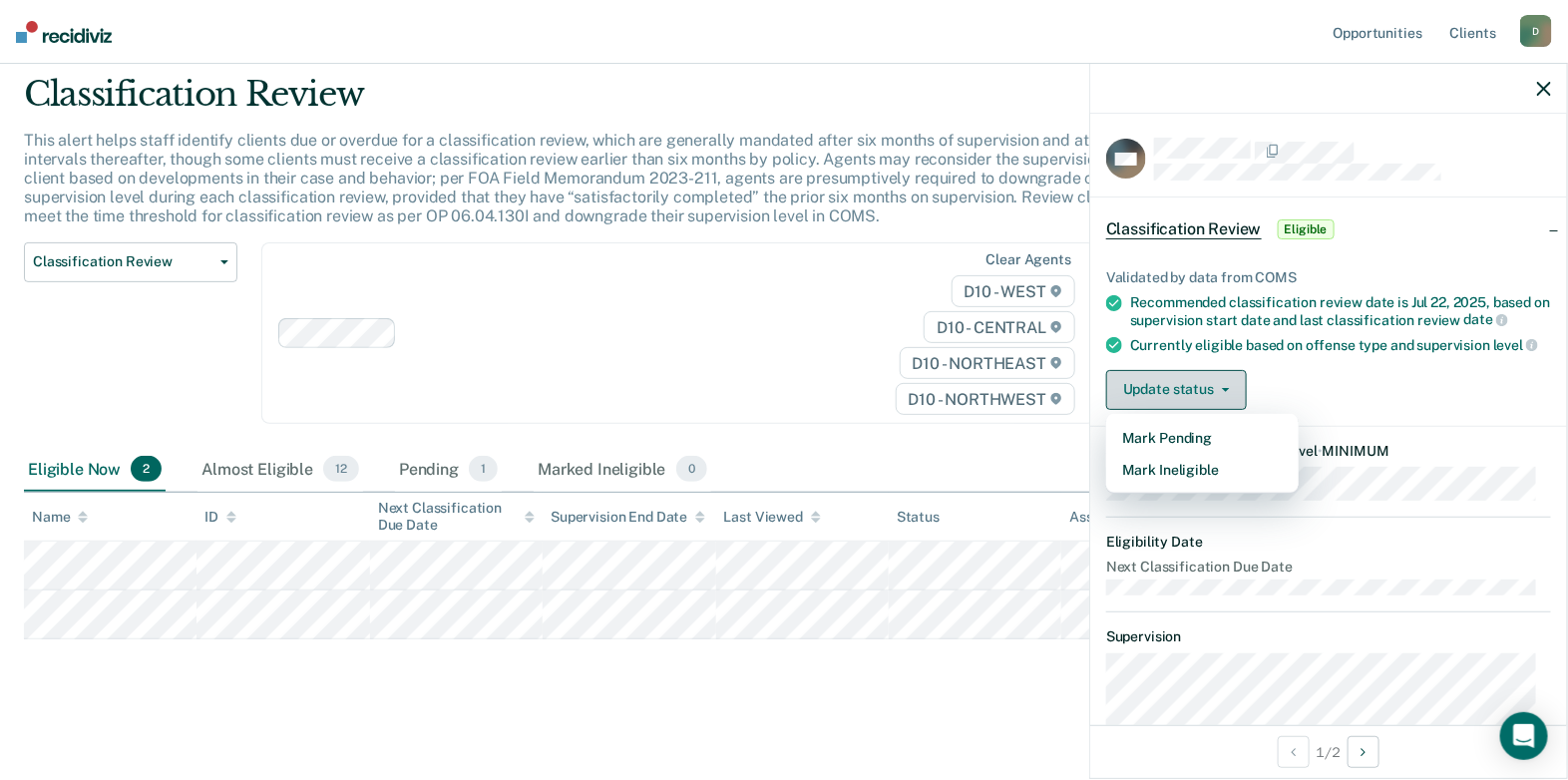 click on "Update status" at bounding box center [1176, 390] 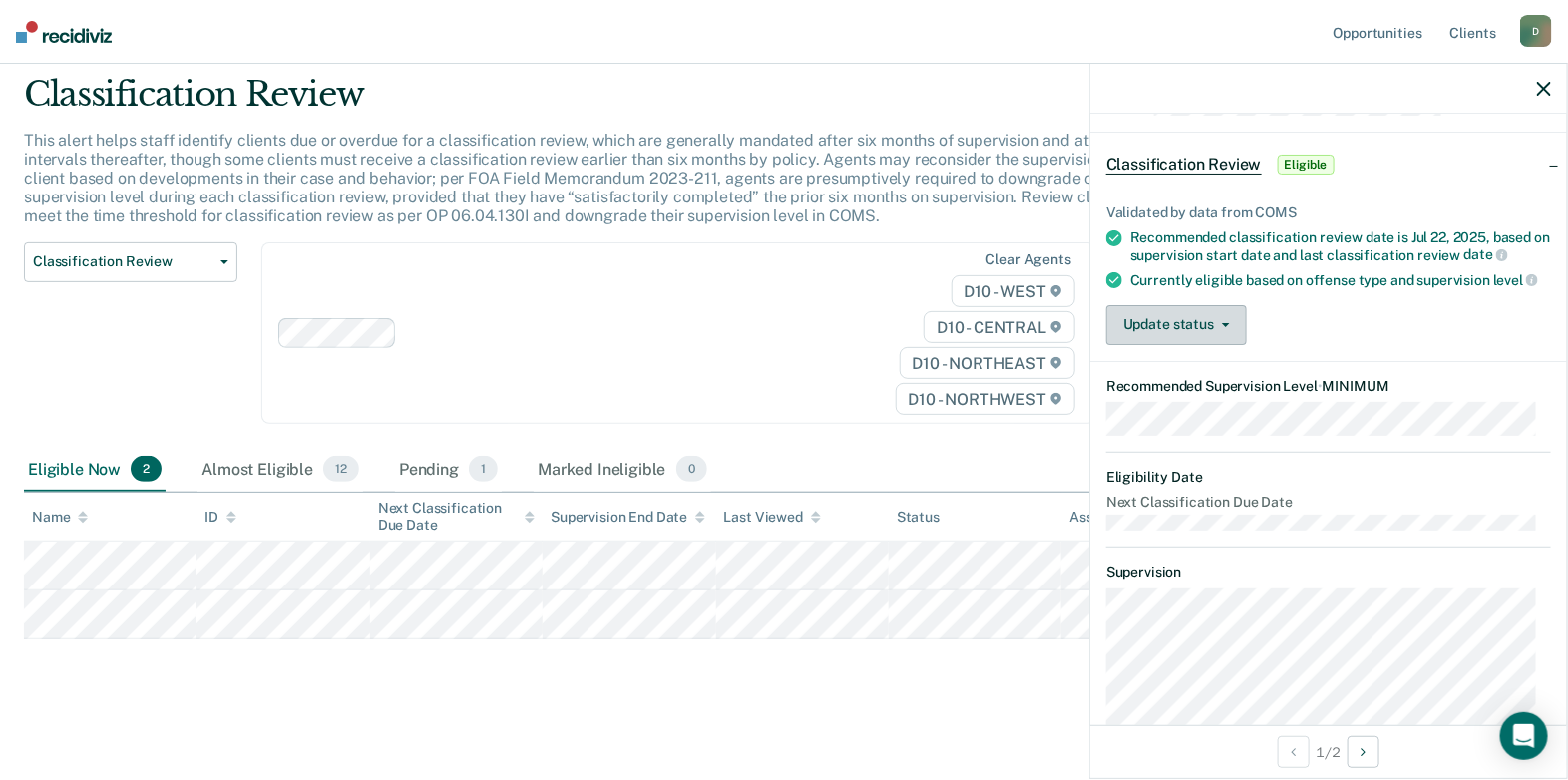 scroll, scrollTop: 99, scrollLeft: 0, axis: vertical 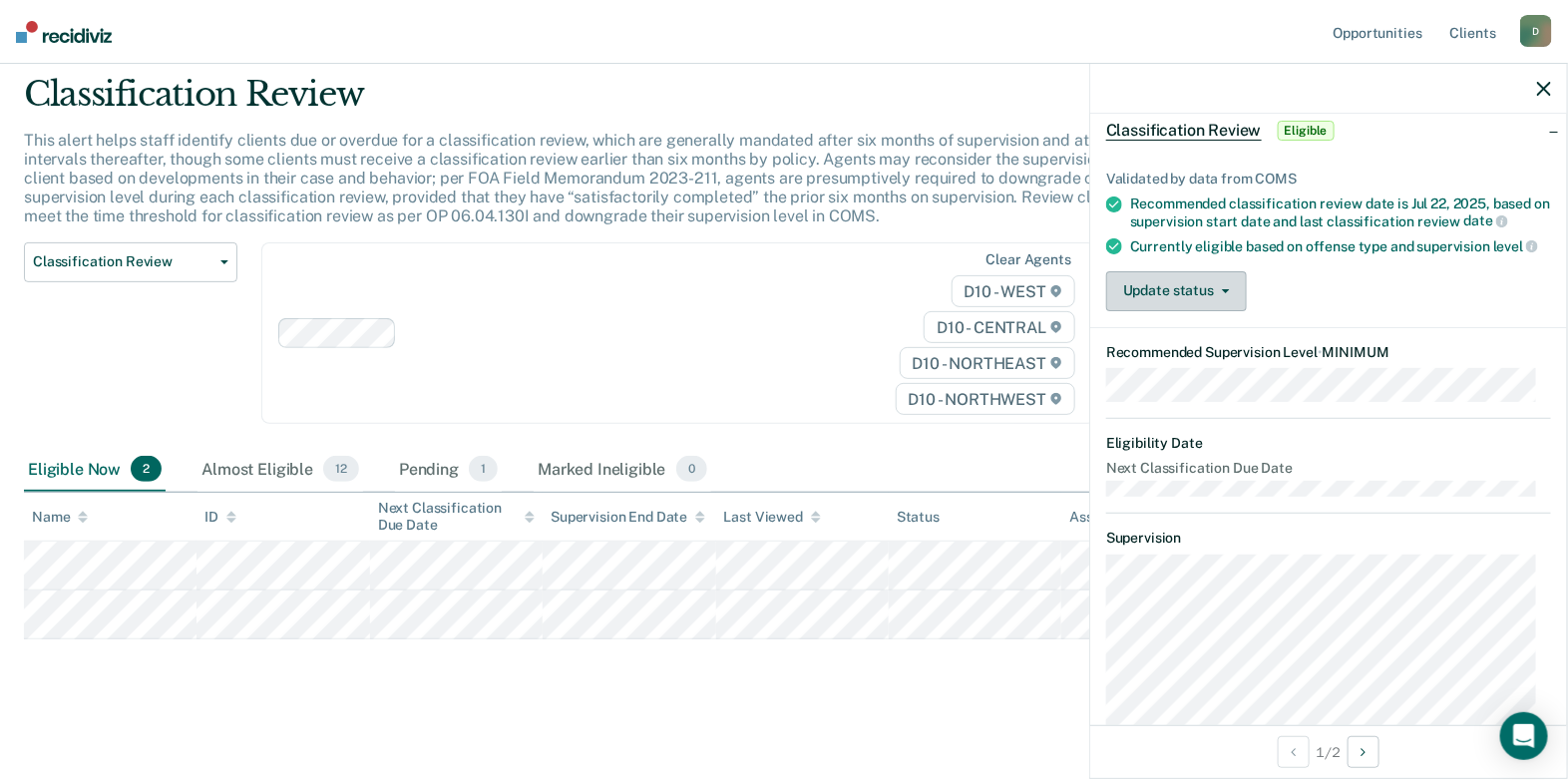 click on "Update status" at bounding box center [1176, 291] 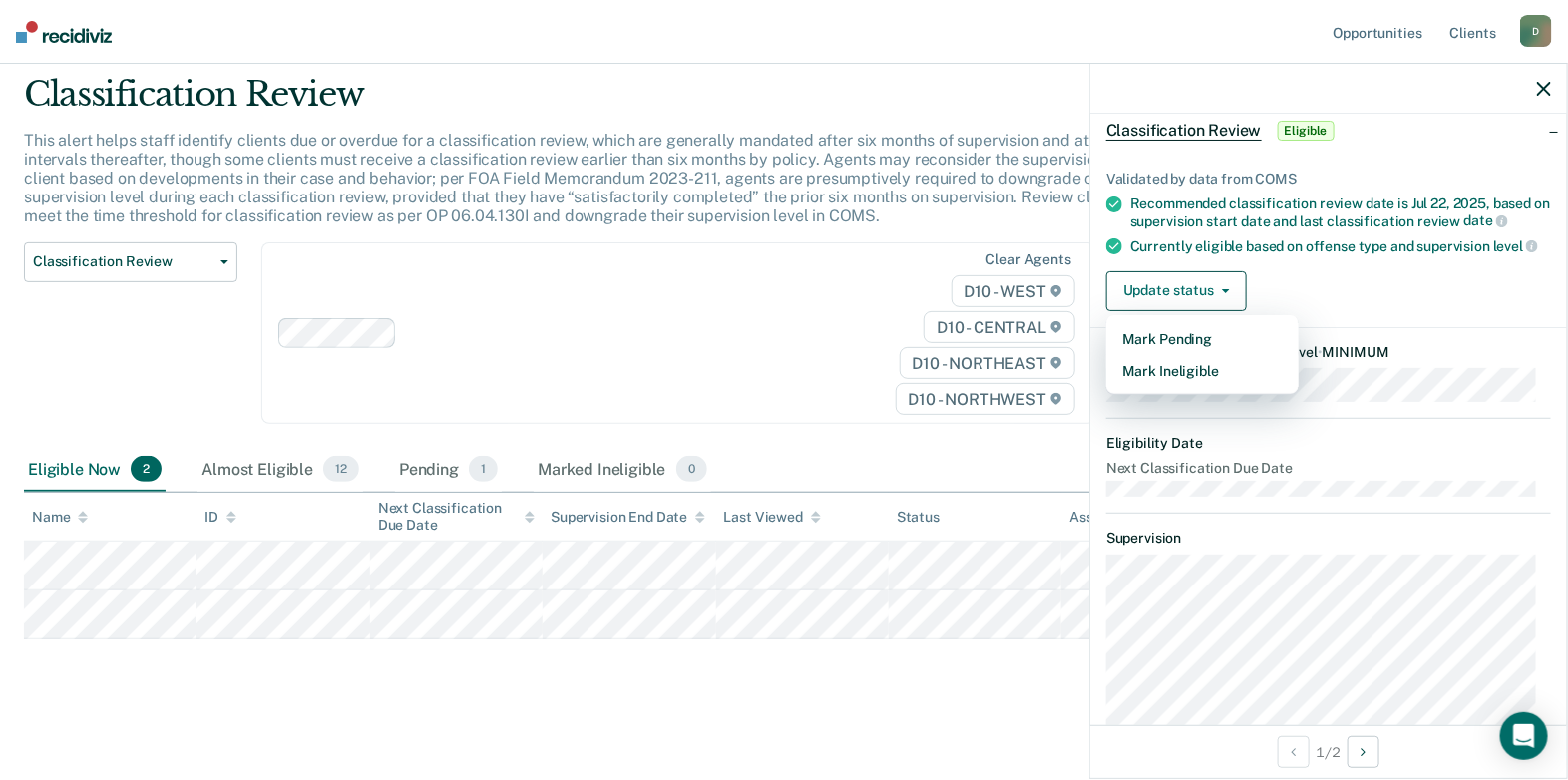 click on "Update status Mark Pending Mark Ineligible" at bounding box center (1329, 291) 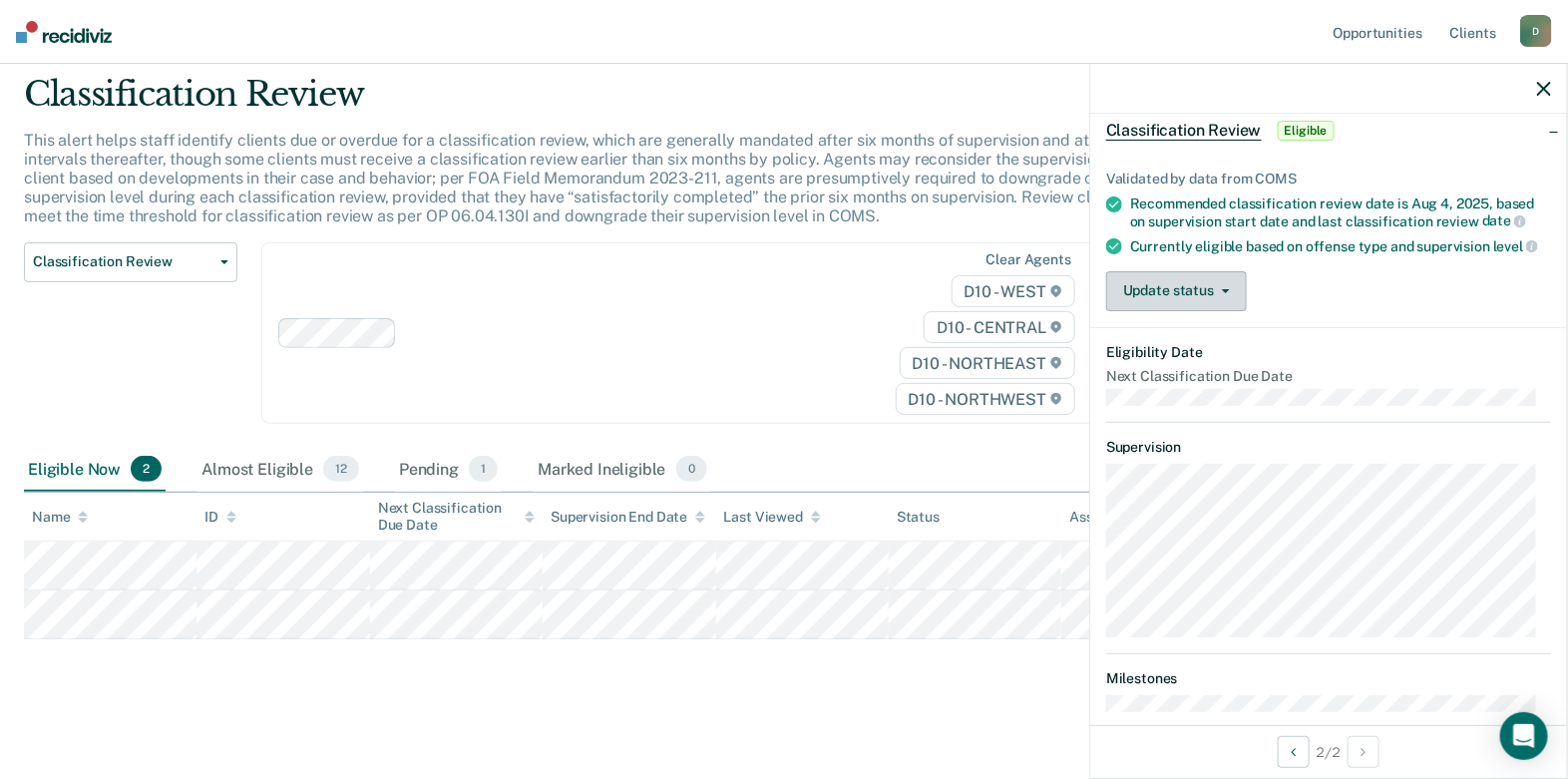 click on "Update status" at bounding box center [1176, 291] 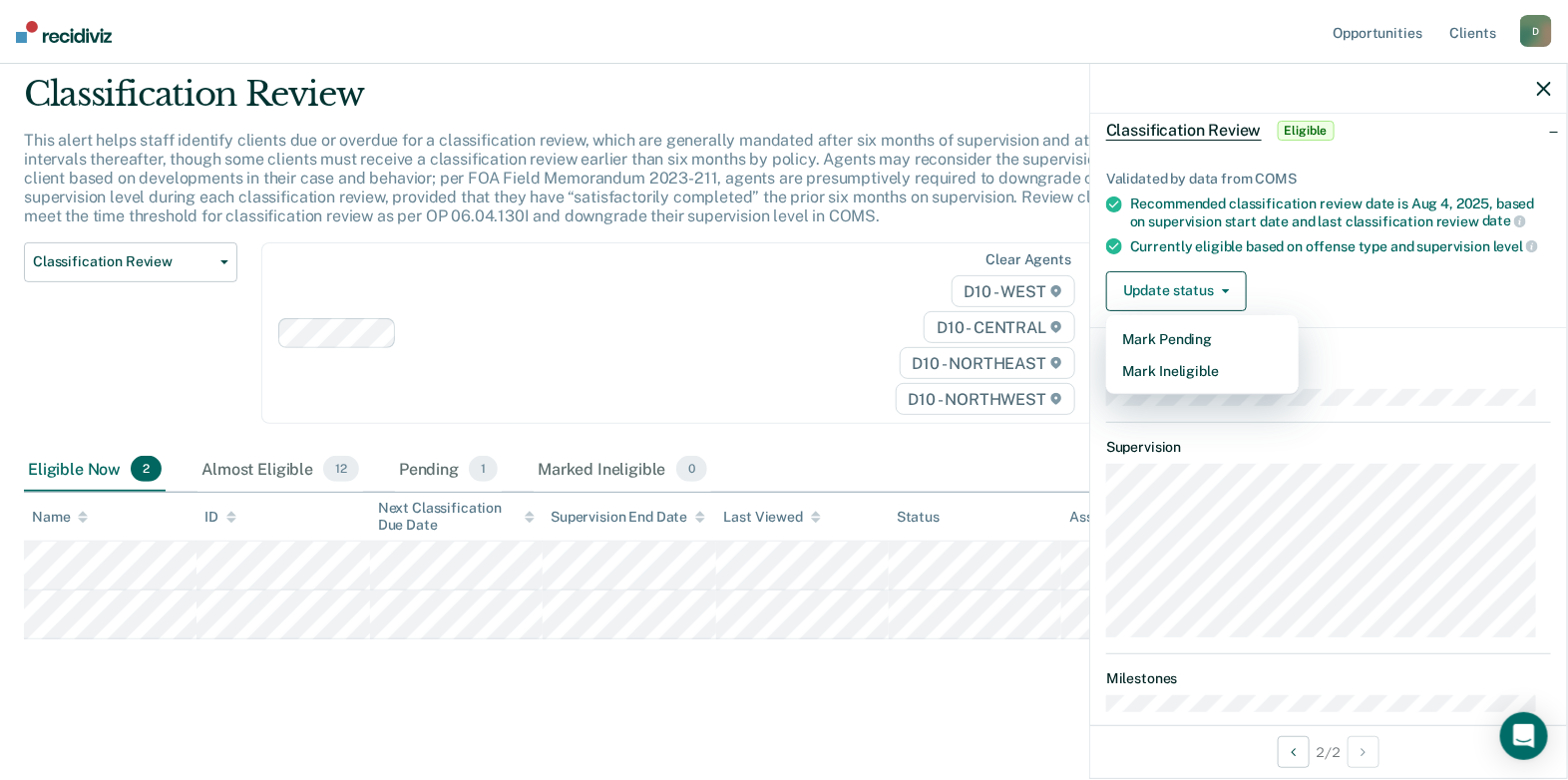 click on "Classification Review   This alert helps staff identify clients due or overdue for a classification review, which are generally mandated after six months of supervision and at six-month intervals thereafter, though some clients must receive a classification review earlier than six months by policy. Agents may reconsider the supervision level for a client based on developments in their case and behavior; per FOA Field Memorandum 2023-211, agents are presumptively required to downgrade clients’ supervision level during each classification review, provided that they have “satisfactorily completed” the prior six months on supervision. Review clients who meet the time threshold for classification review as per OP 06.04.130I and downgrade their supervision level in COMS. Classification Review Classification Review Early Discharge Minimum Telephone Reporting Overdue for Discharge Supervision Level Mismatch Clear   agents D10 - WEST   D10 - CENTRAL   D10 - NORTHEAST   D10 - NORTHWEST   Eligible Now 2 12 1 0" at bounding box center (784, 409) 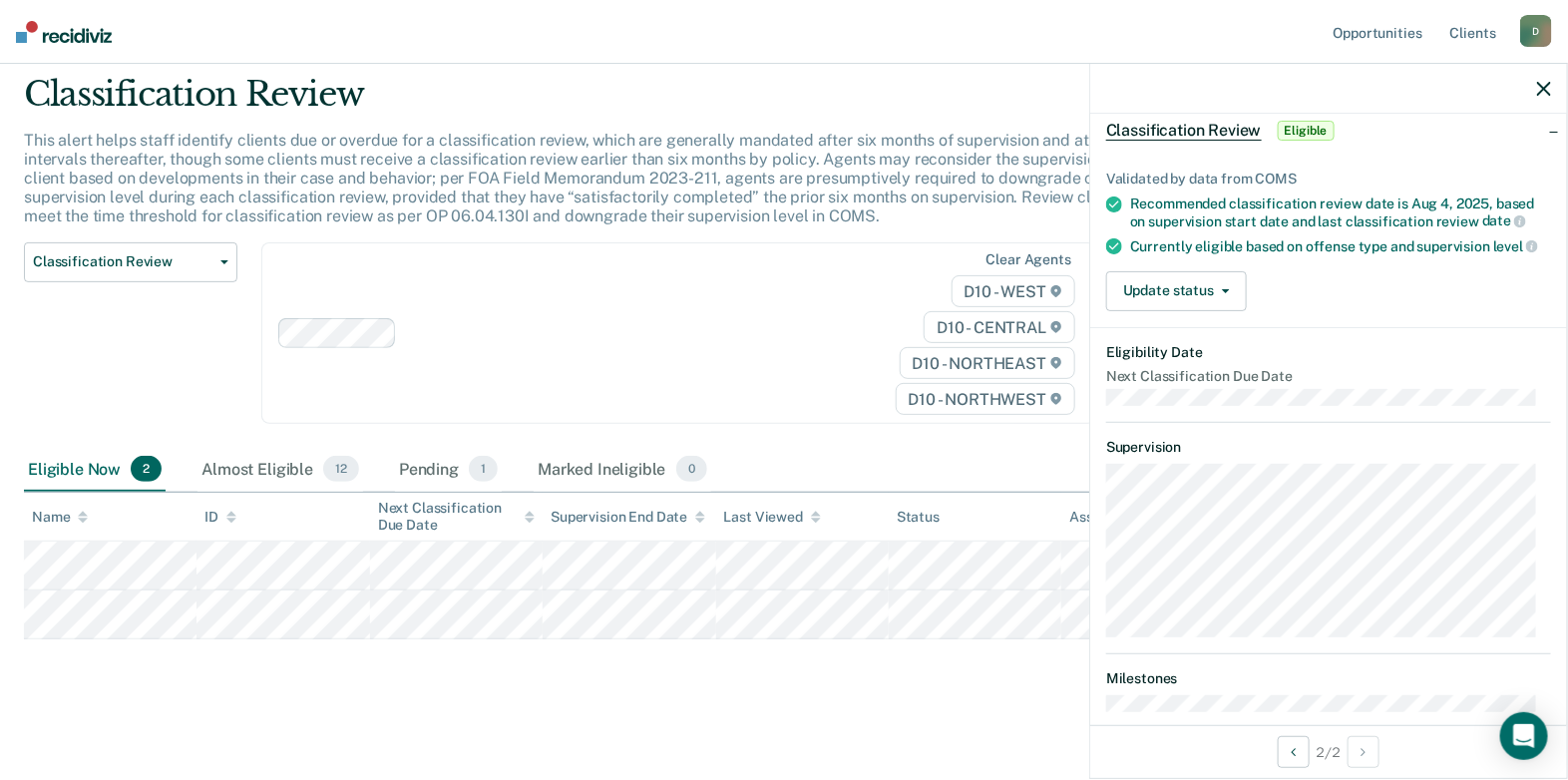 click on "Clear   agents D10 - WEST   D10 - CENTRAL   D10 - NORTHEAST   D10 - NORTHWEST" at bounding box center [678, 333] 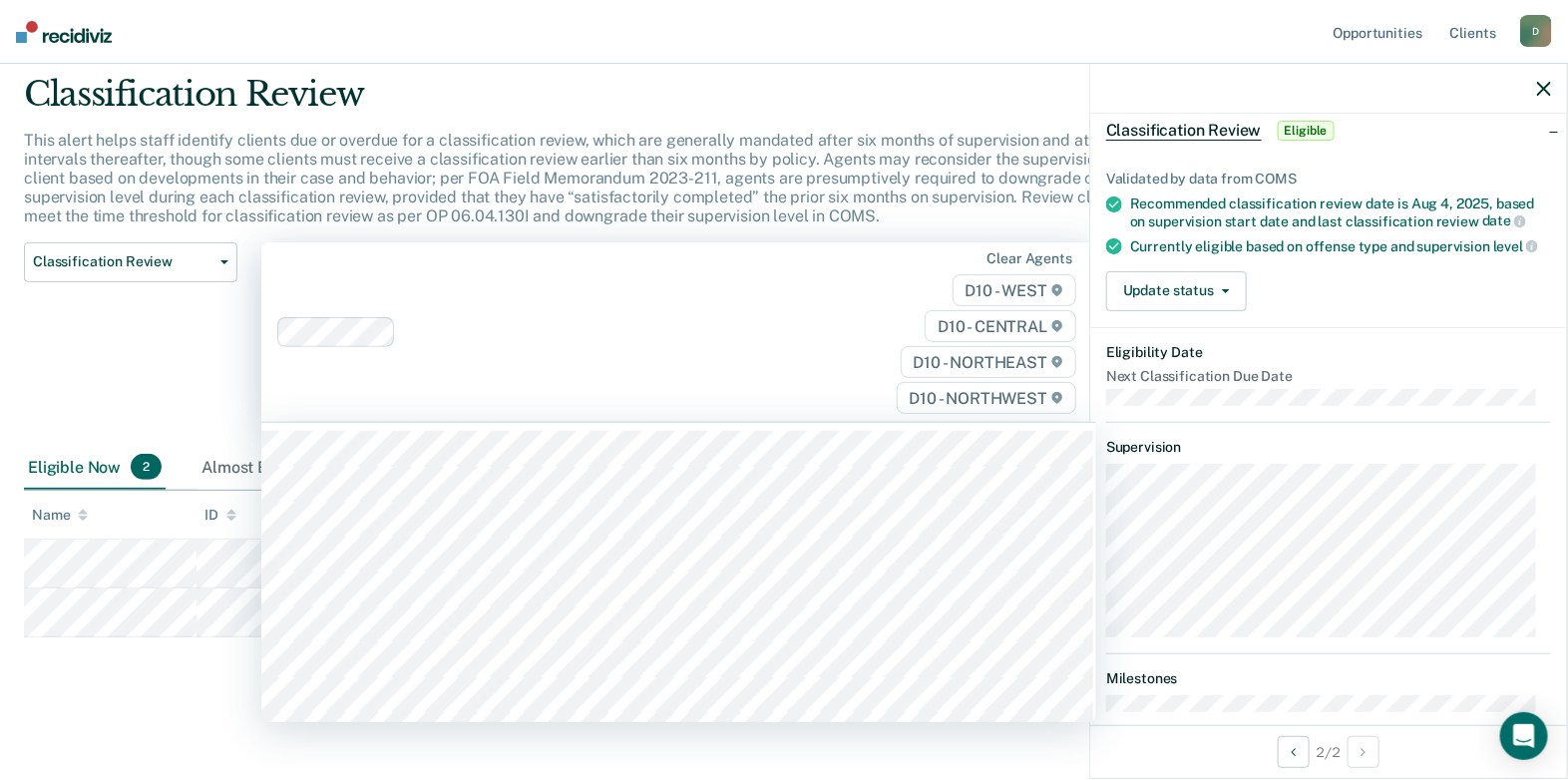scroll, scrollTop: 62, scrollLeft: 0, axis: vertical 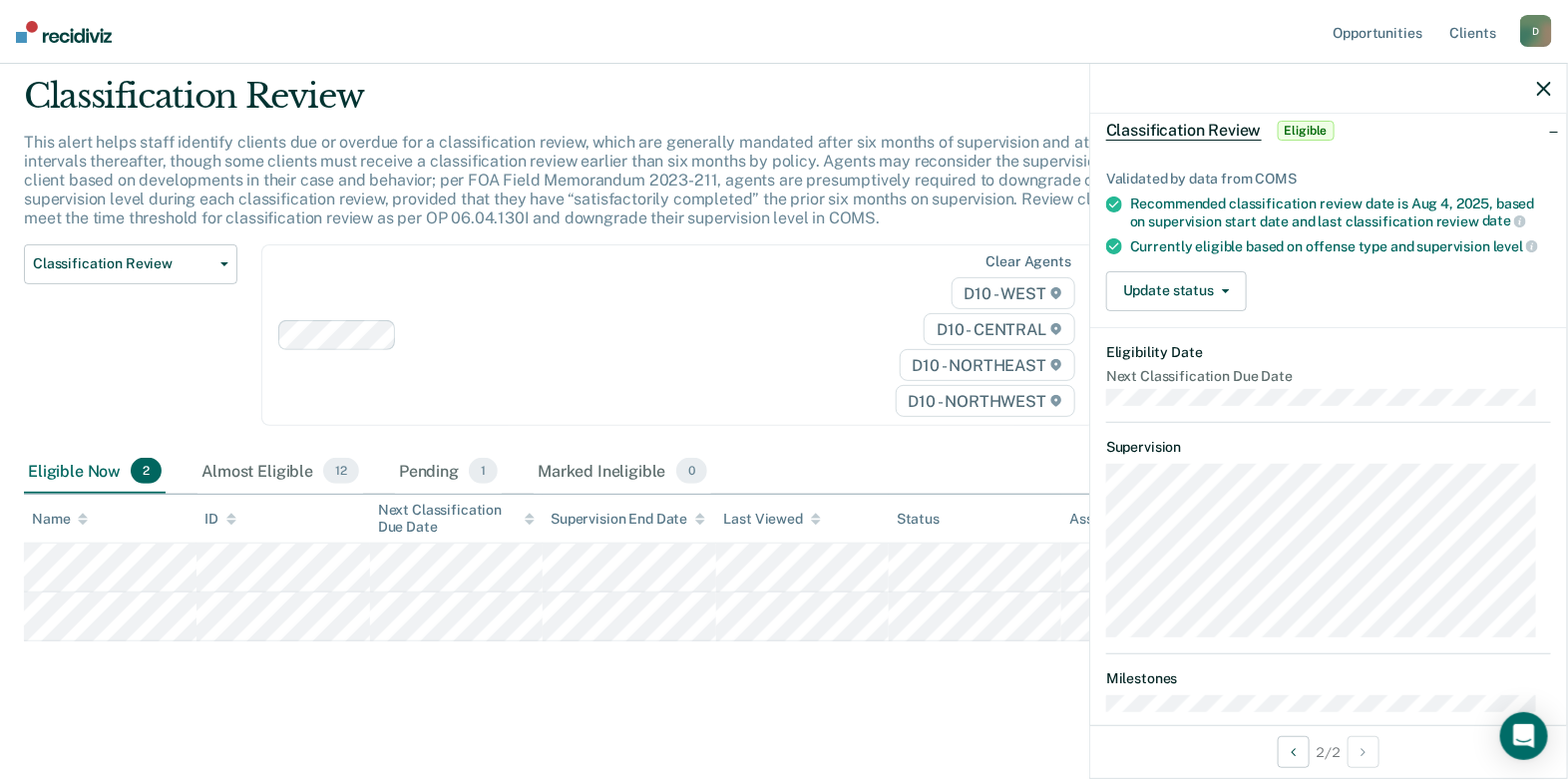 click on "Classification Review Classification Review Early Discharge Minimum Telephone Reporting Overdue for Discharge Supervision Level Mismatch" at bounding box center [131, 347] 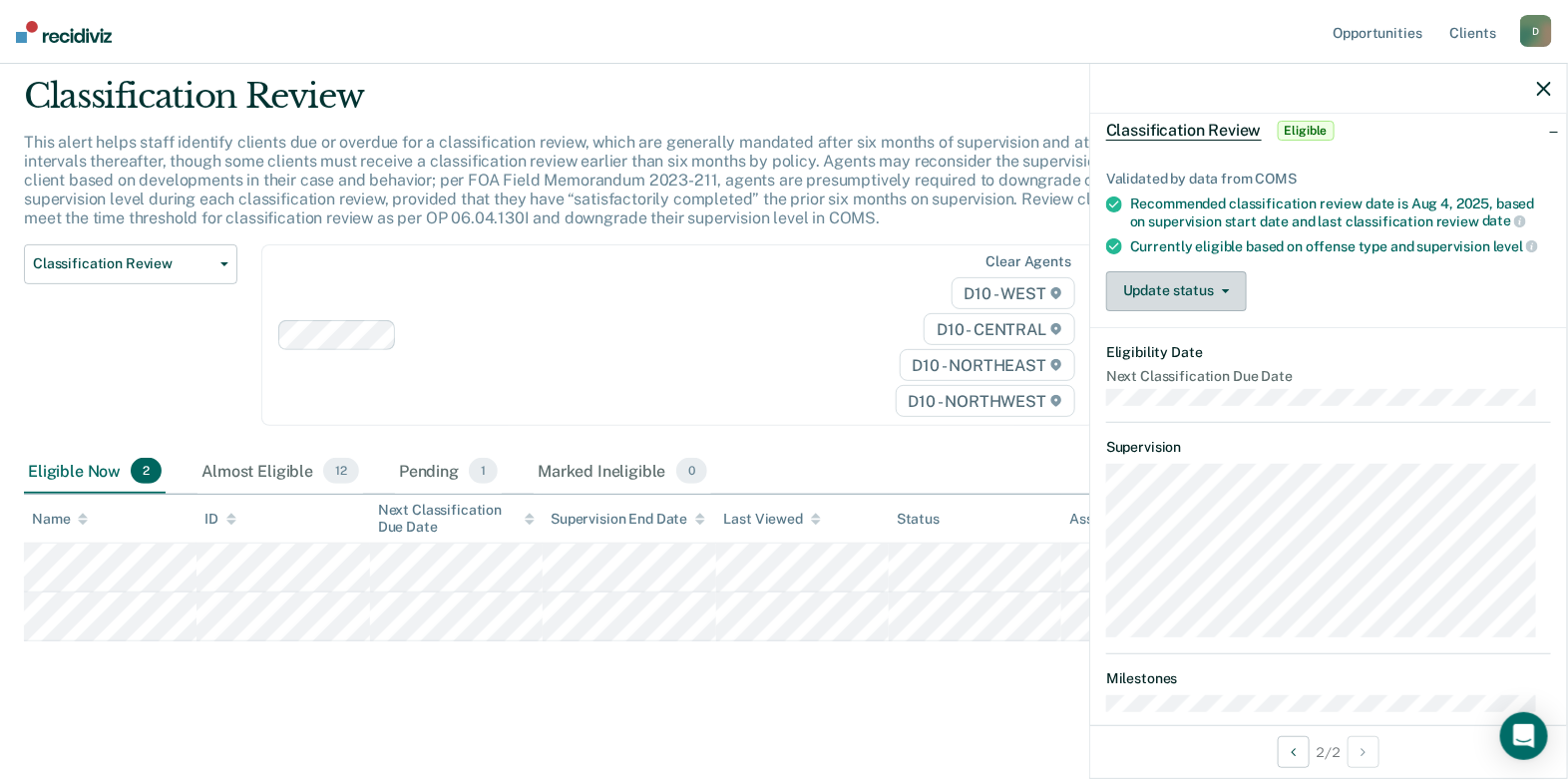 click on "Update status" at bounding box center [1176, 291] 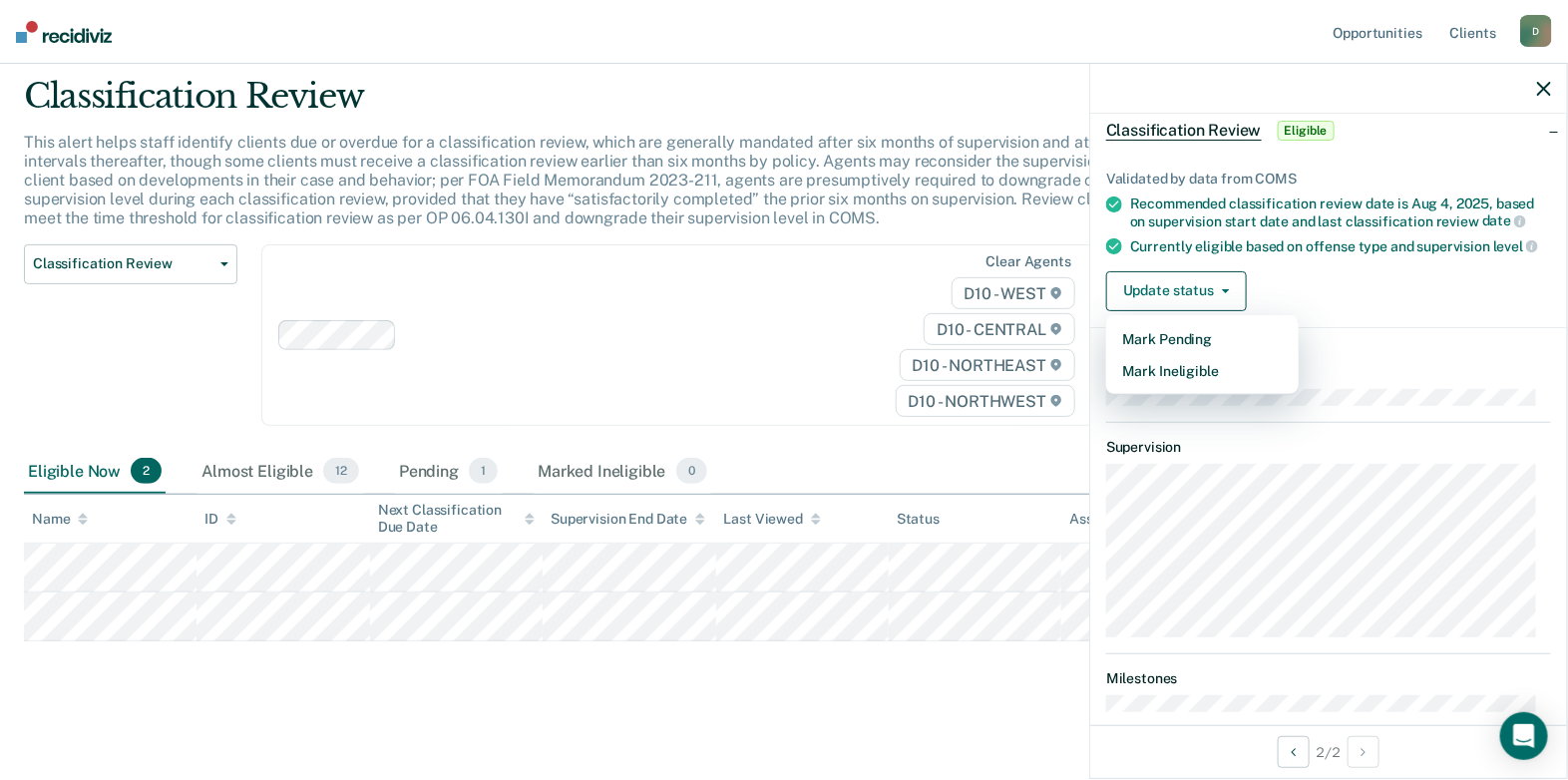 click on "D10 - WEST   D10 - CENTRAL   D10 - NORTHEAST   D10 - NORTHWEST" at bounding box center (959, 347) 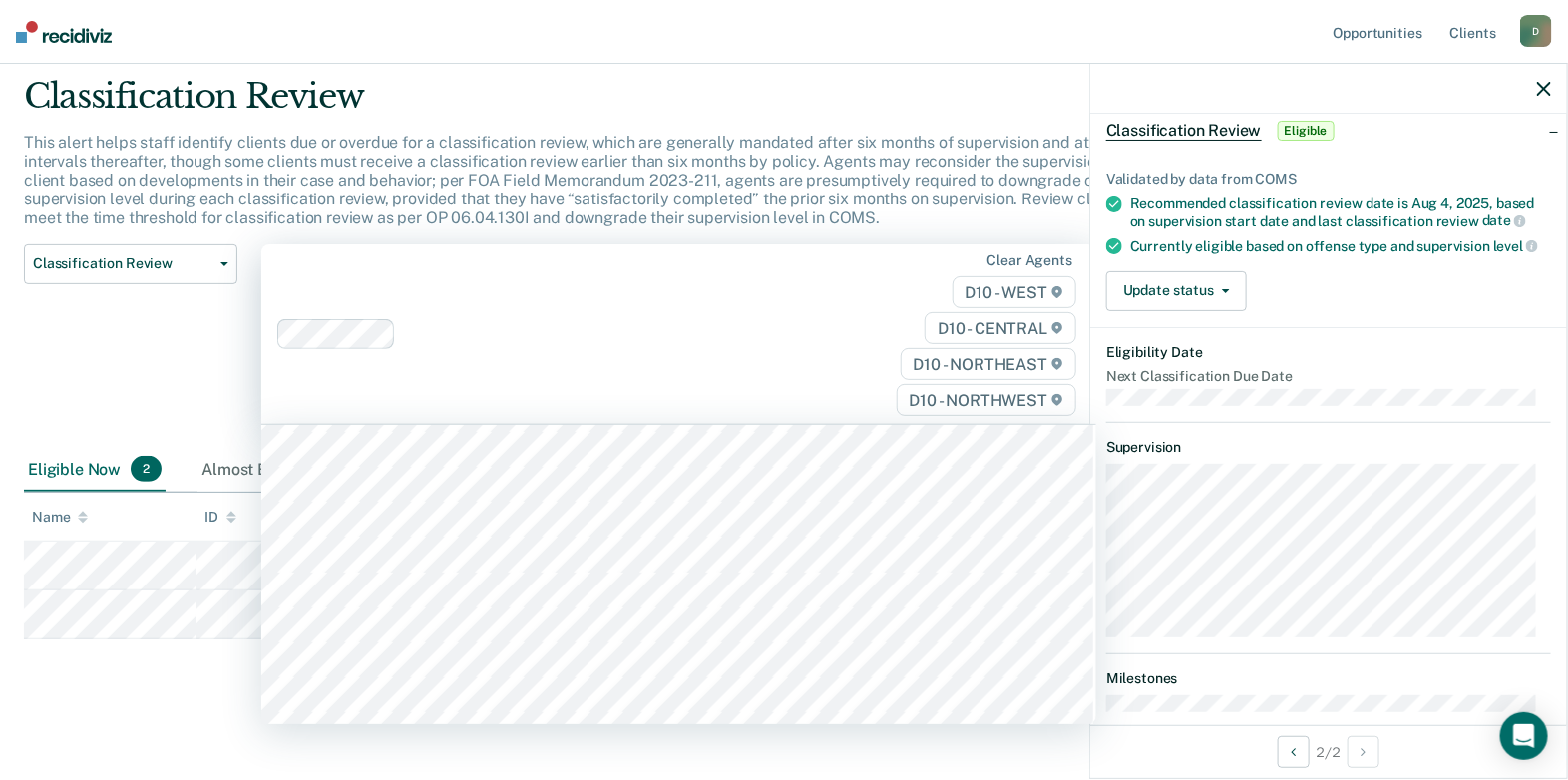 scroll, scrollTop: 2003, scrollLeft: 0, axis: vertical 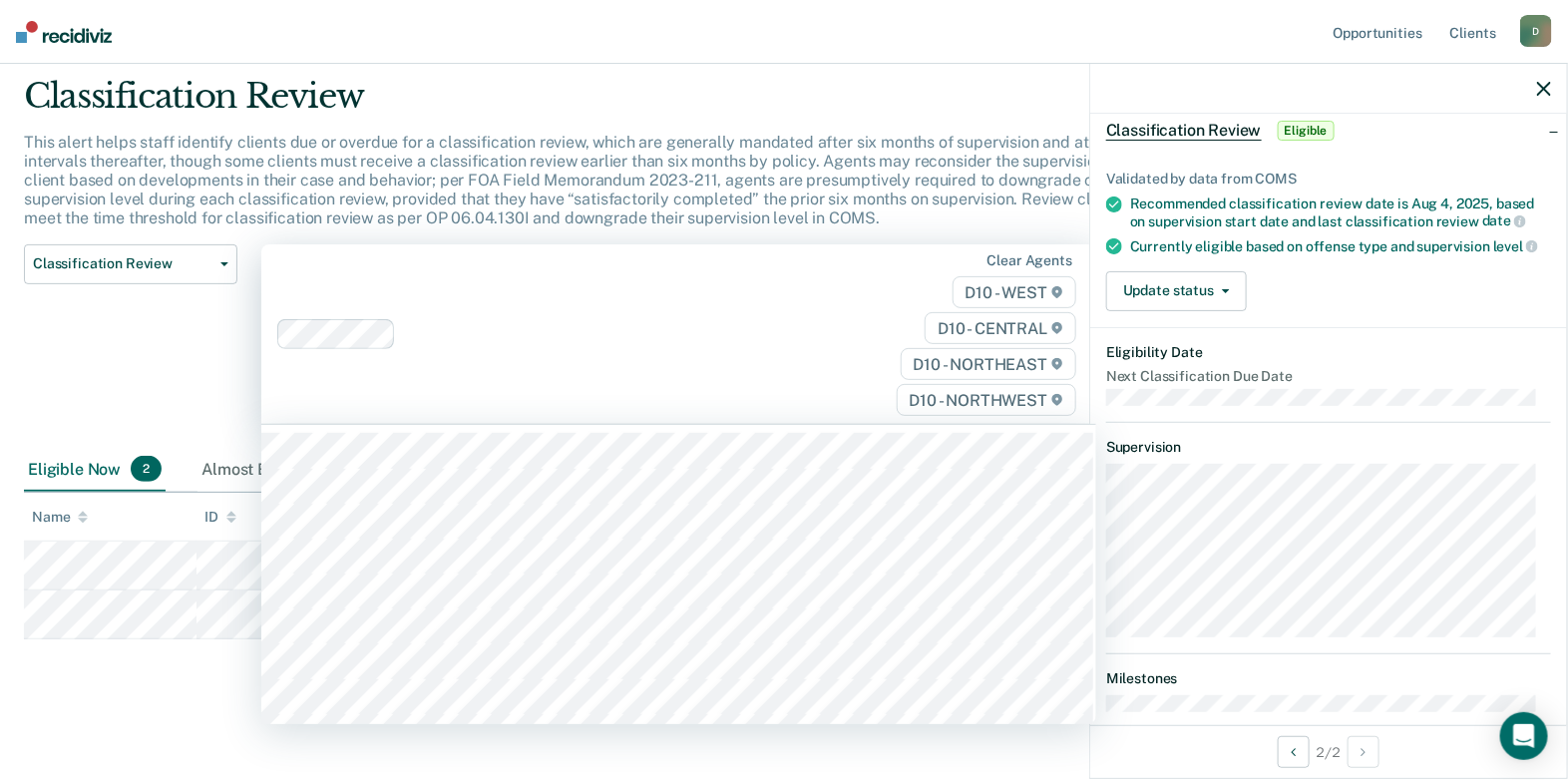 click at bounding box center (620, 333) 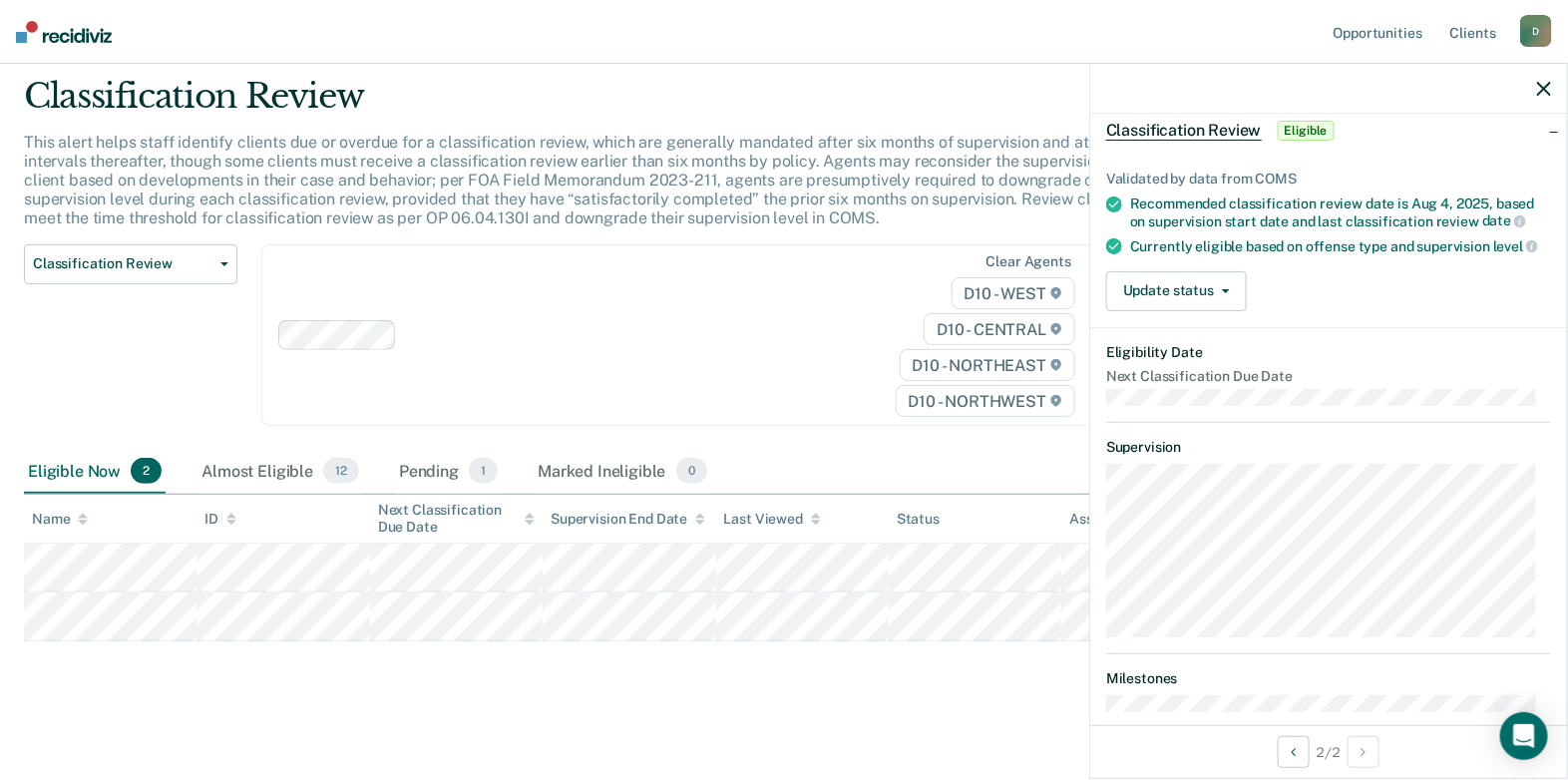 drag, startPoint x: 216, startPoint y: 380, endPoint x: 204, endPoint y: 338, distance: 43.68066 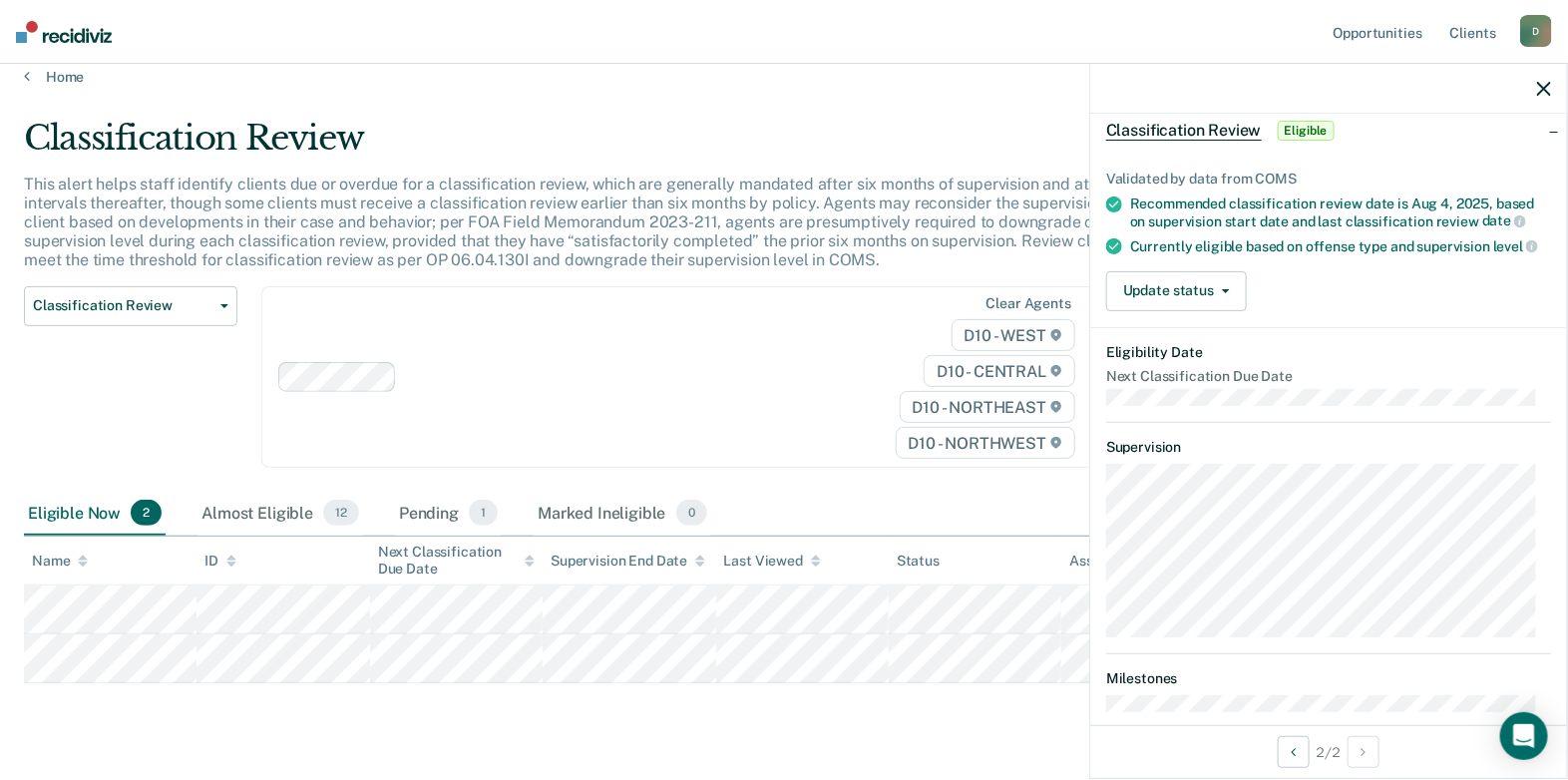 scroll, scrollTop: 0, scrollLeft: 0, axis: both 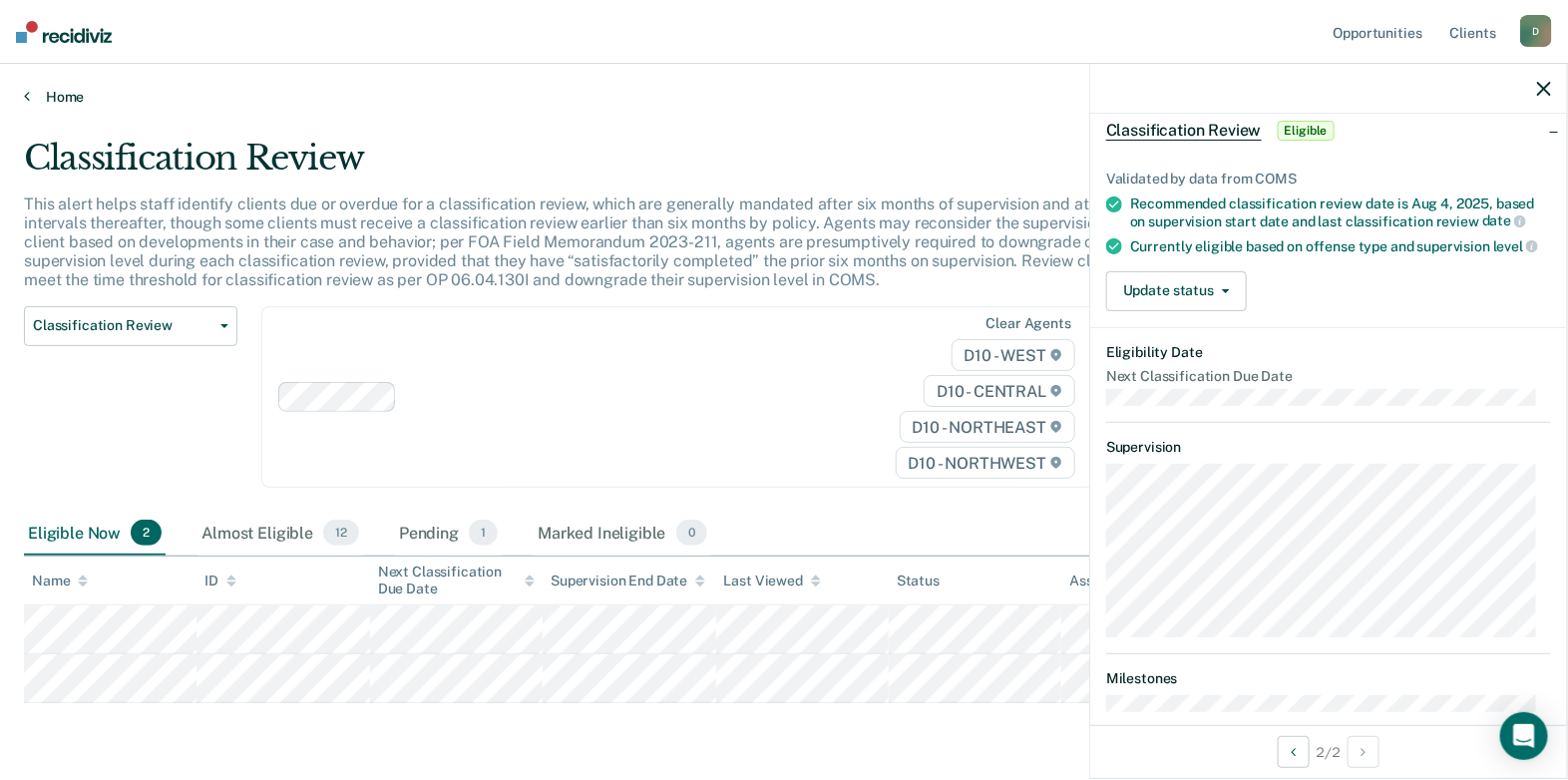 click on "Home" at bounding box center [784, 97] 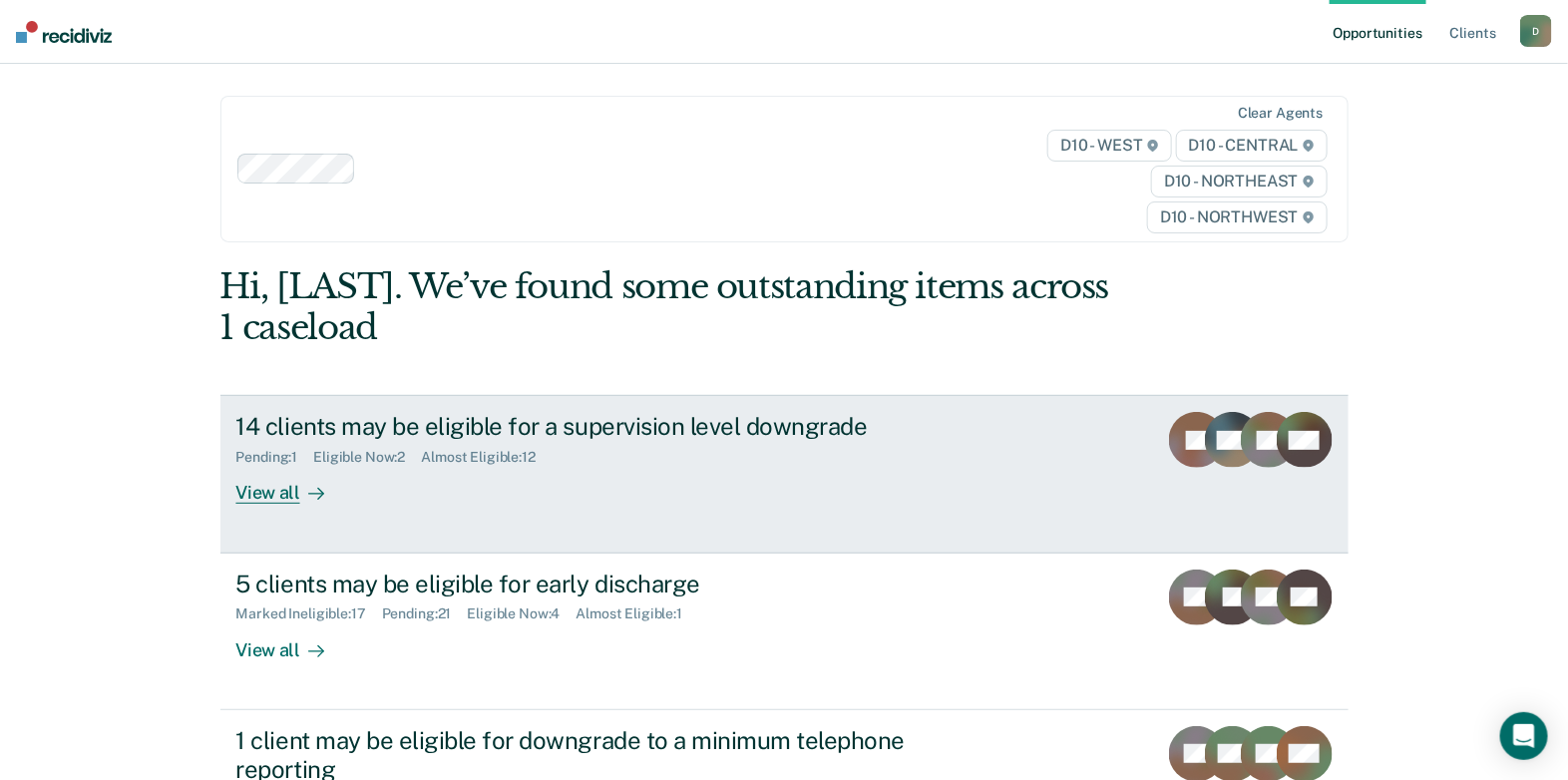 click on "14 clients may be eligible for a supervision level downgrade" at bounding box center (587, 426) 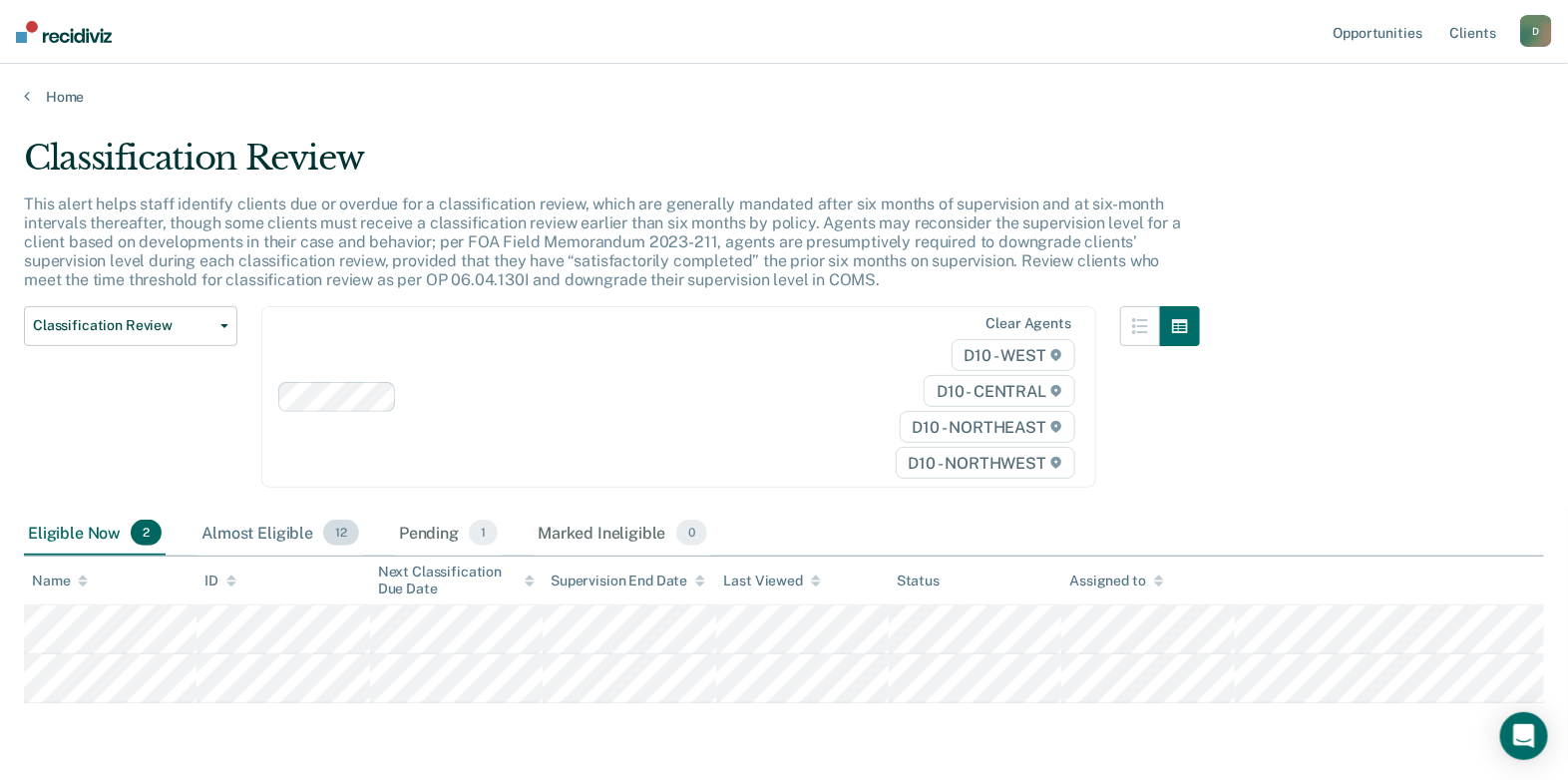 click on "Almost Eligible 12" at bounding box center [280, 534] 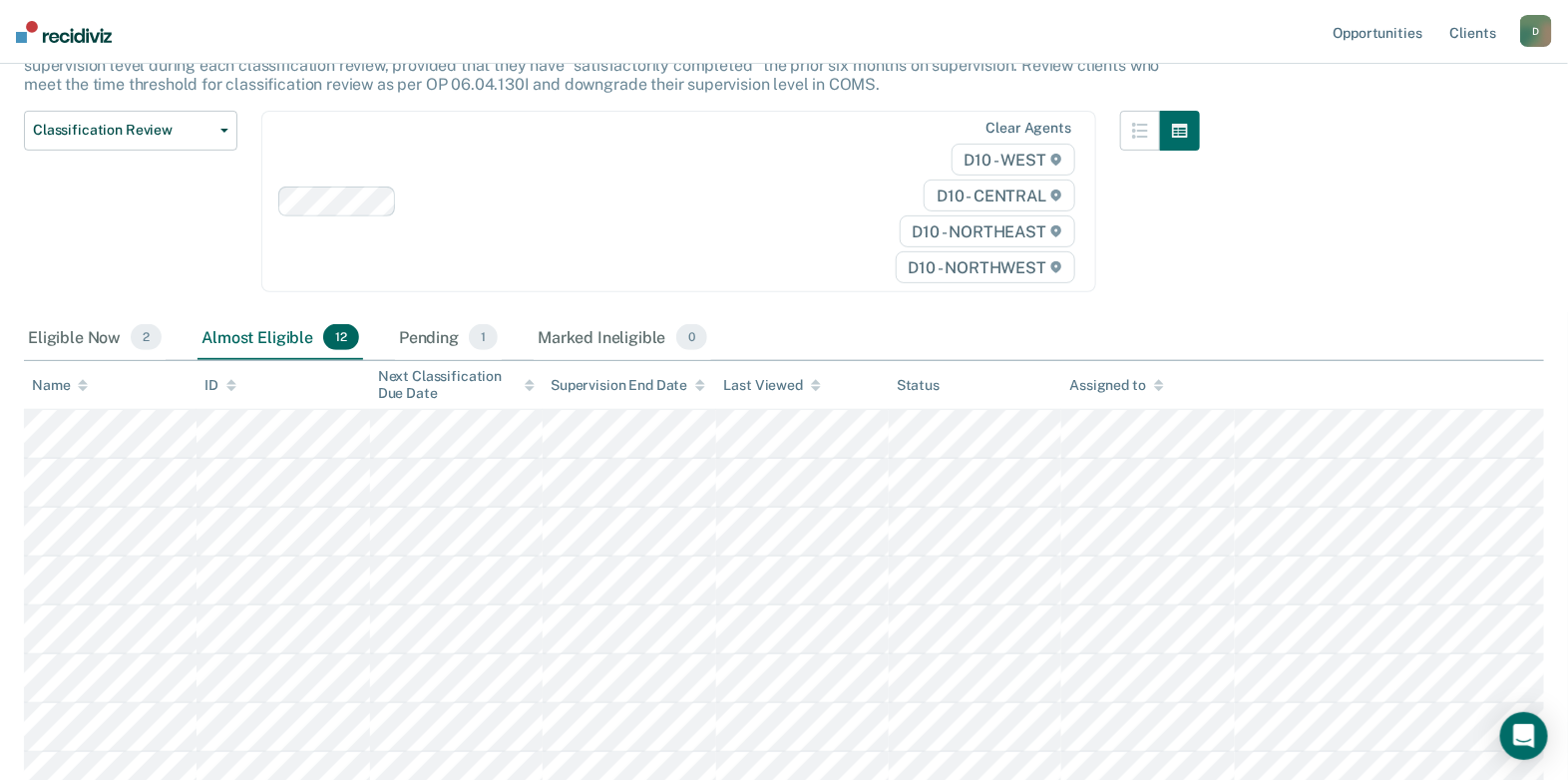 scroll, scrollTop: 198, scrollLeft: 0, axis: vertical 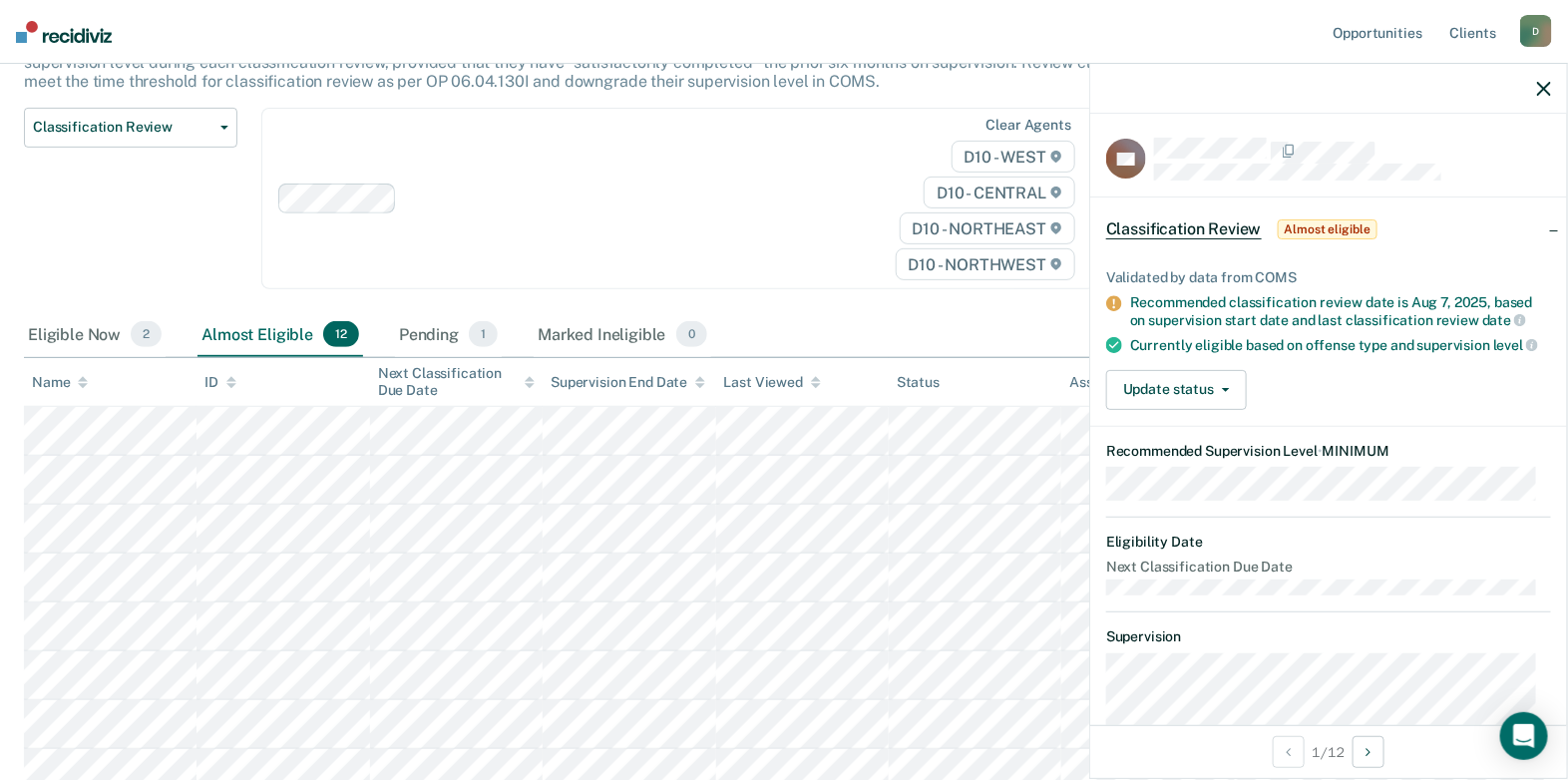 click on "Eligible Now 2 Almost Eligible 12 Pending 1 Marked Ineligible 0" at bounding box center (784, 335) 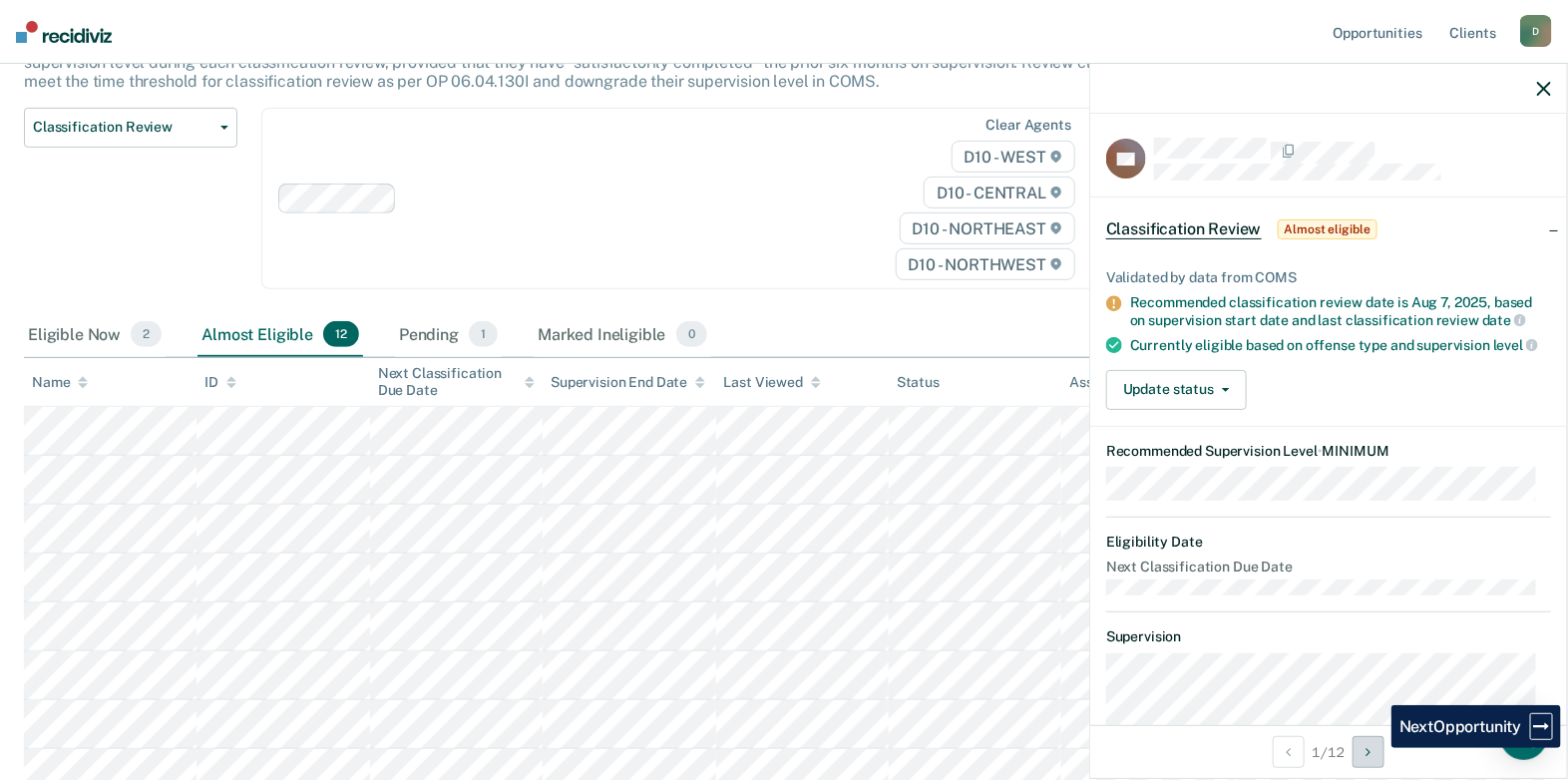 click at bounding box center [1369, 752] 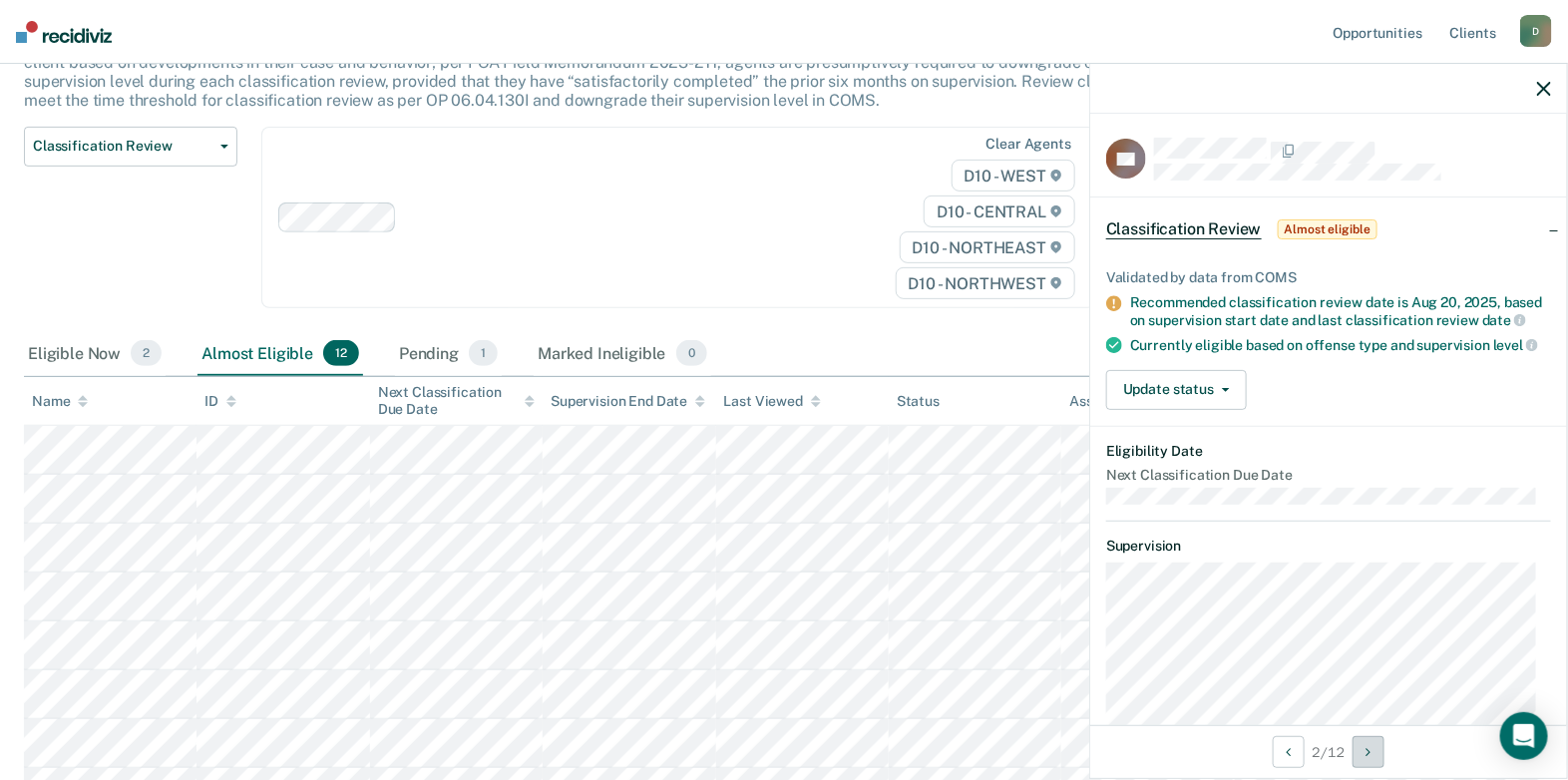 scroll, scrollTop: 154, scrollLeft: 0, axis: vertical 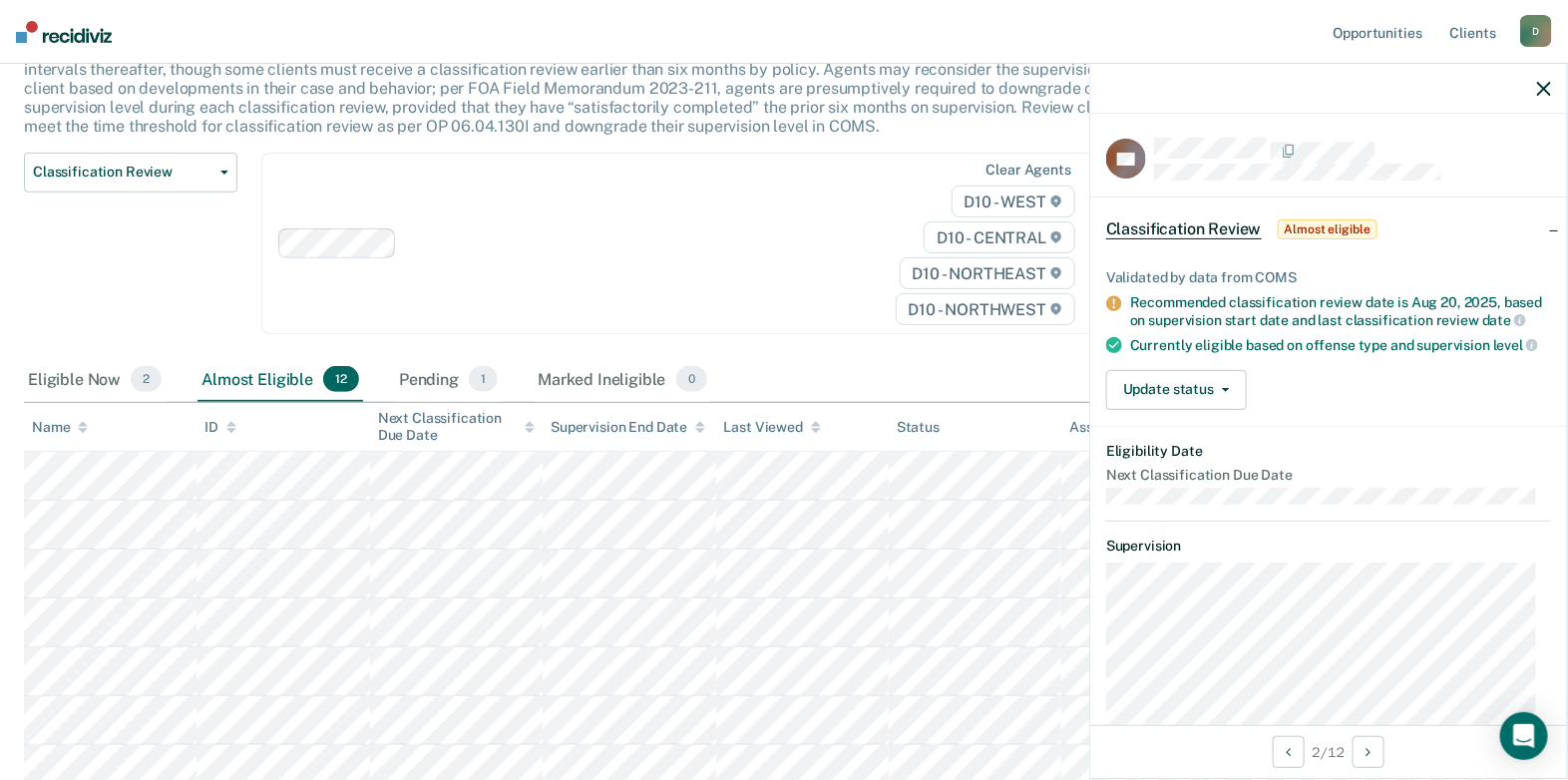 click 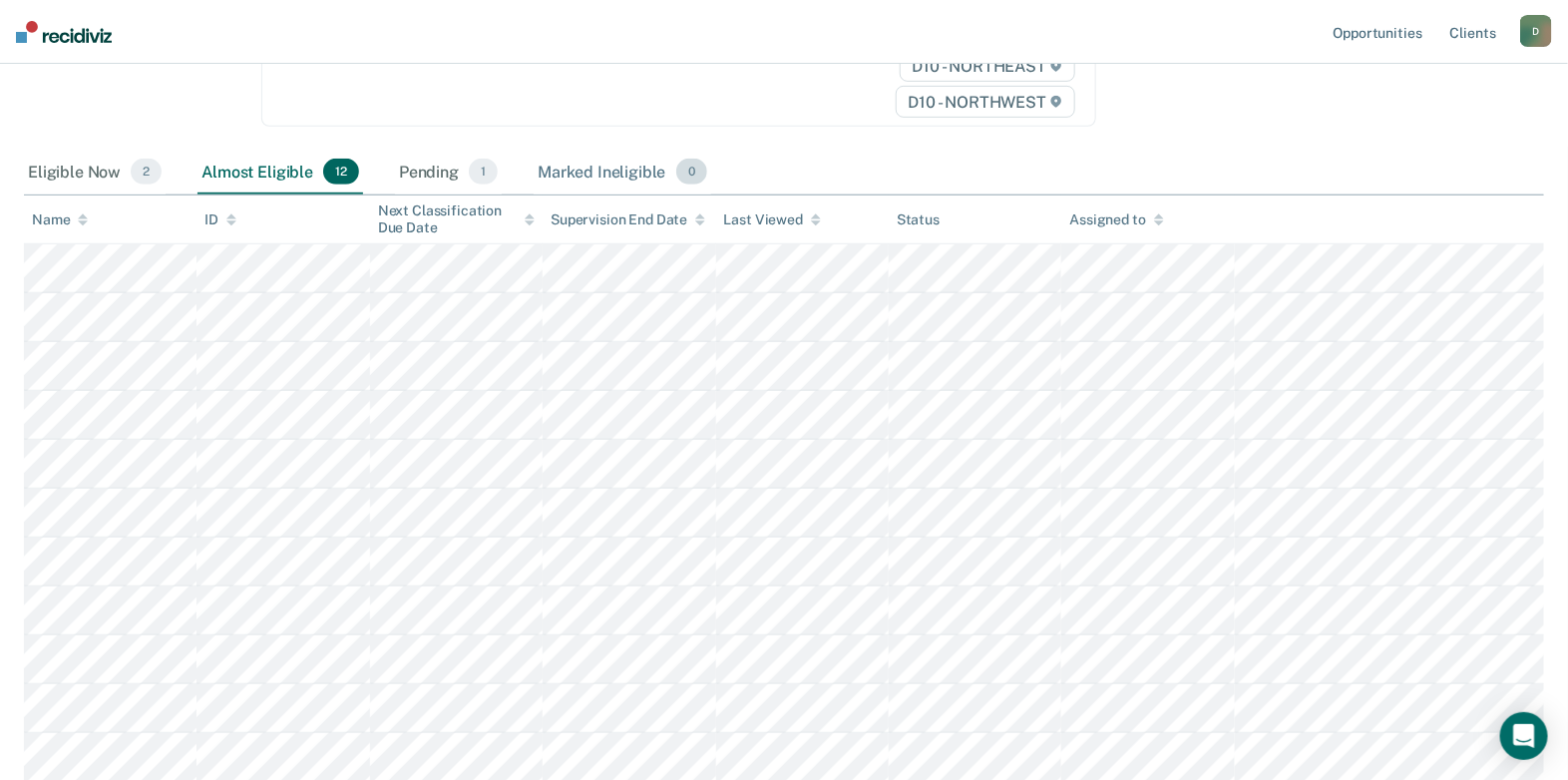 scroll, scrollTop: 353, scrollLeft: 0, axis: vertical 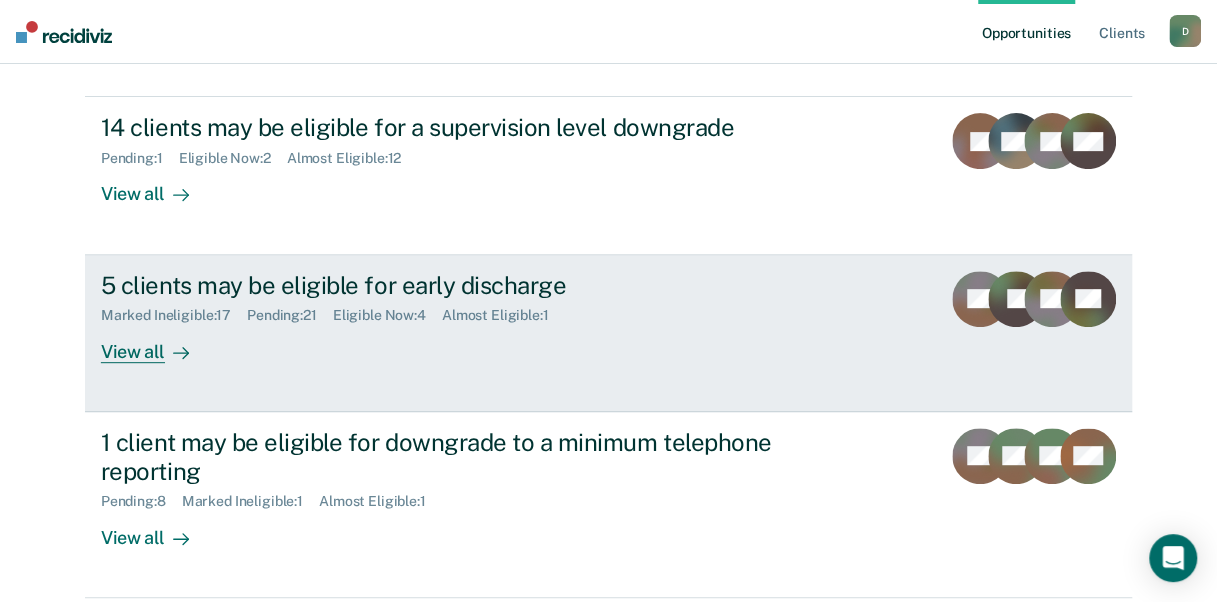 click on "5 clients may be eligible for early discharge" at bounding box center (452, 285) 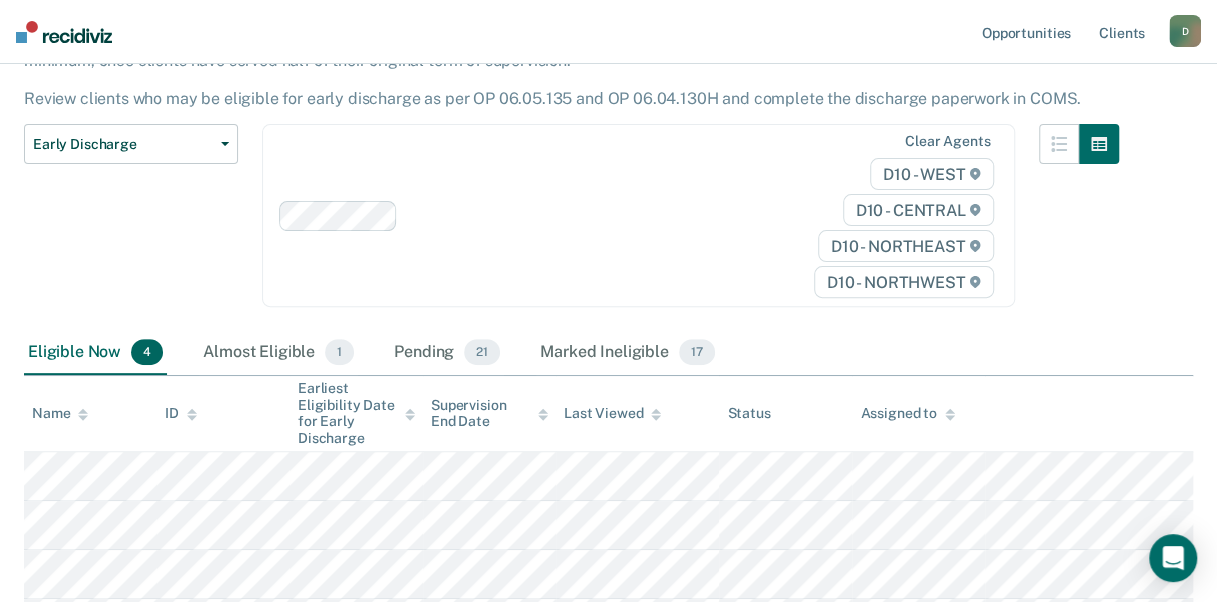 scroll, scrollTop: 351, scrollLeft: 0, axis: vertical 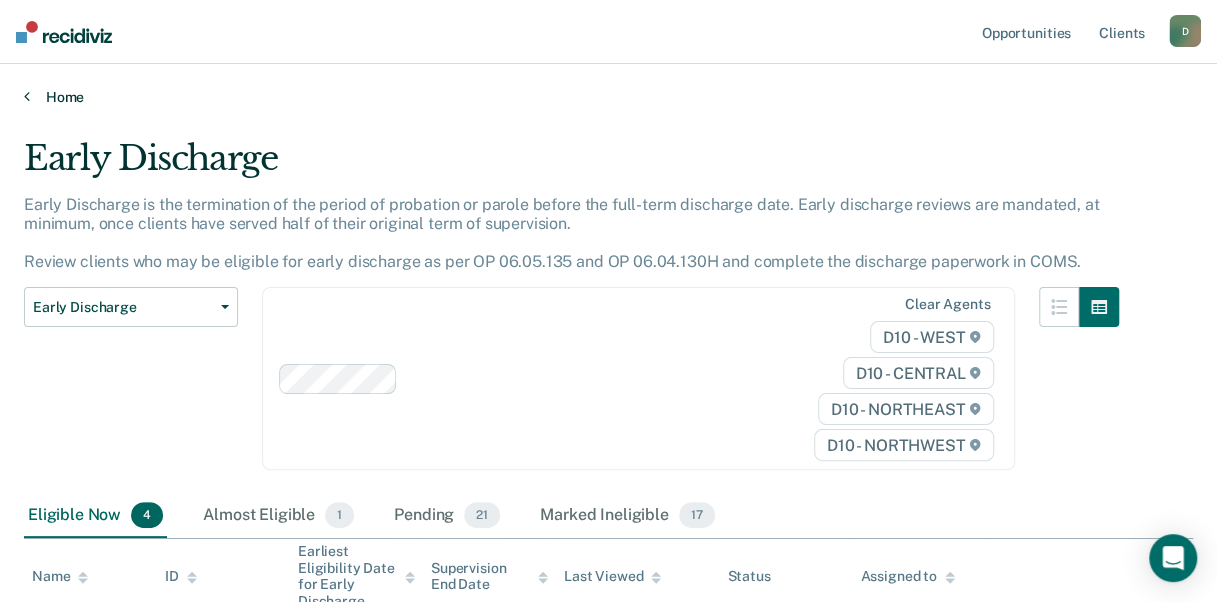 click on "Home" at bounding box center (608, 97) 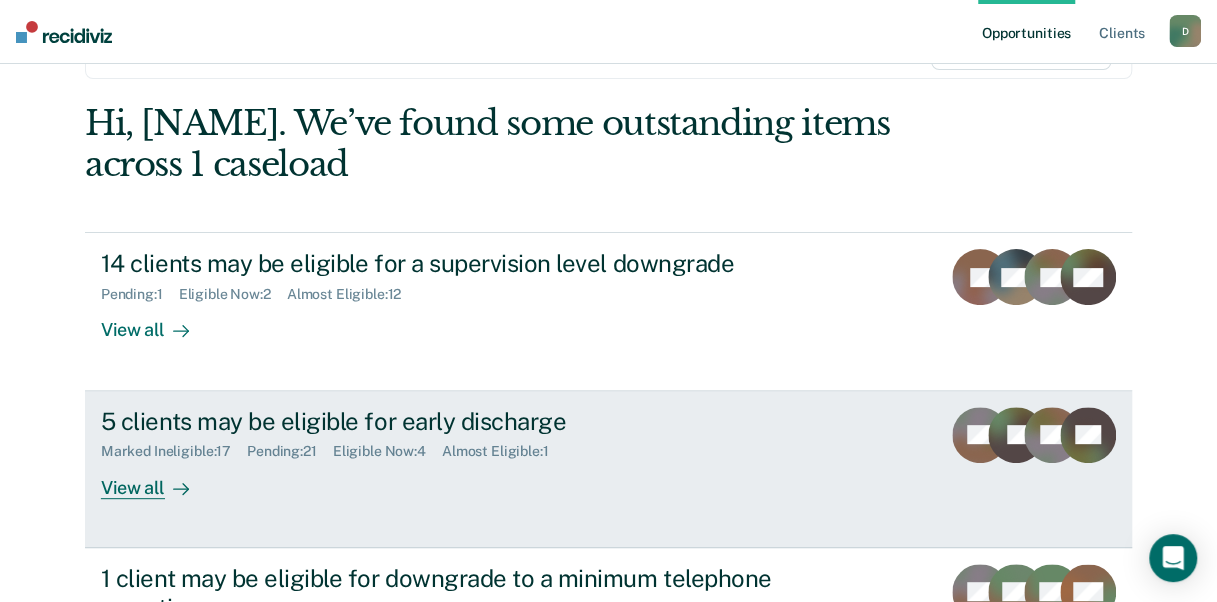 scroll, scrollTop: 600, scrollLeft: 0, axis: vertical 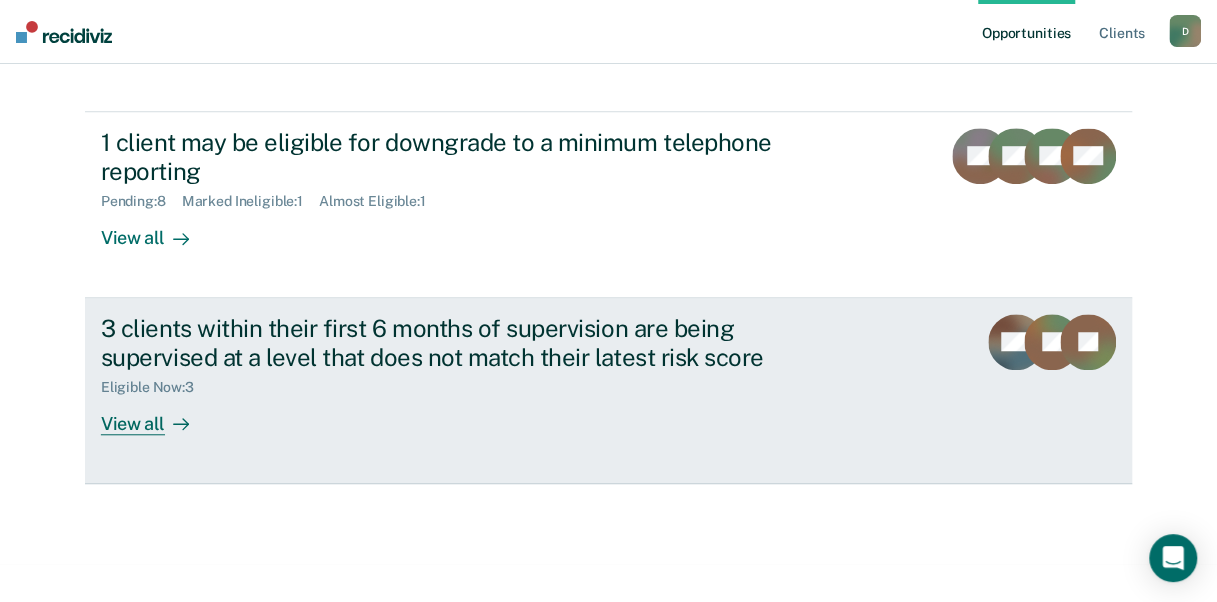 click on "View all" at bounding box center [157, 415] 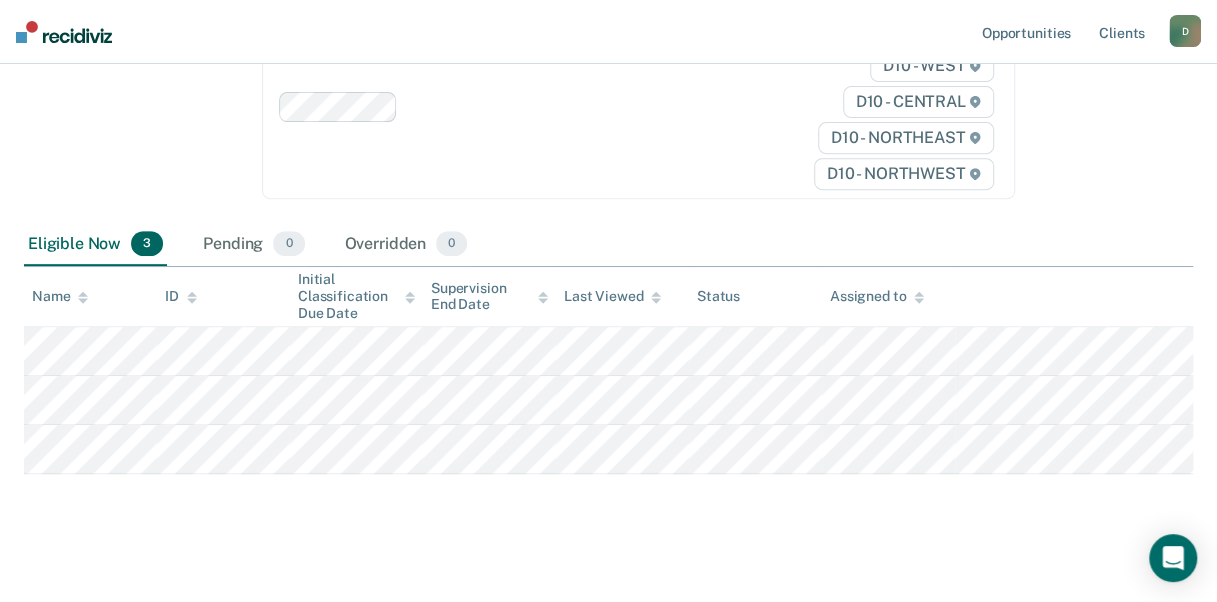 scroll, scrollTop: 324, scrollLeft: 0, axis: vertical 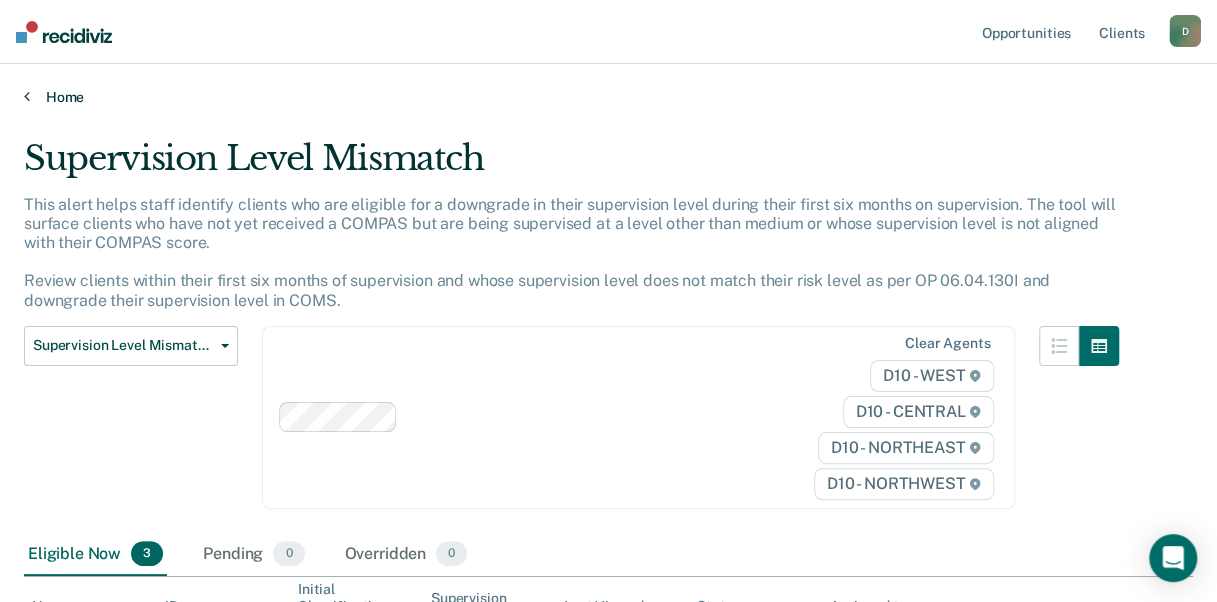 click on "Home" at bounding box center [608, 97] 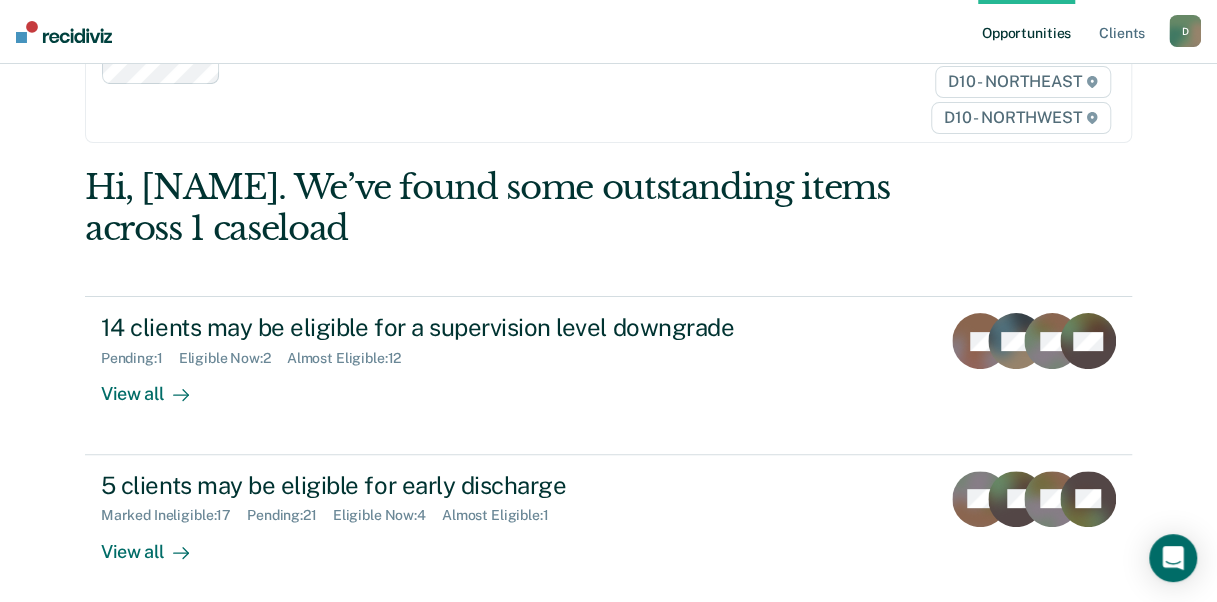 scroll, scrollTop: 400, scrollLeft: 0, axis: vertical 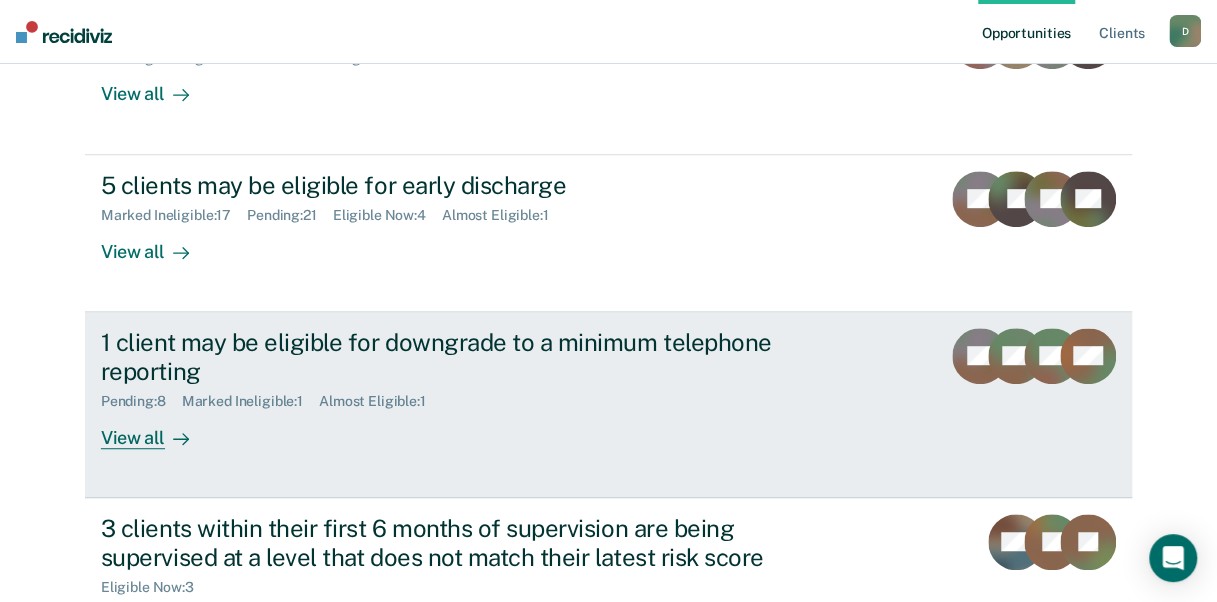 click on "View all" at bounding box center [157, 429] 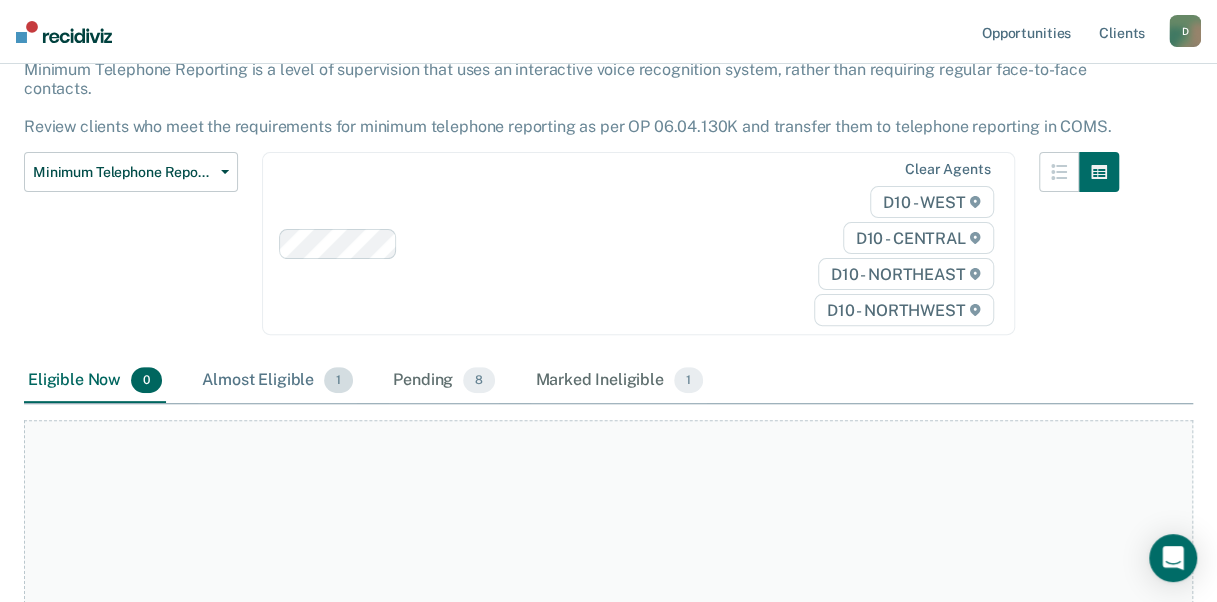 scroll, scrollTop: 89, scrollLeft: 0, axis: vertical 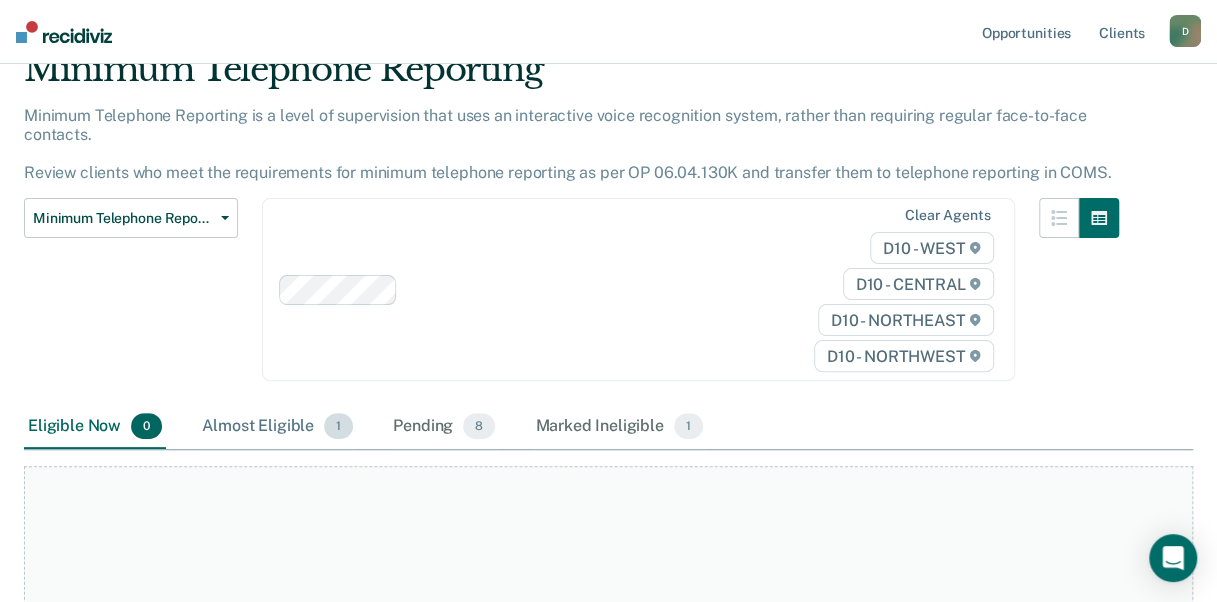 click on "Almost Eligible 1" at bounding box center (277, 427) 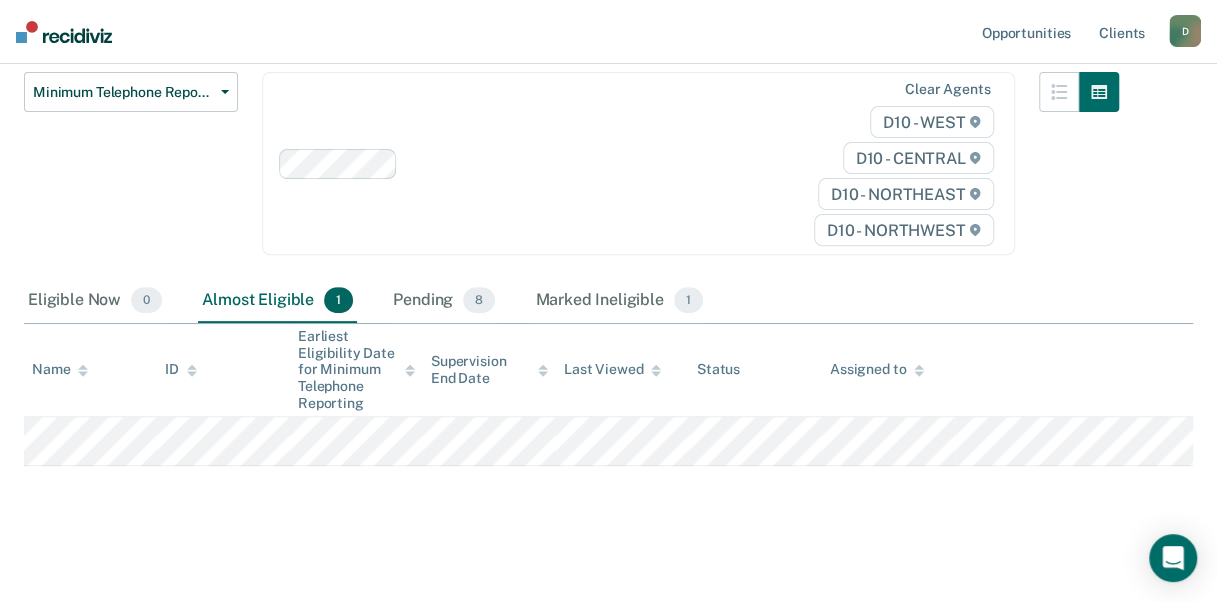 scroll, scrollTop: 221, scrollLeft: 0, axis: vertical 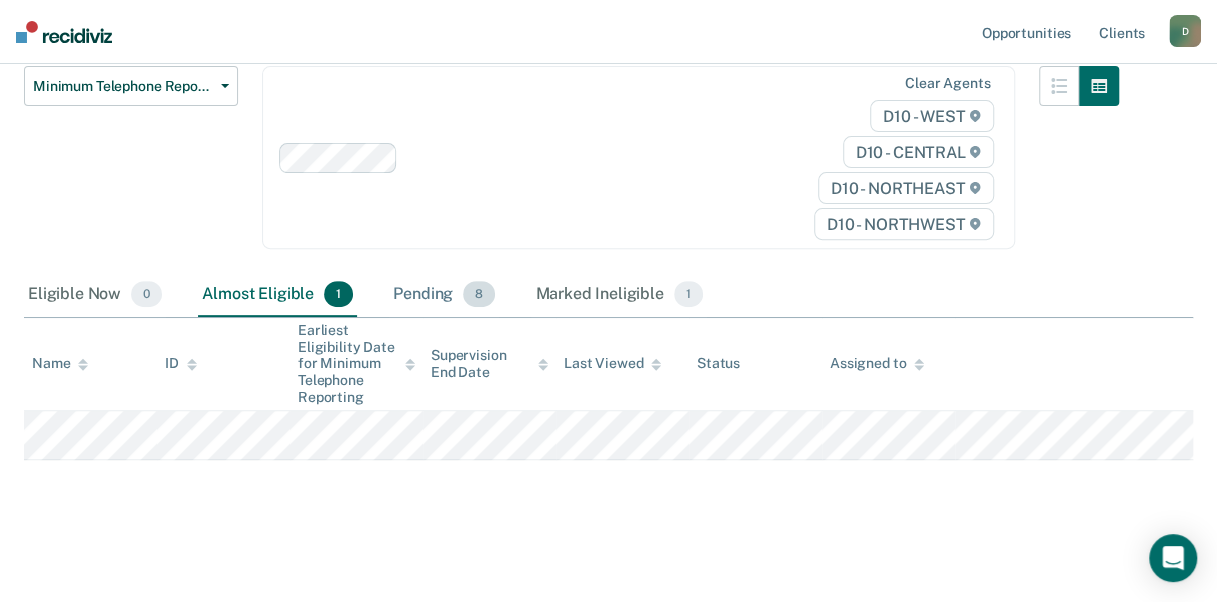 click on "8" at bounding box center (479, 294) 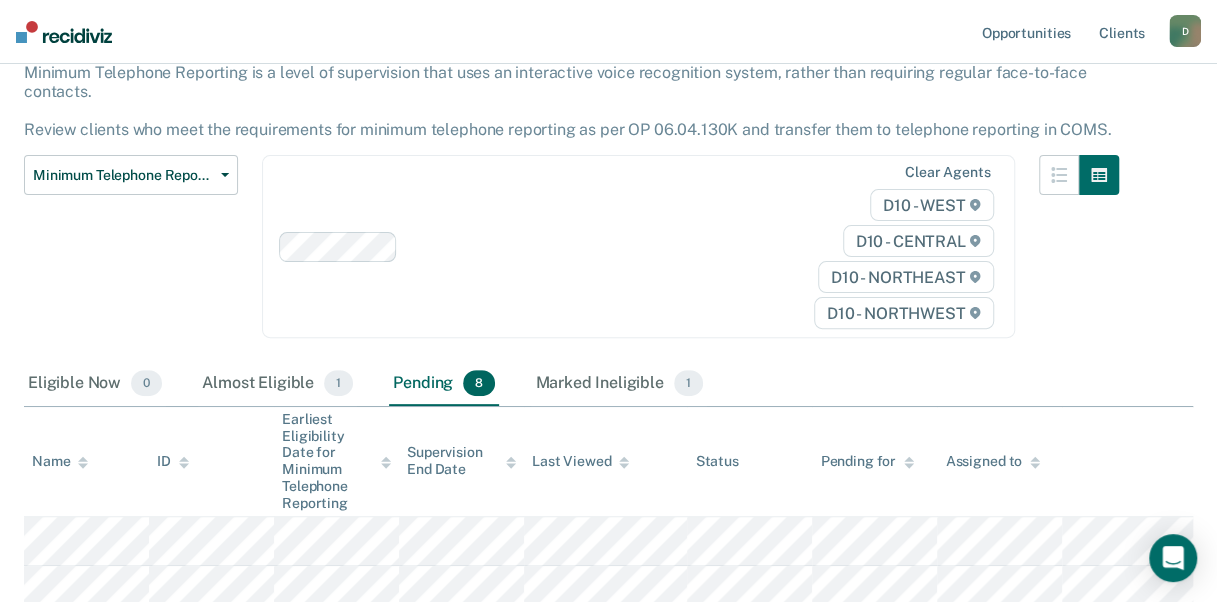 scroll, scrollTop: 80, scrollLeft: 0, axis: vertical 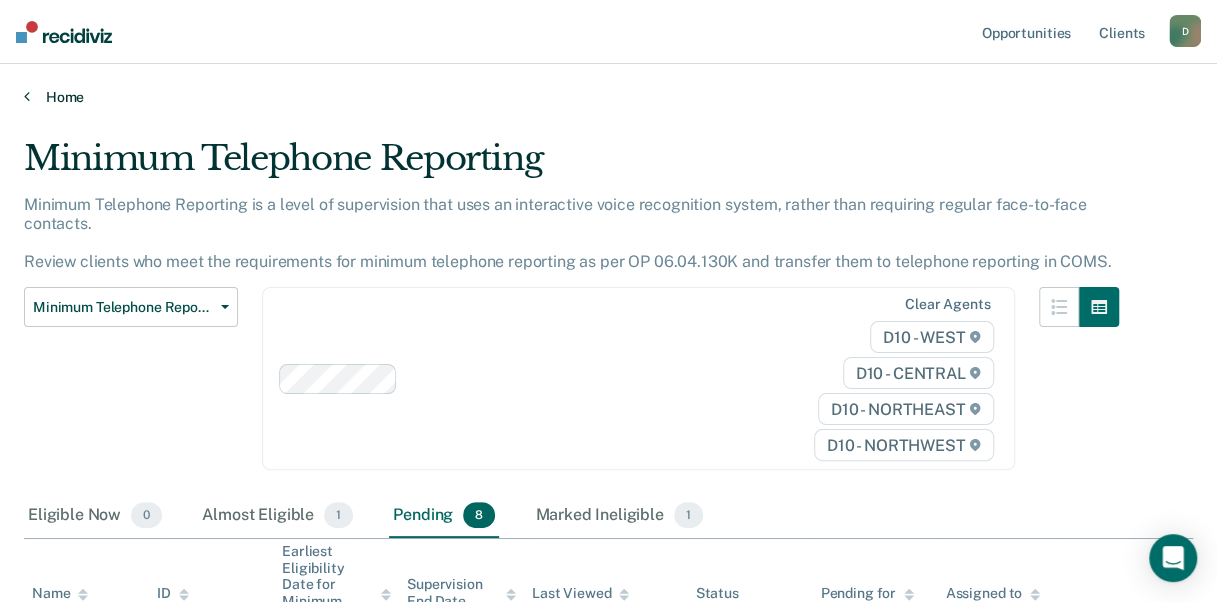 click at bounding box center [27, 96] 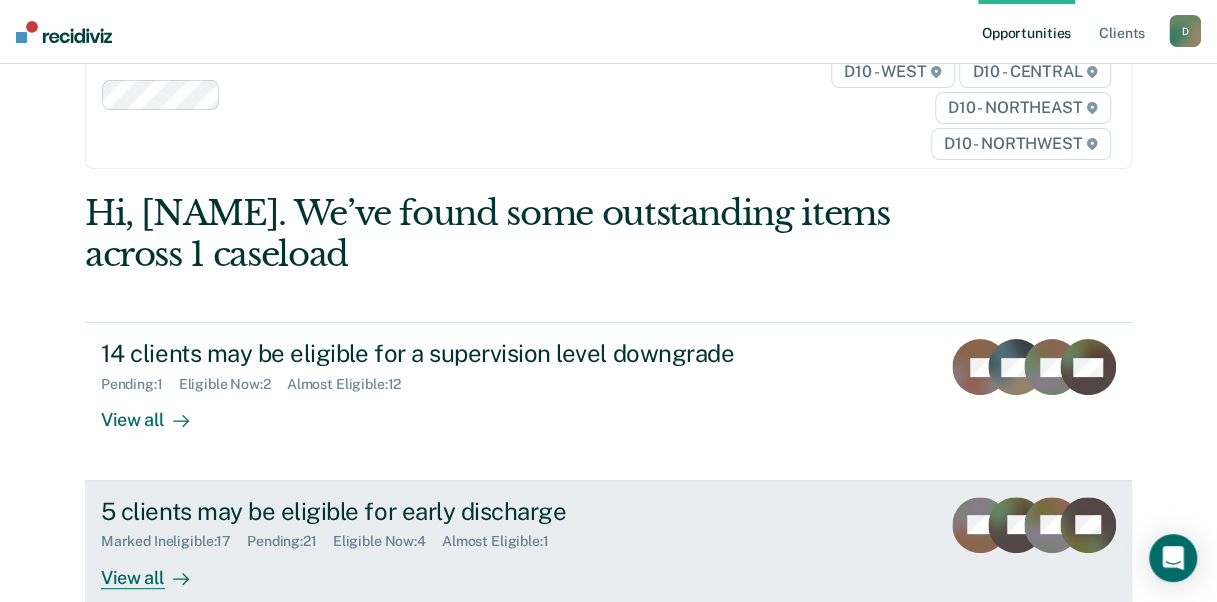 scroll, scrollTop: 300, scrollLeft: 0, axis: vertical 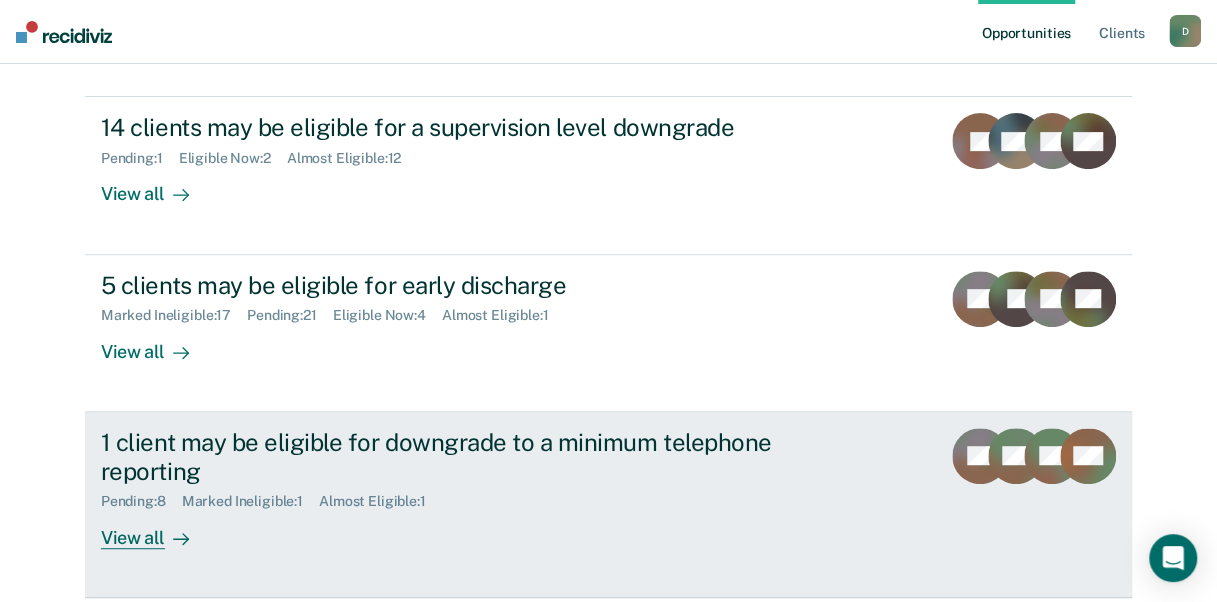 click on "View all" at bounding box center [157, 529] 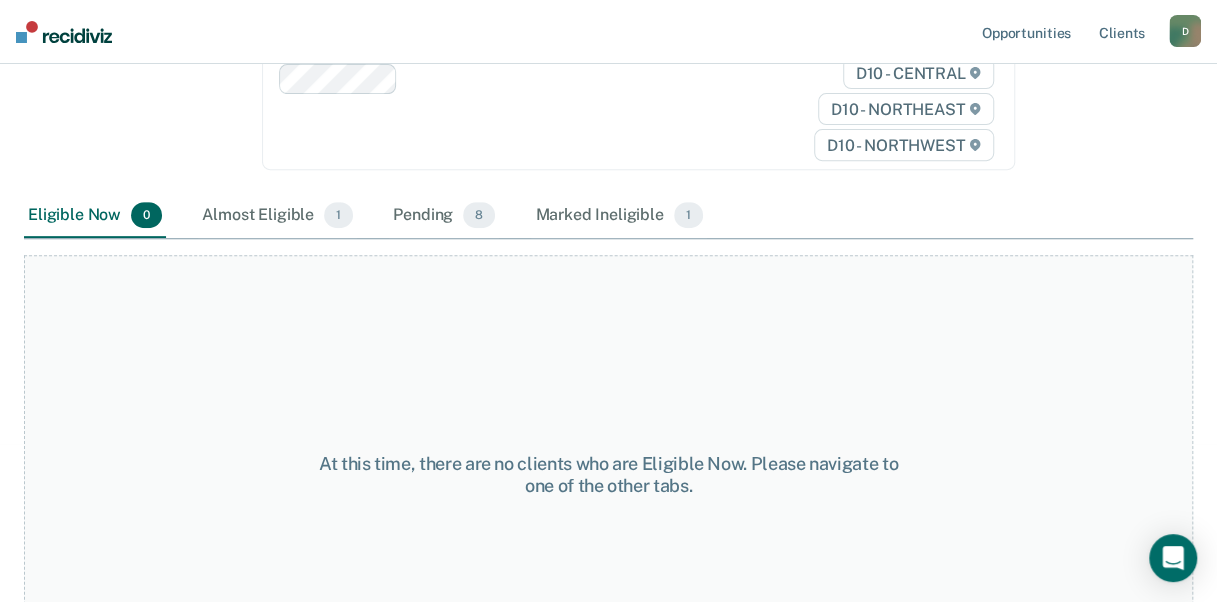 scroll, scrollTop: 0, scrollLeft: 0, axis: both 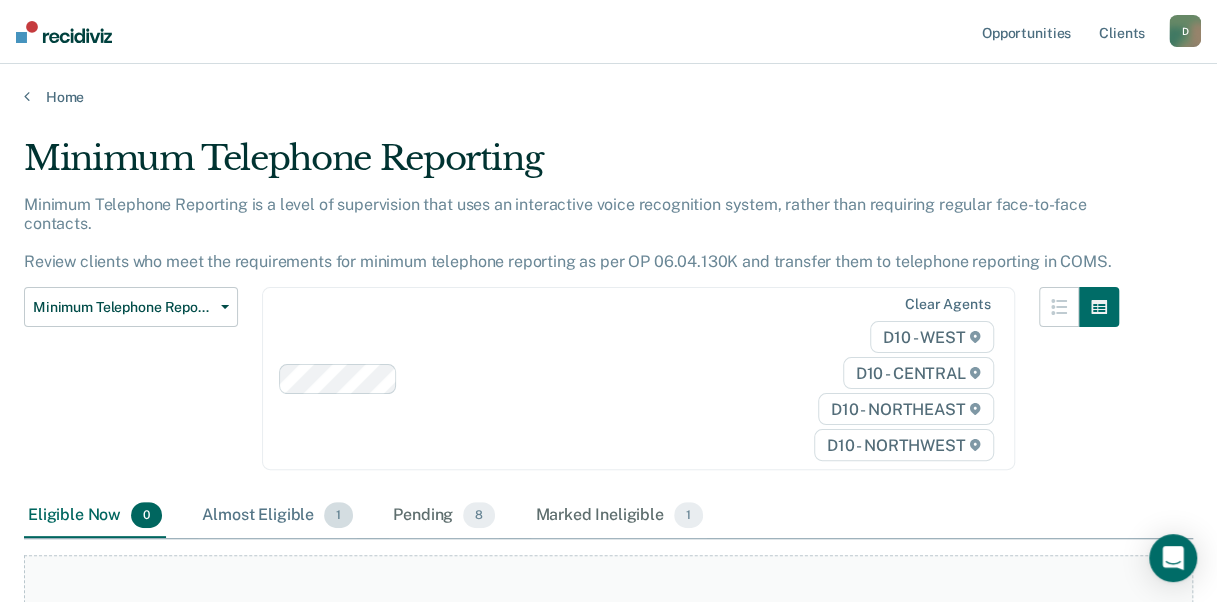 click on "Almost Eligible 1" at bounding box center (277, 516) 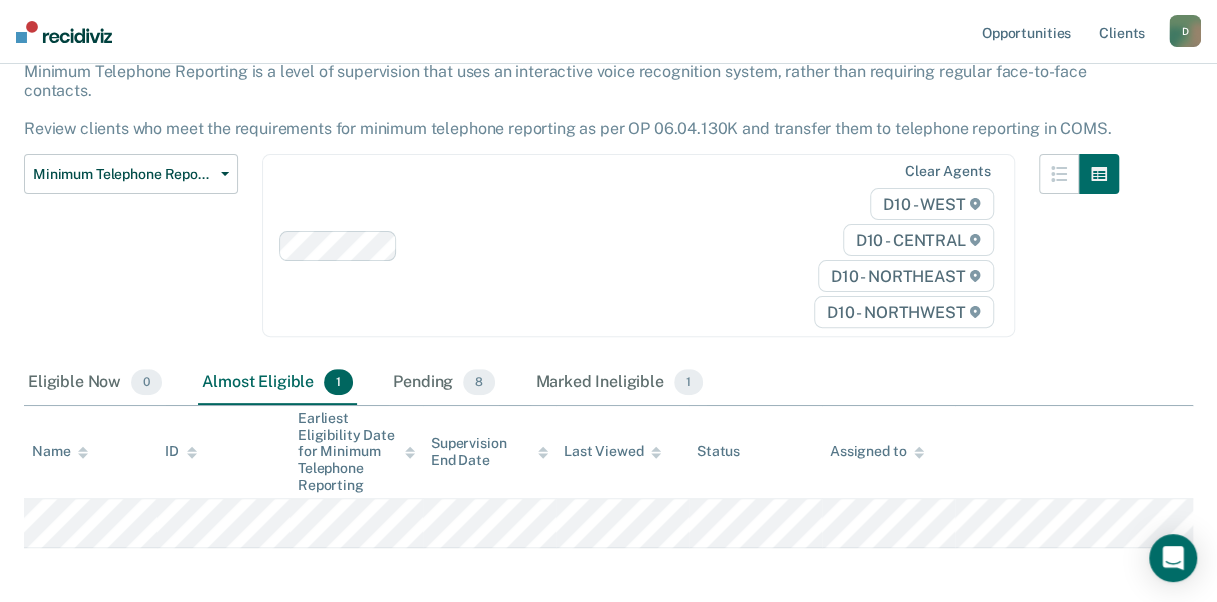 scroll, scrollTop: 221, scrollLeft: 0, axis: vertical 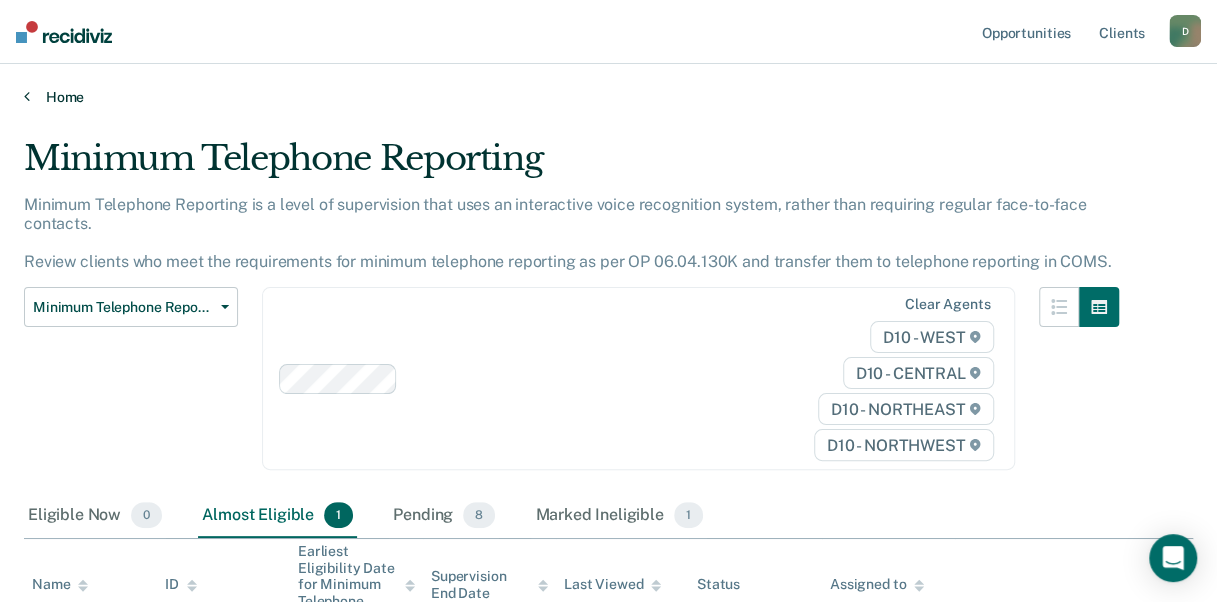 click on "Home" at bounding box center (608, 97) 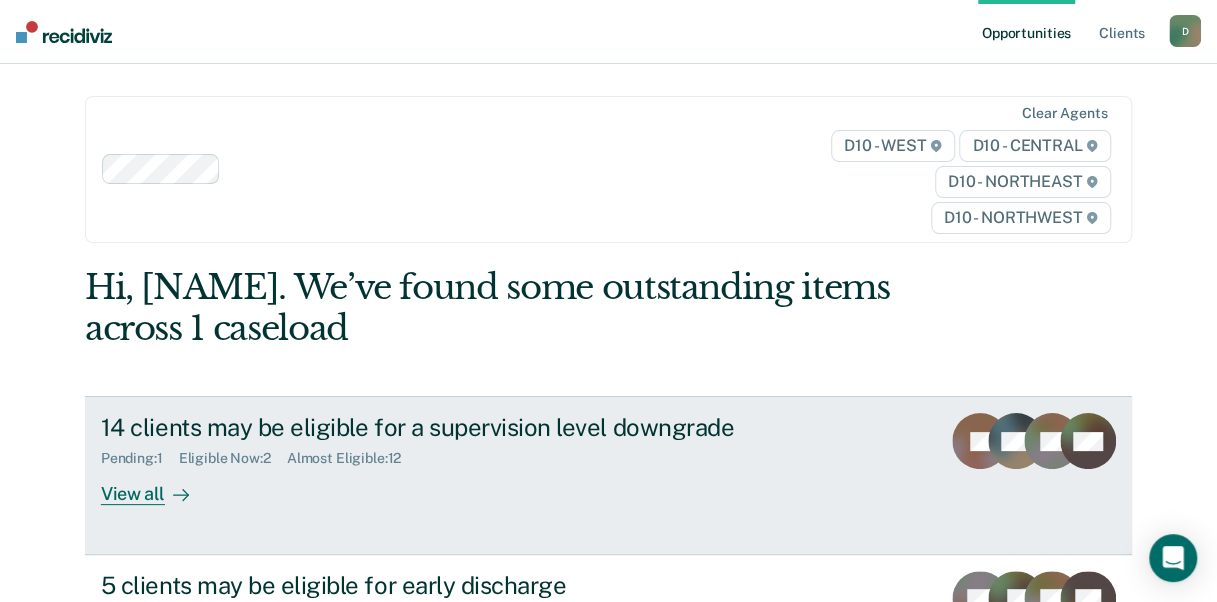 click on "View all" at bounding box center [157, 486] 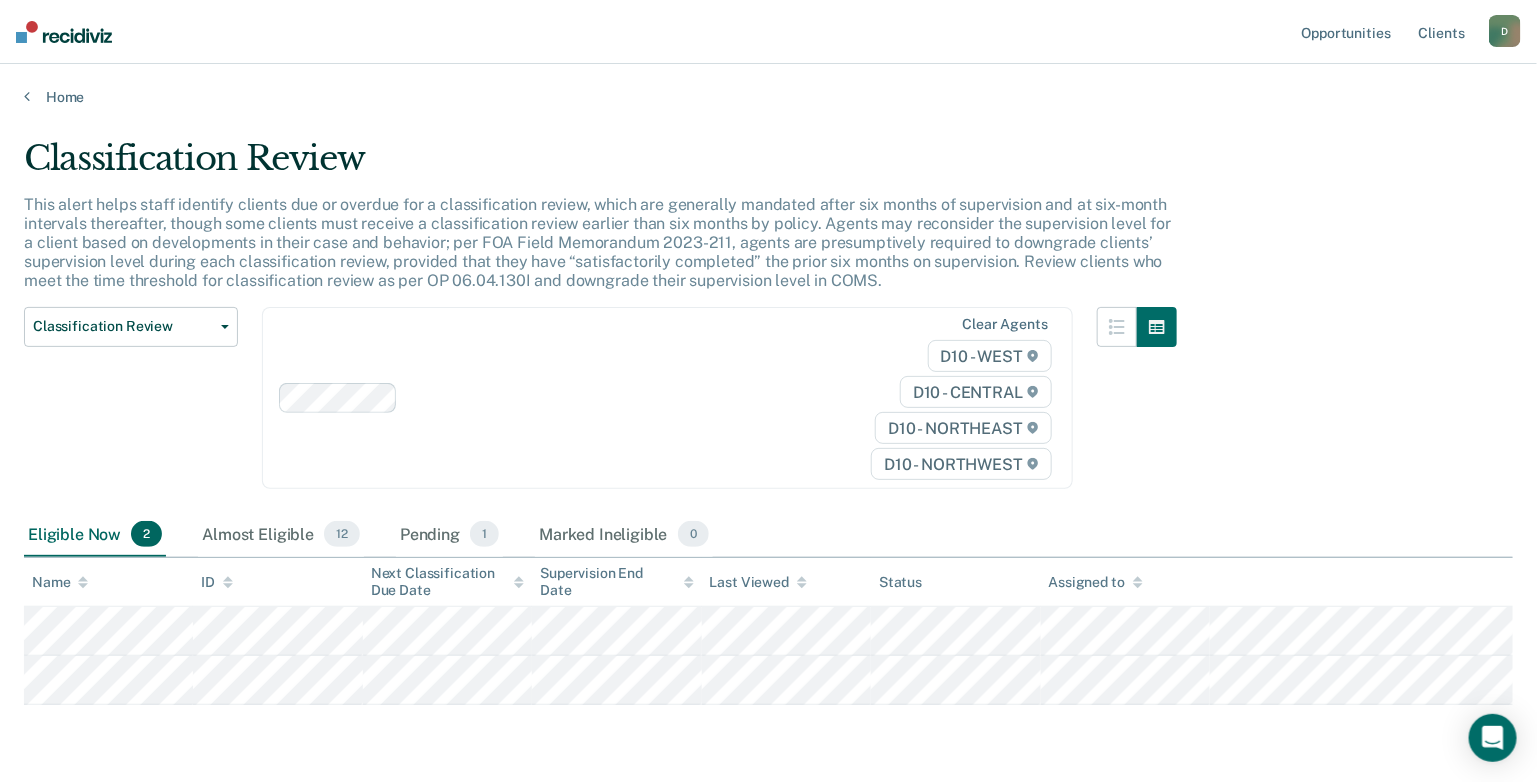 scroll, scrollTop: 64, scrollLeft: 0, axis: vertical 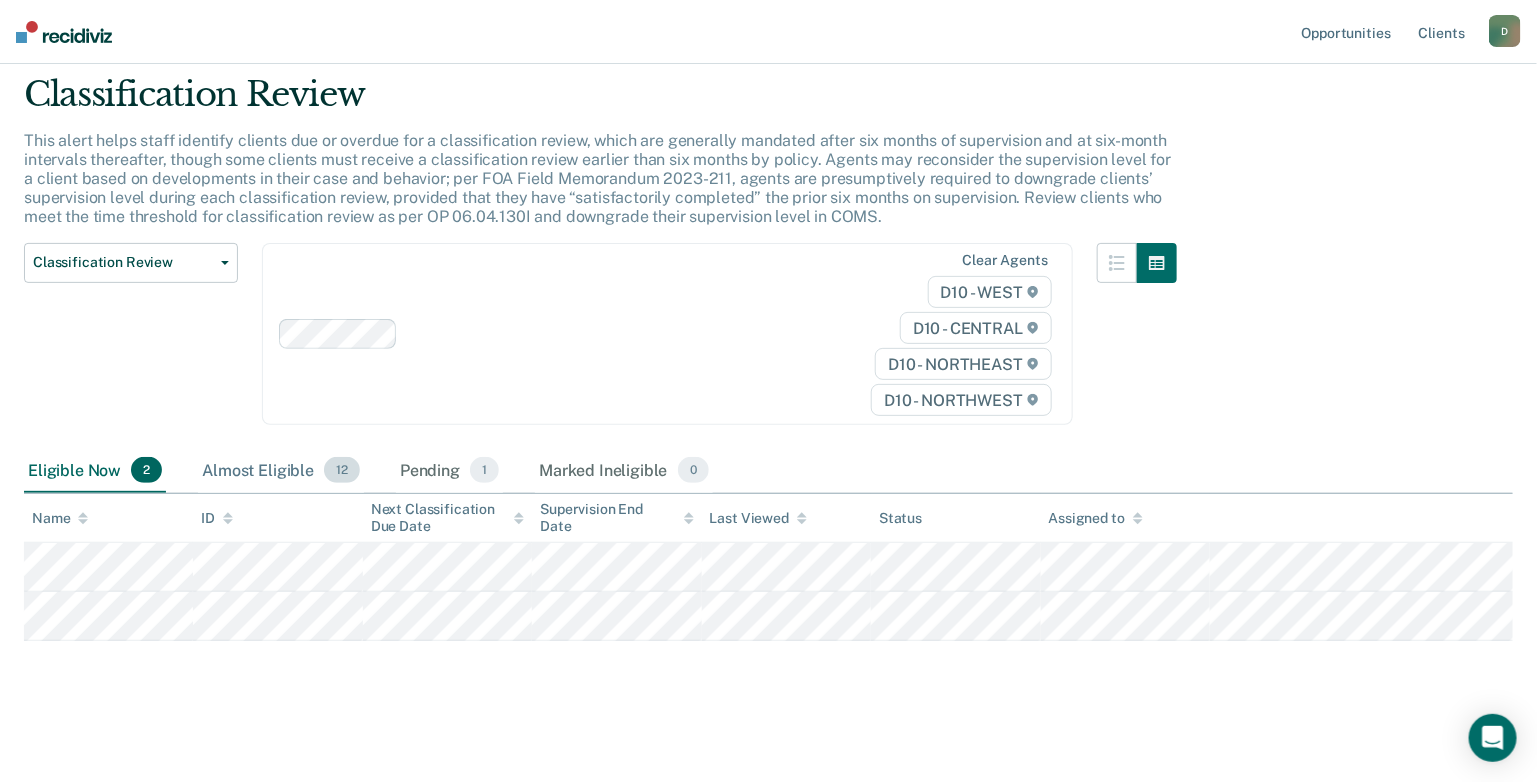 click on "Almost Eligible 12" at bounding box center (281, 471) 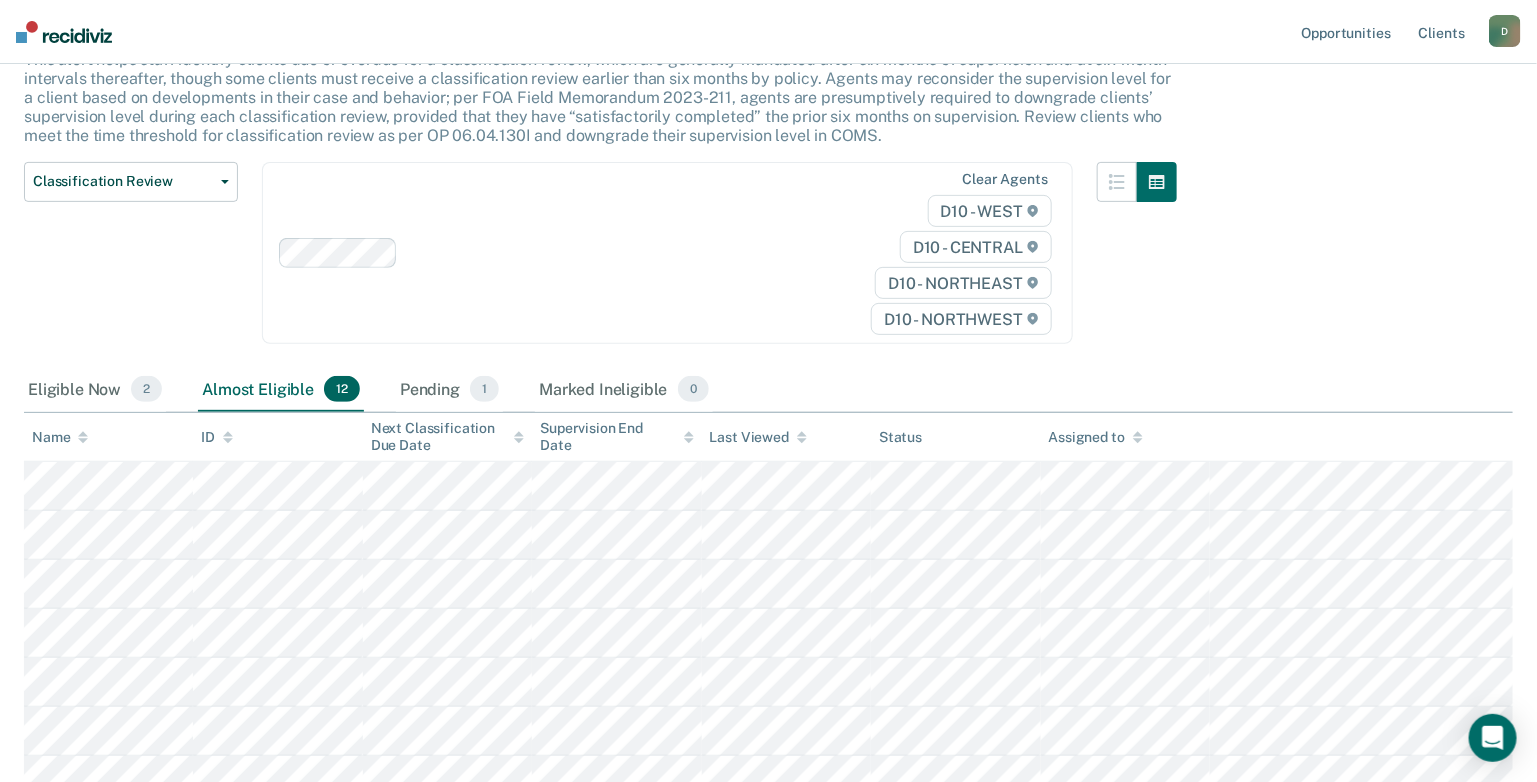 scroll, scrollTop: 364, scrollLeft: 0, axis: vertical 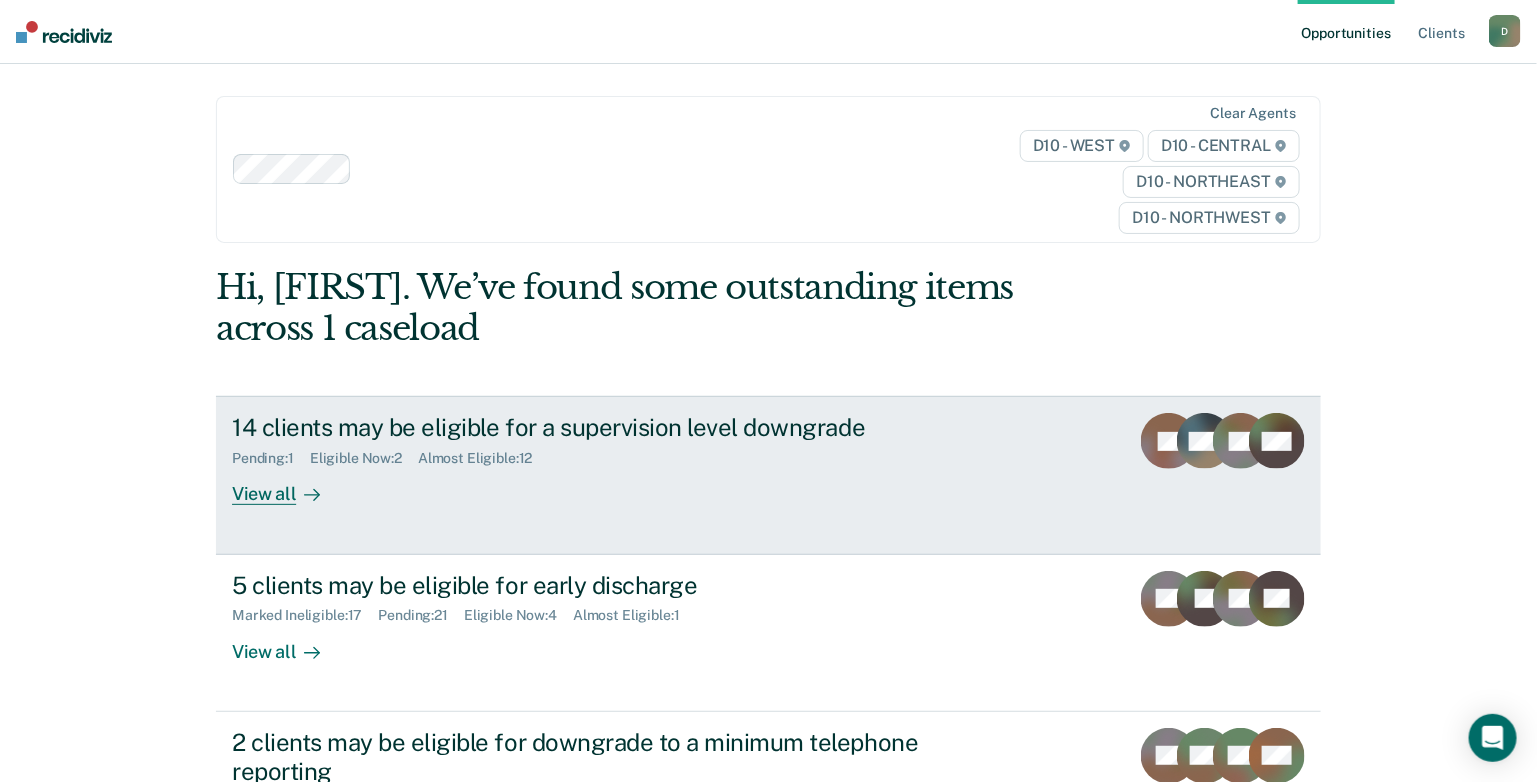 click on "14 clients may be eligible for a supervision level downgrade" at bounding box center (583, 427) 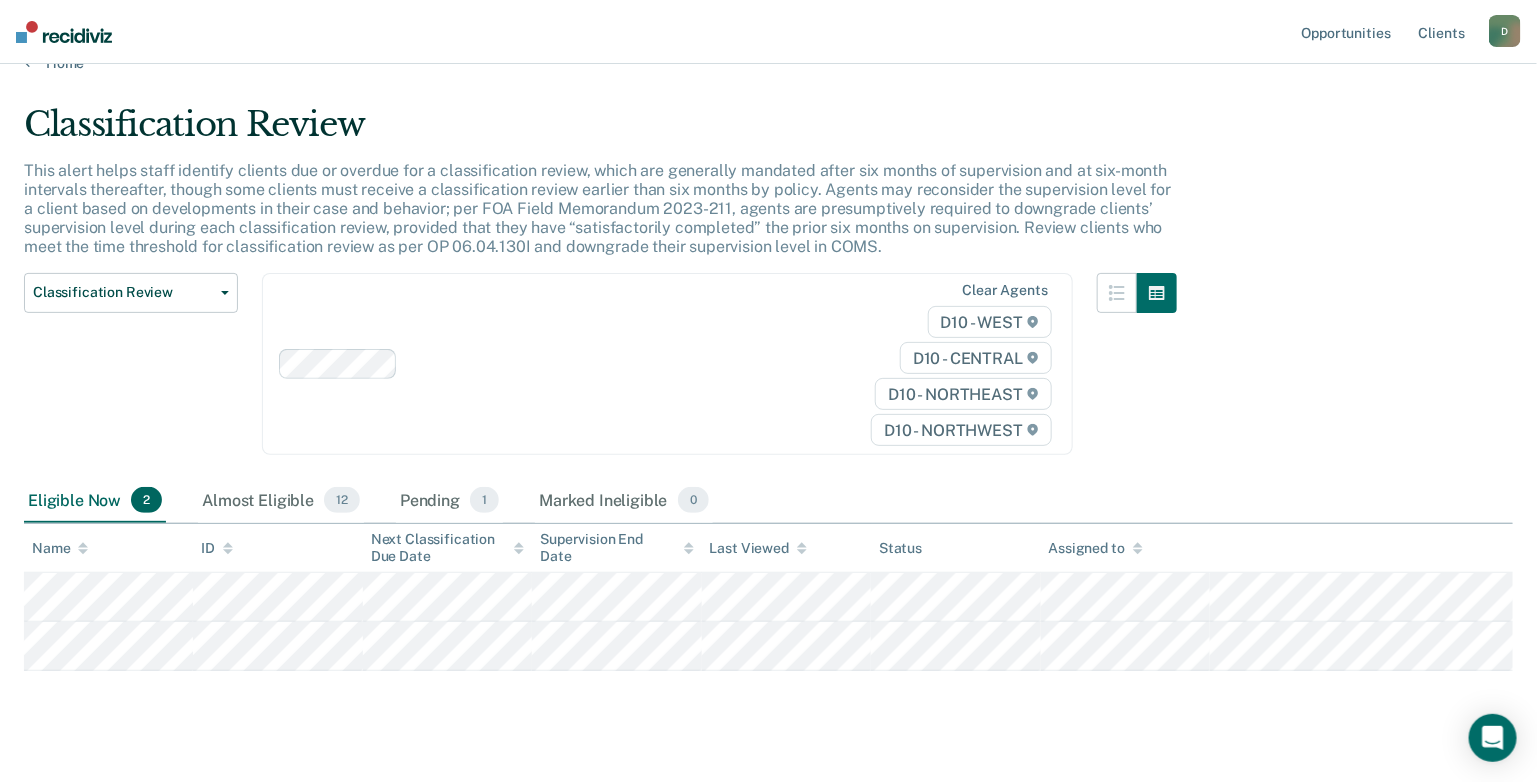scroll, scrollTop: 64, scrollLeft: 0, axis: vertical 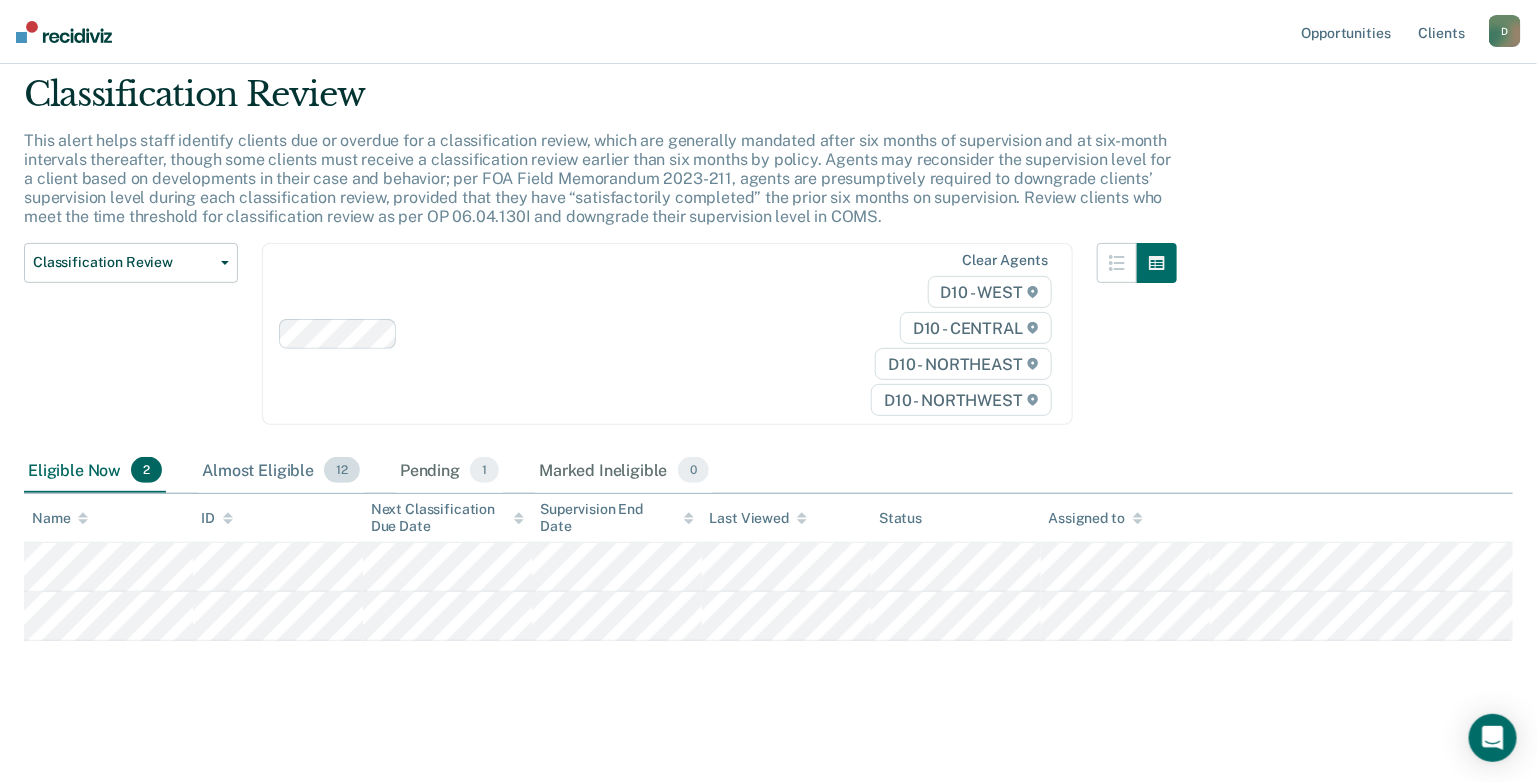 click on "Almost Eligible 12" at bounding box center (281, 471) 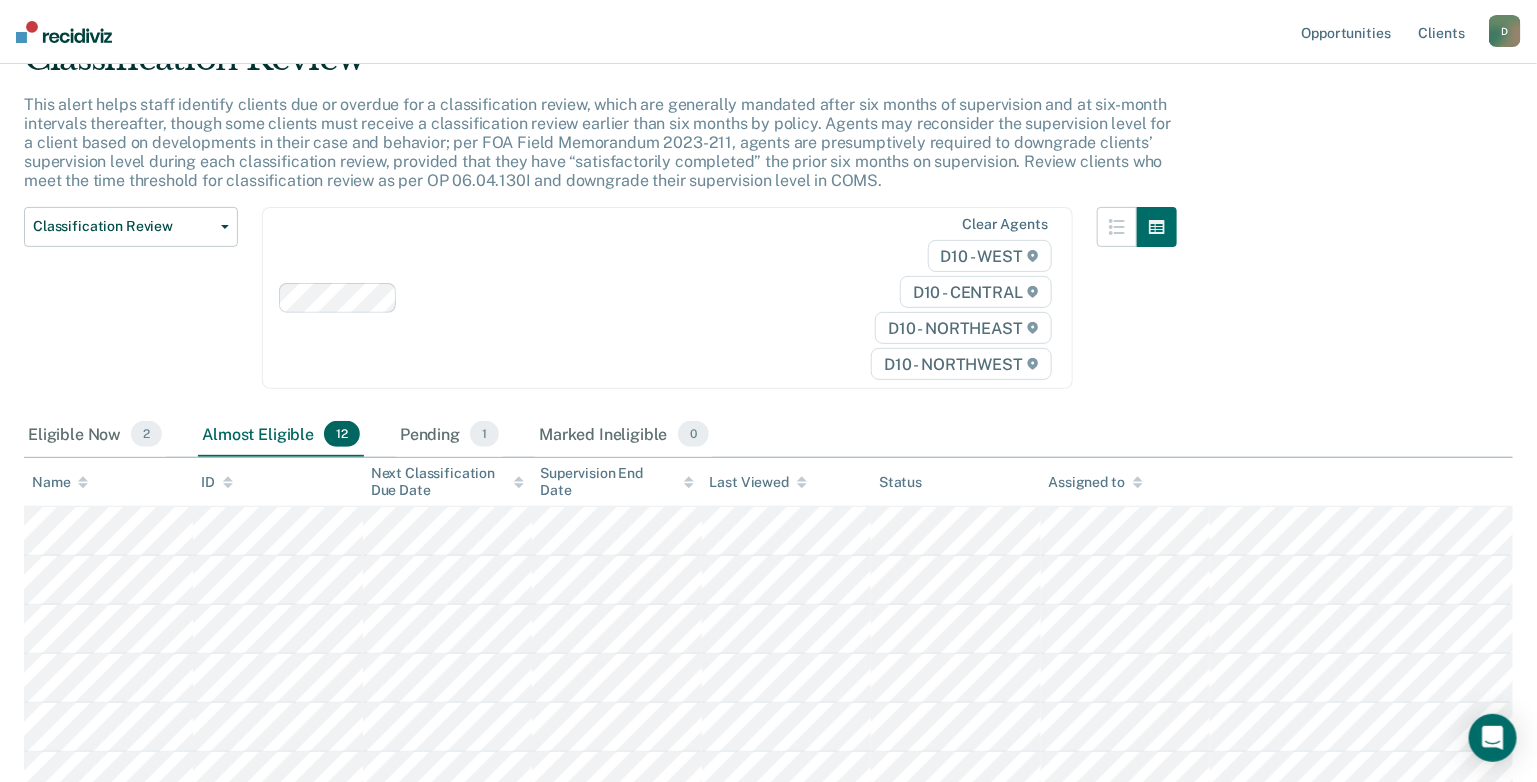 scroll, scrollTop: 164, scrollLeft: 0, axis: vertical 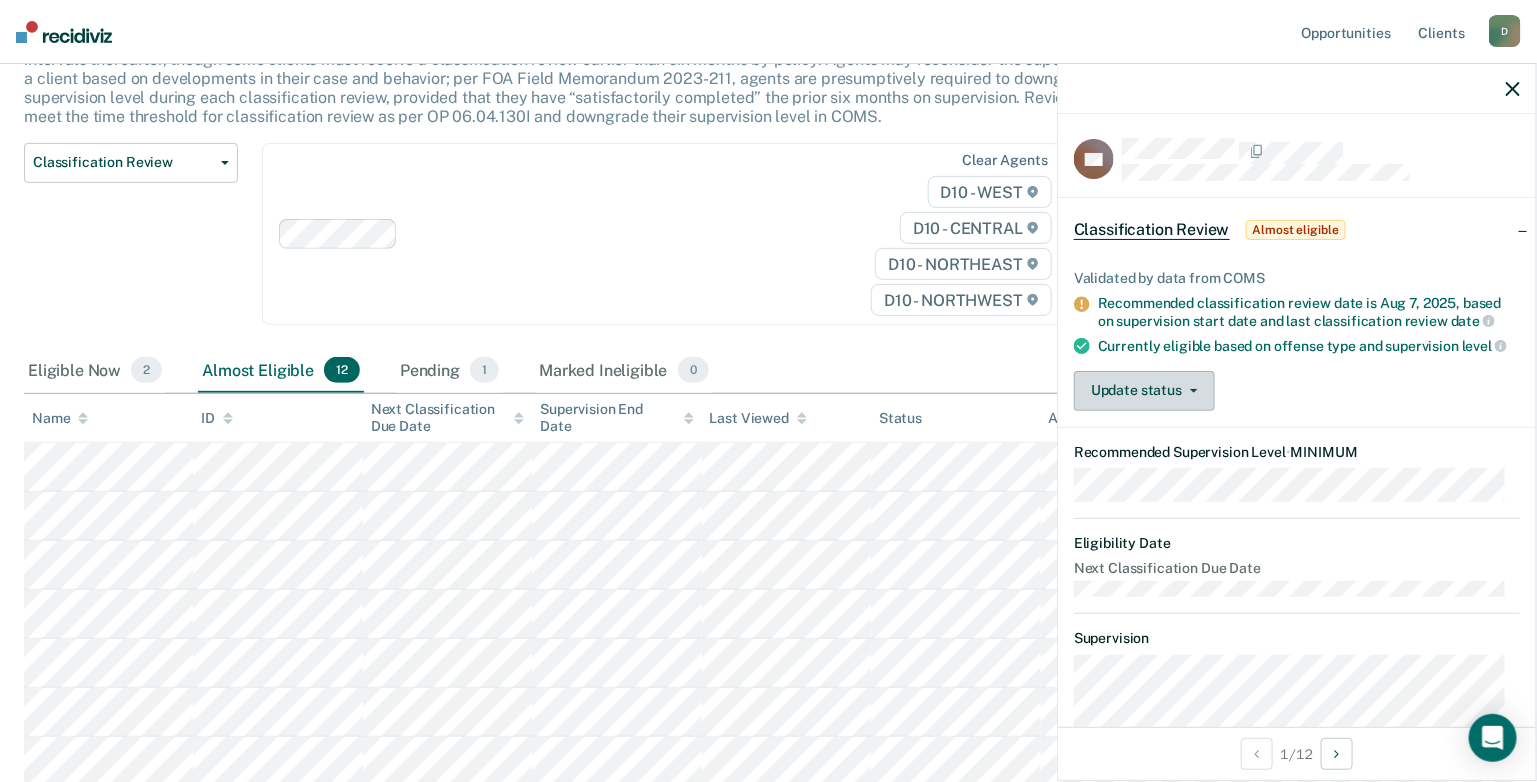 click on "Update status" at bounding box center [1144, 391] 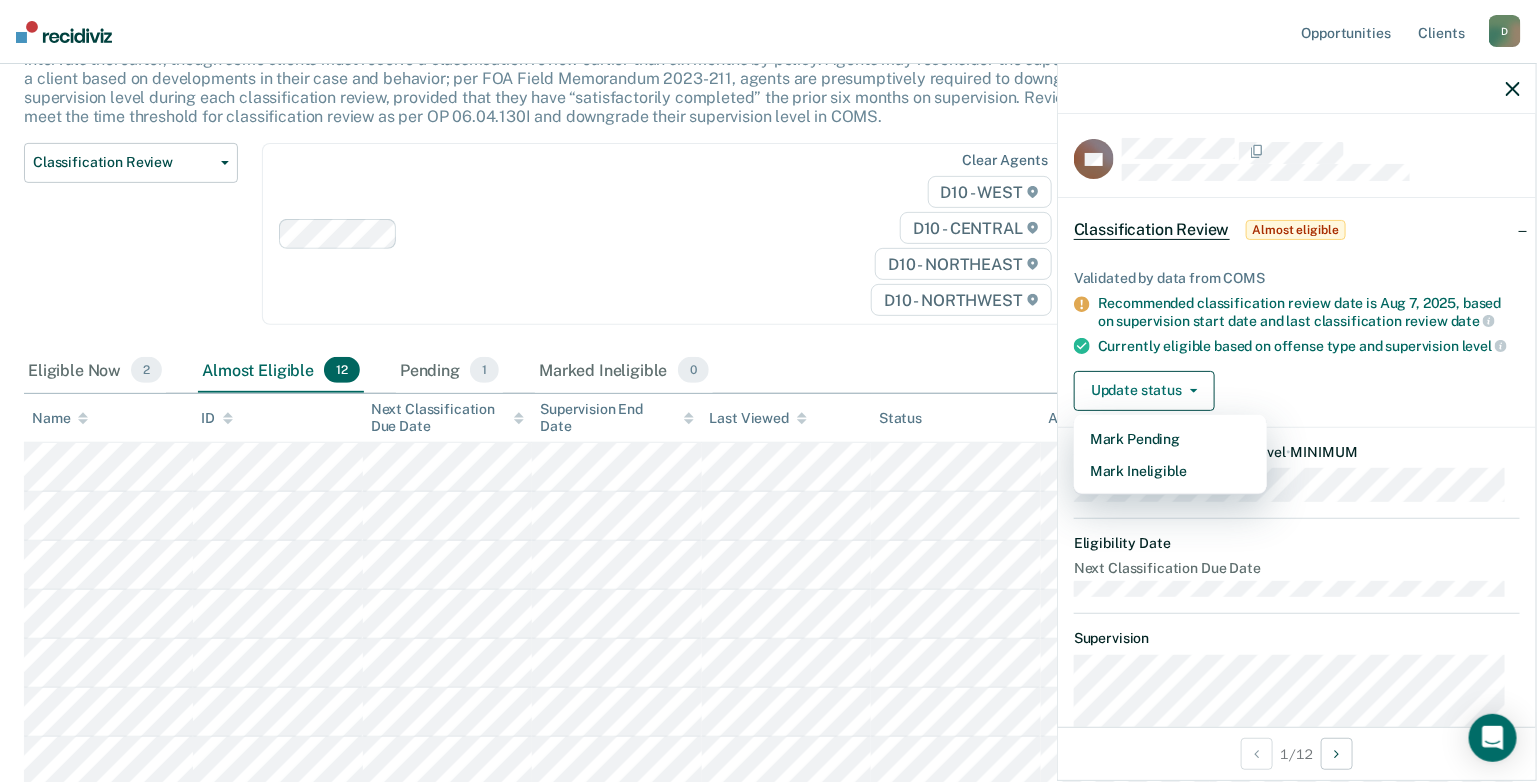 click on "Update status Mark Pending Mark Ineligible" at bounding box center (1297, 391) 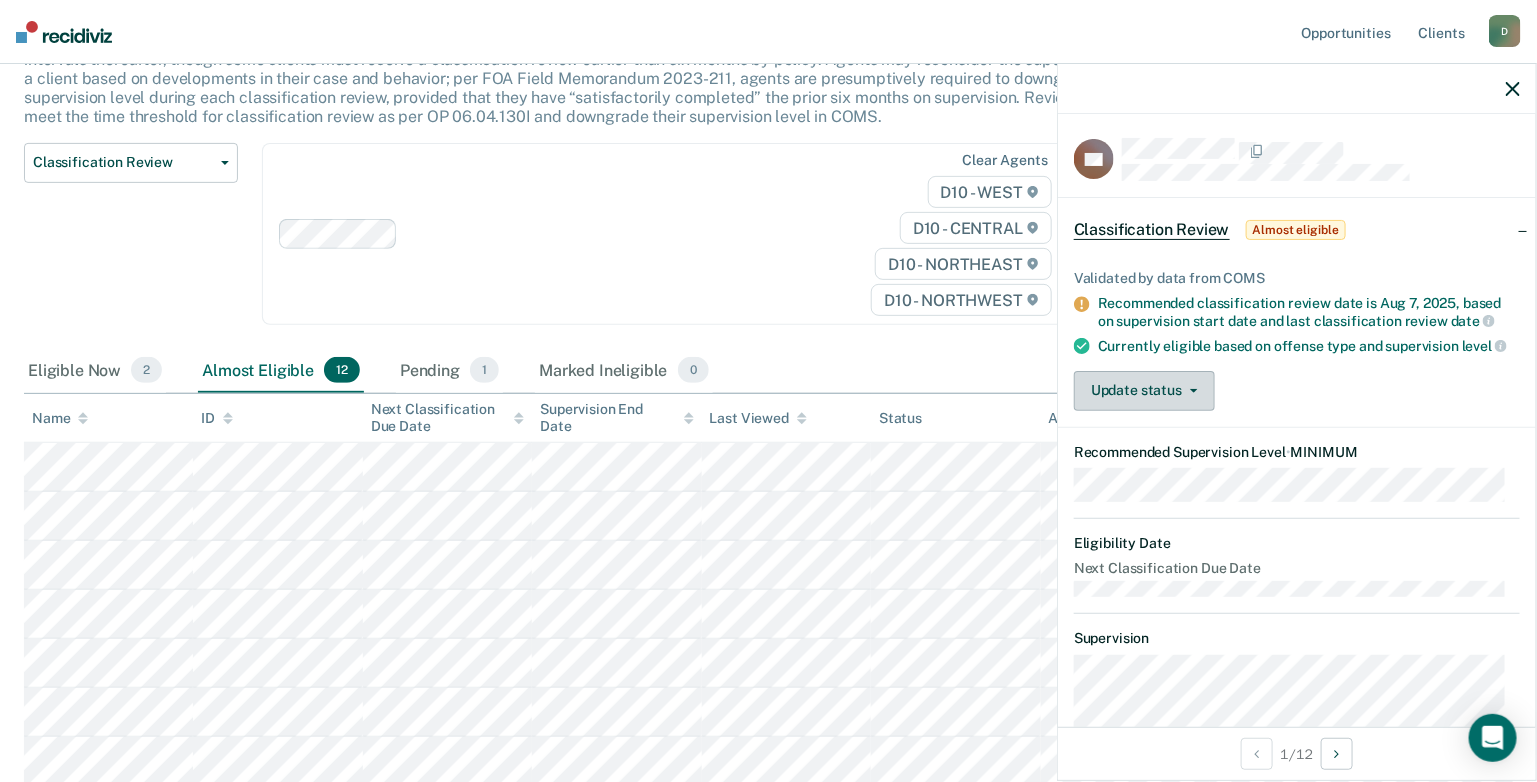 click on "Update status" at bounding box center (1144, 391) 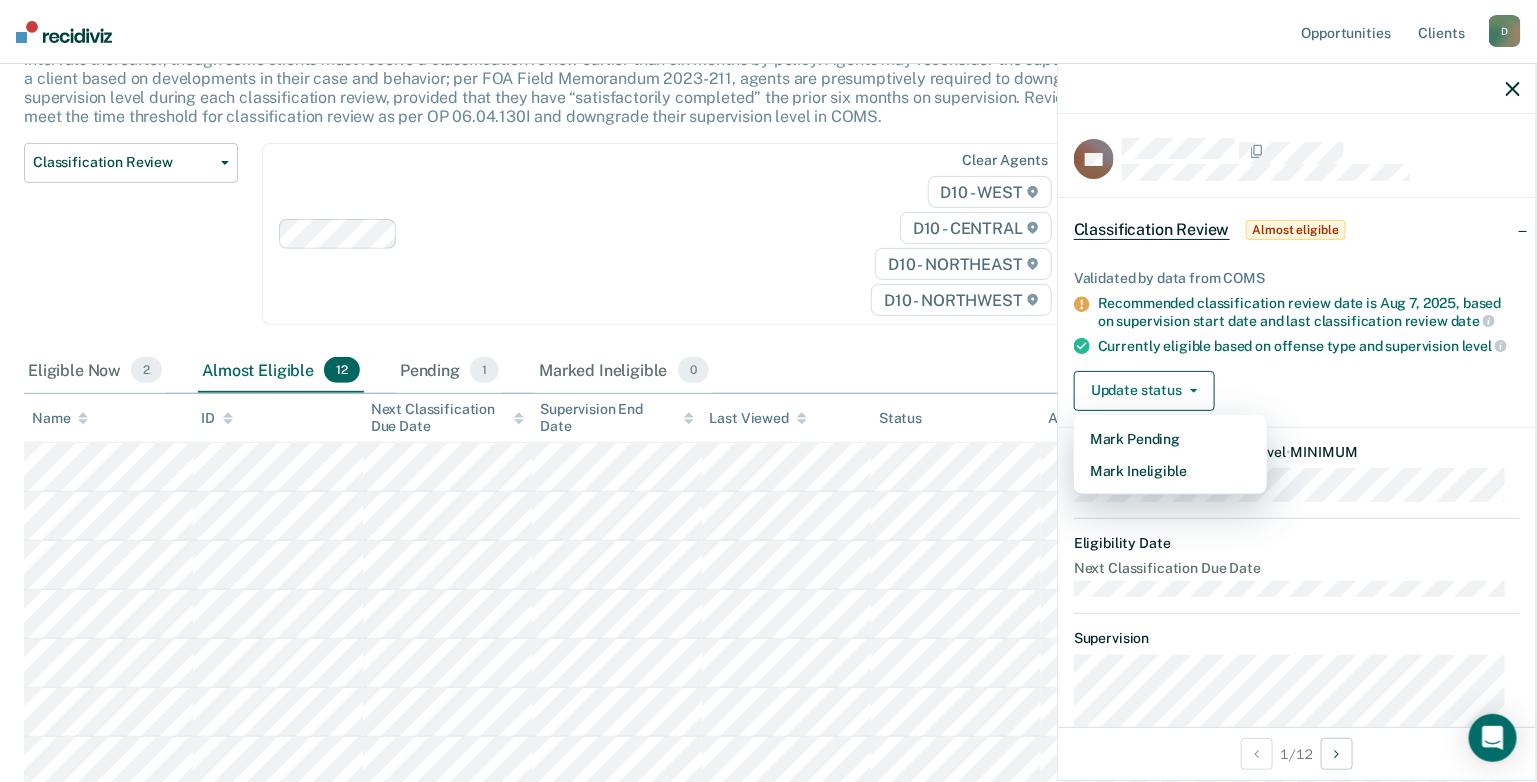 click on "Status" at bounding box center (955, 418) 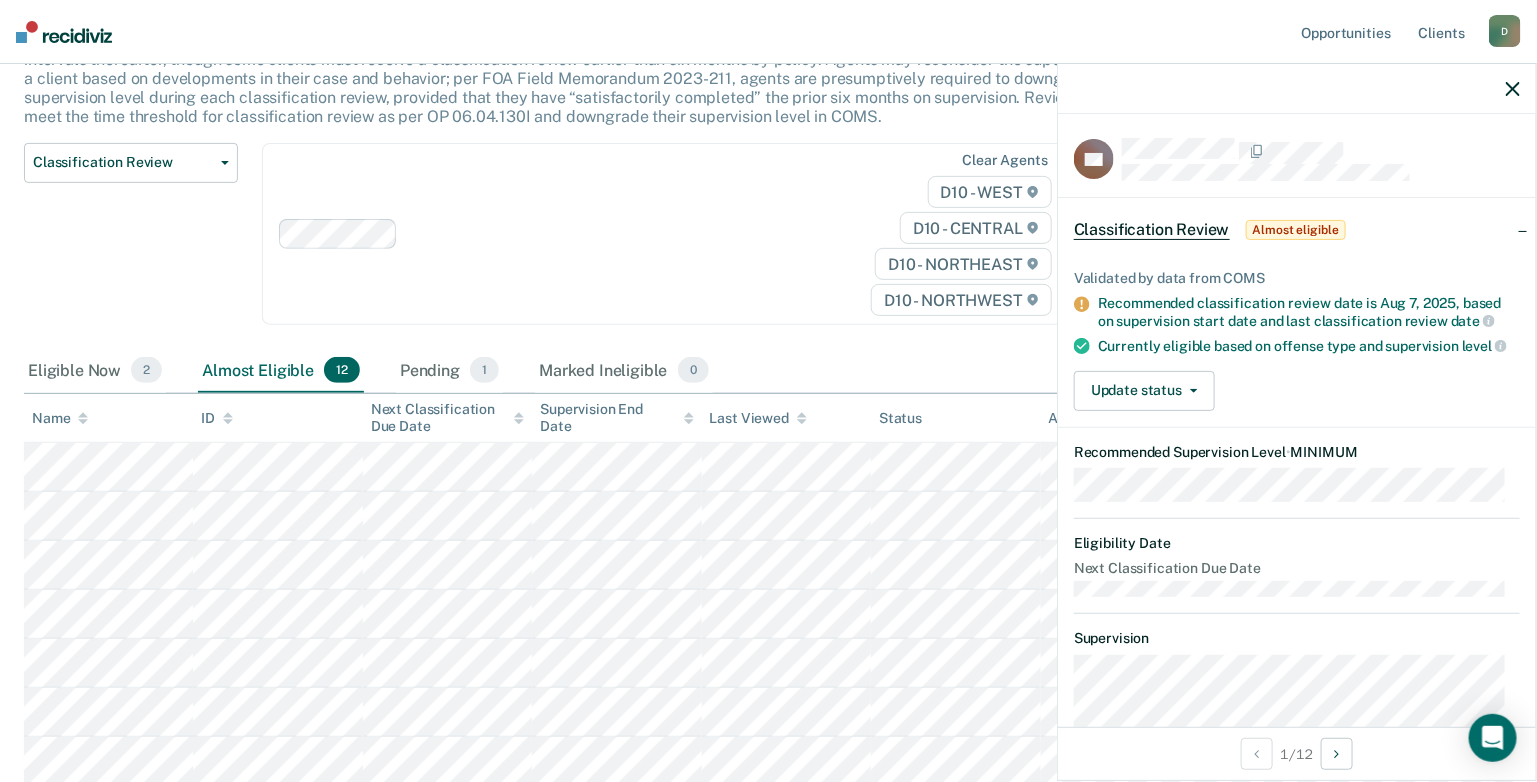 click 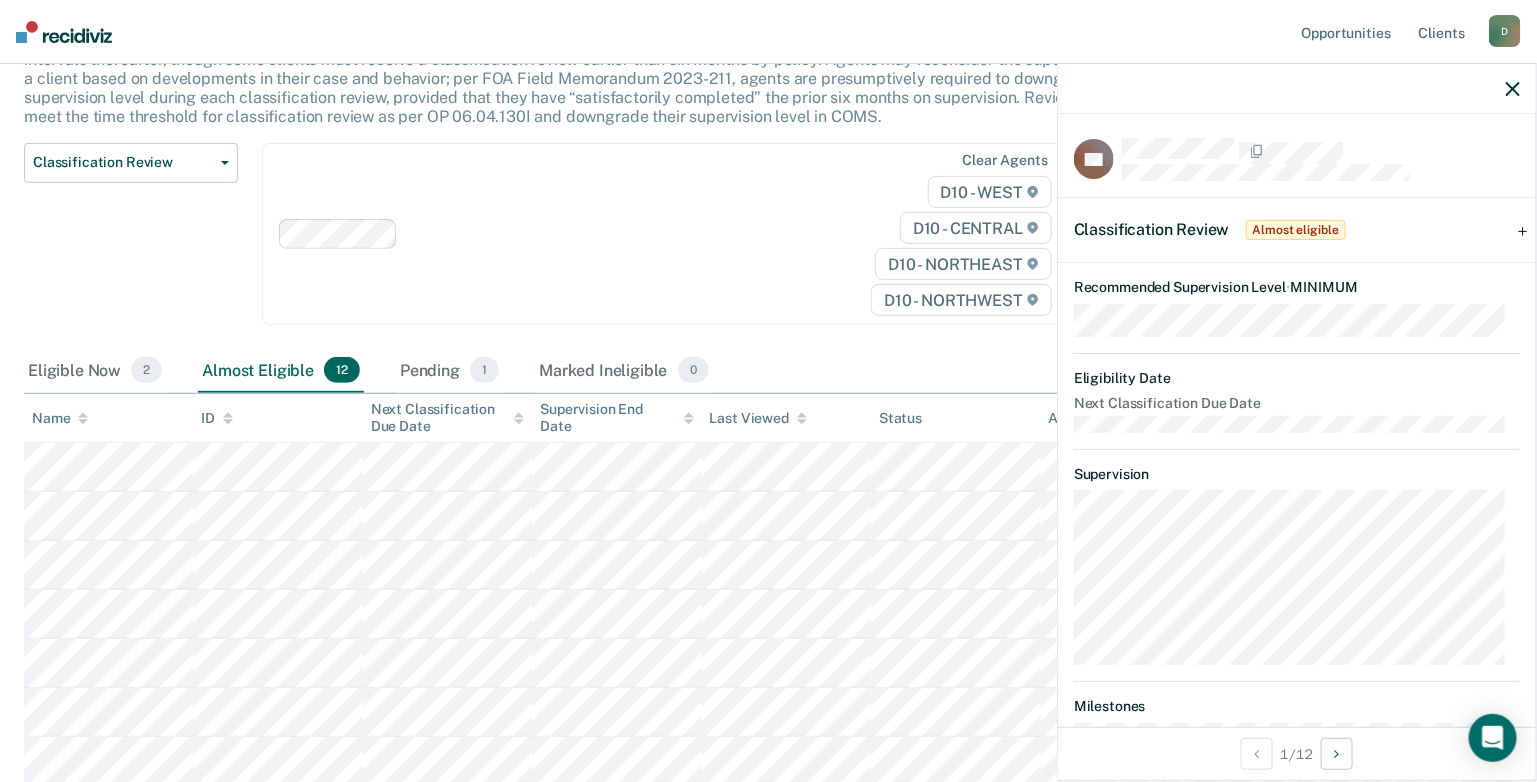 click on "Recommended Supervision Level   •  MINIMUM" at bounding box center [1297, 287] 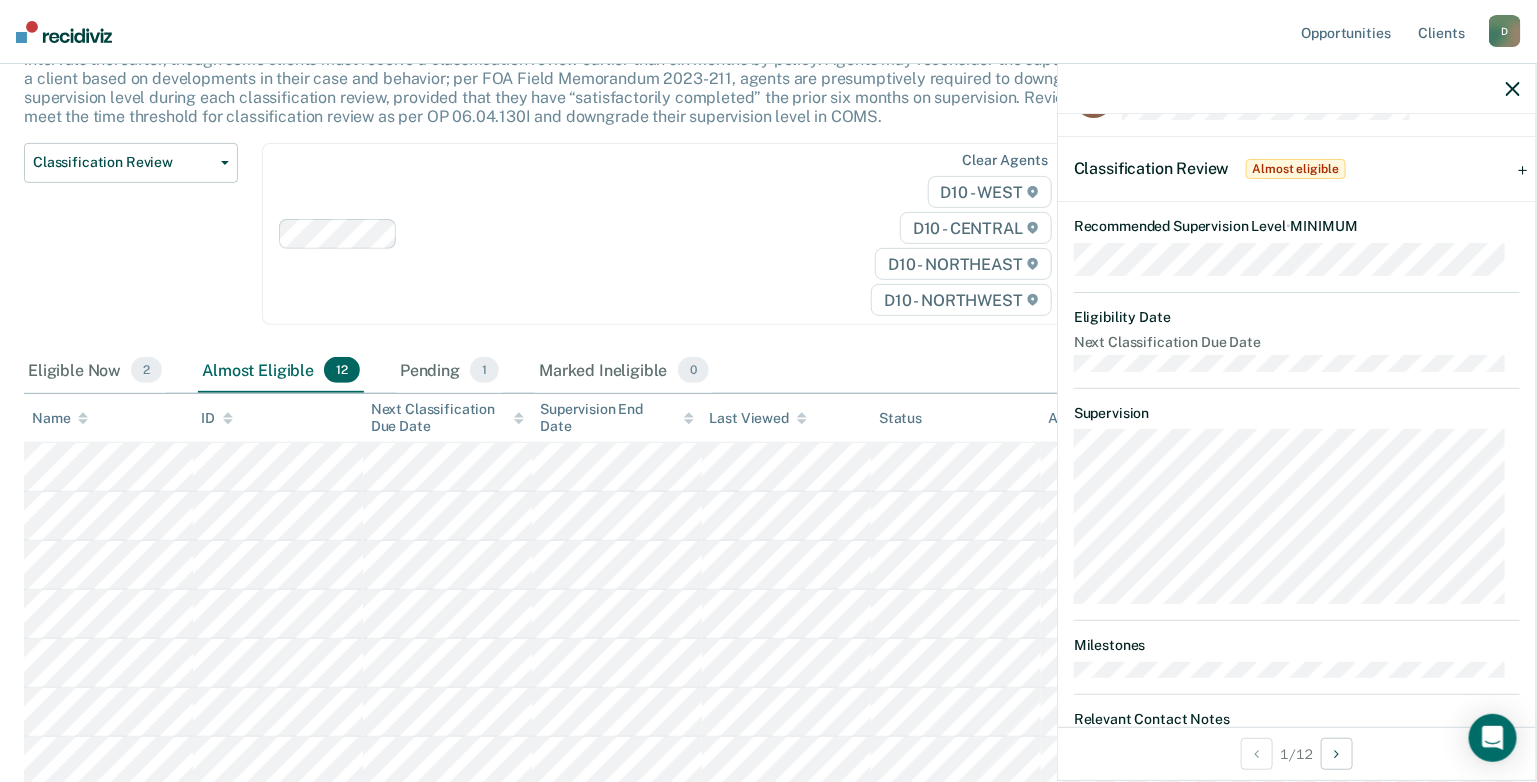 scroll, scrollTop: 121, scrollLeft: 0, axis: vertical 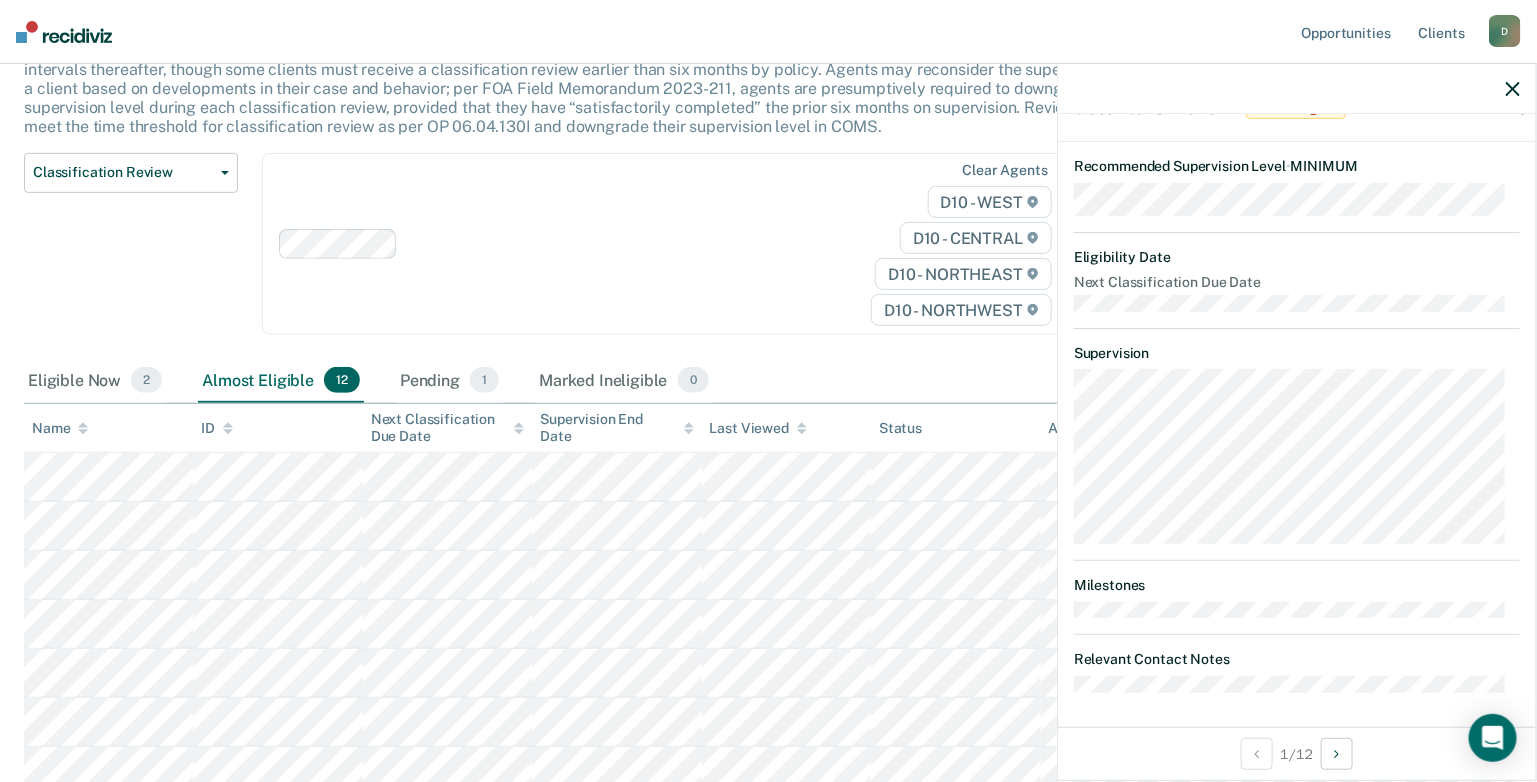 click at bounding box center (1297, 89) 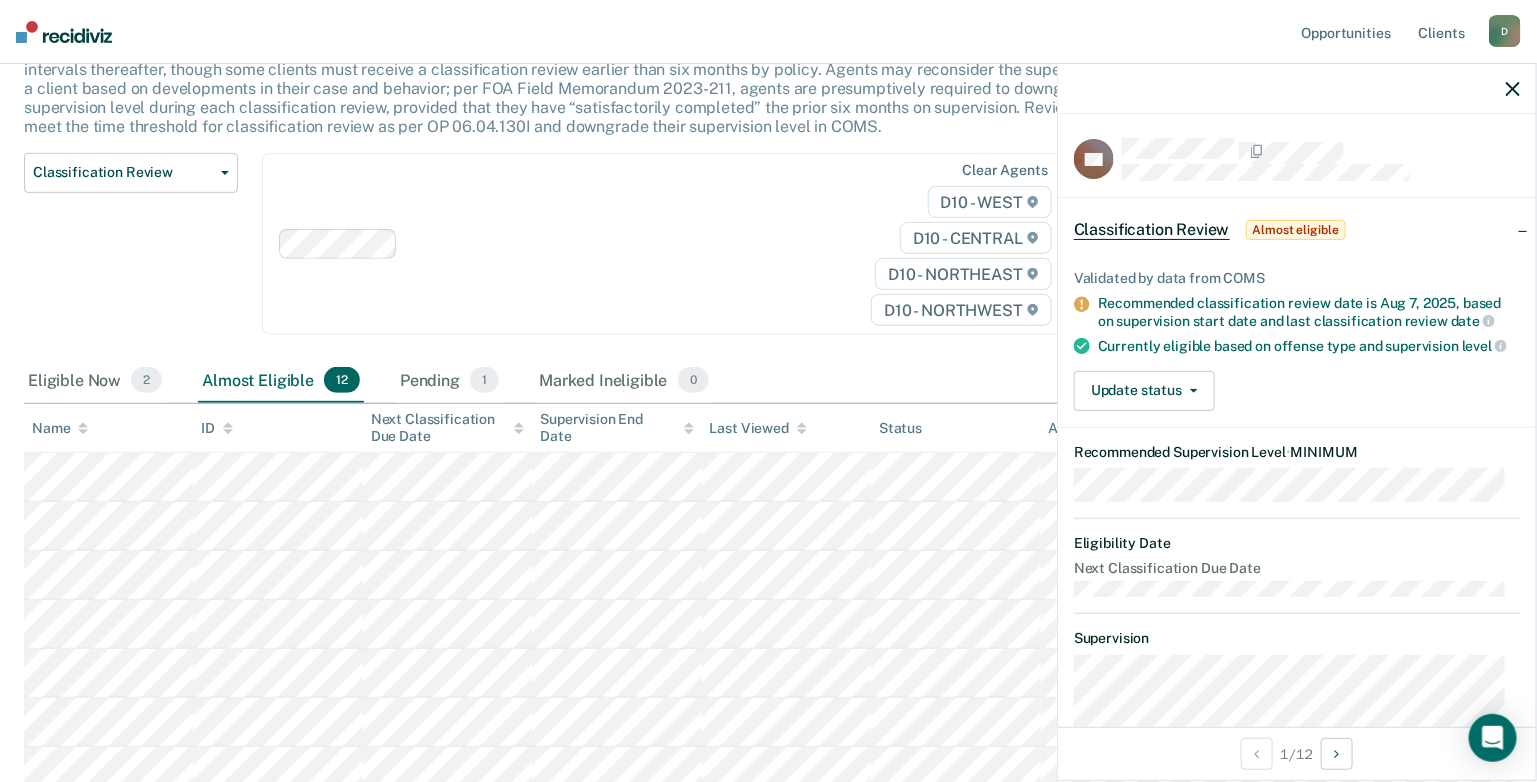 click on "Classification Review" at bounding box center (1152, 230) 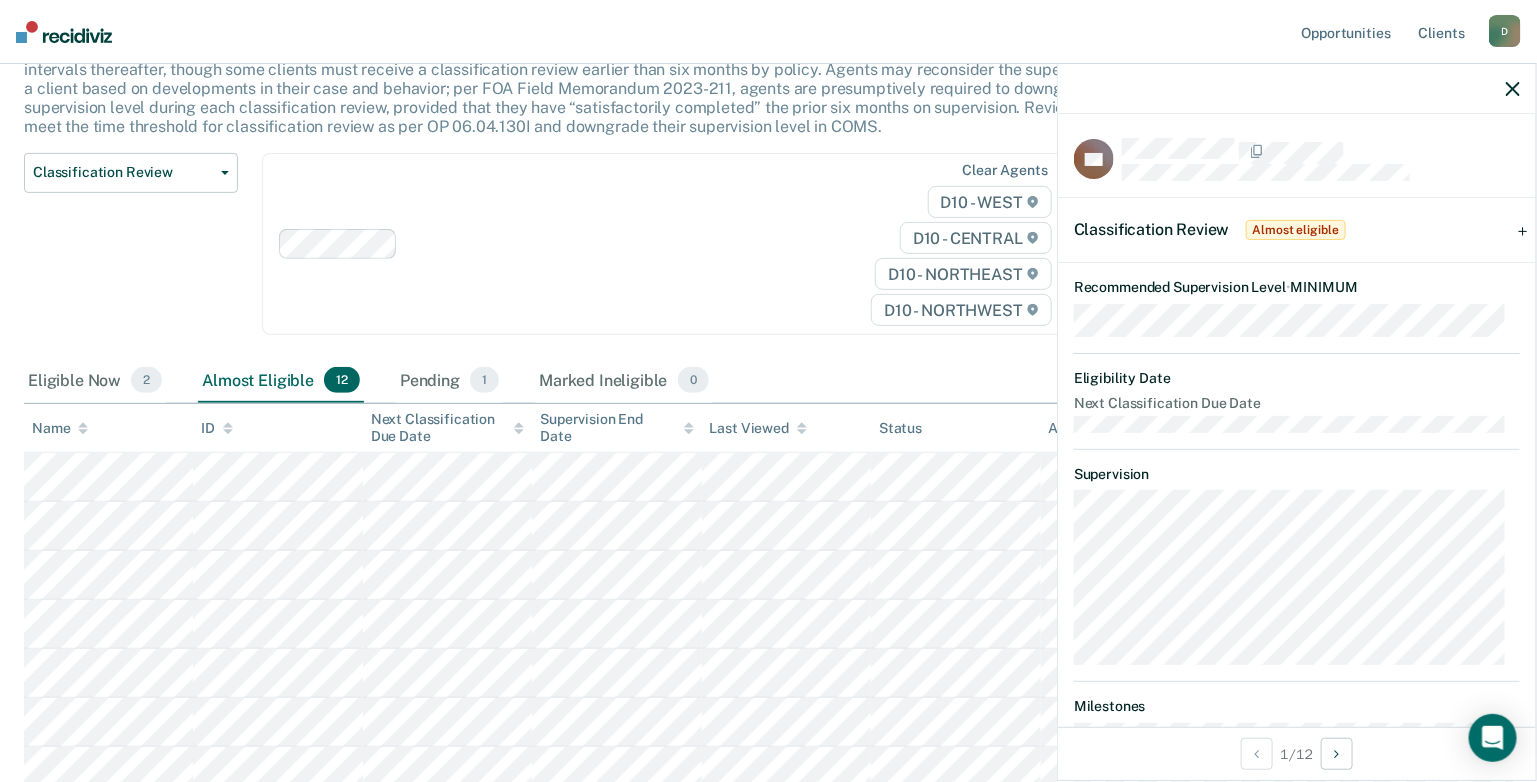 click on "Classification Review" at bounding box center (1152, 229) 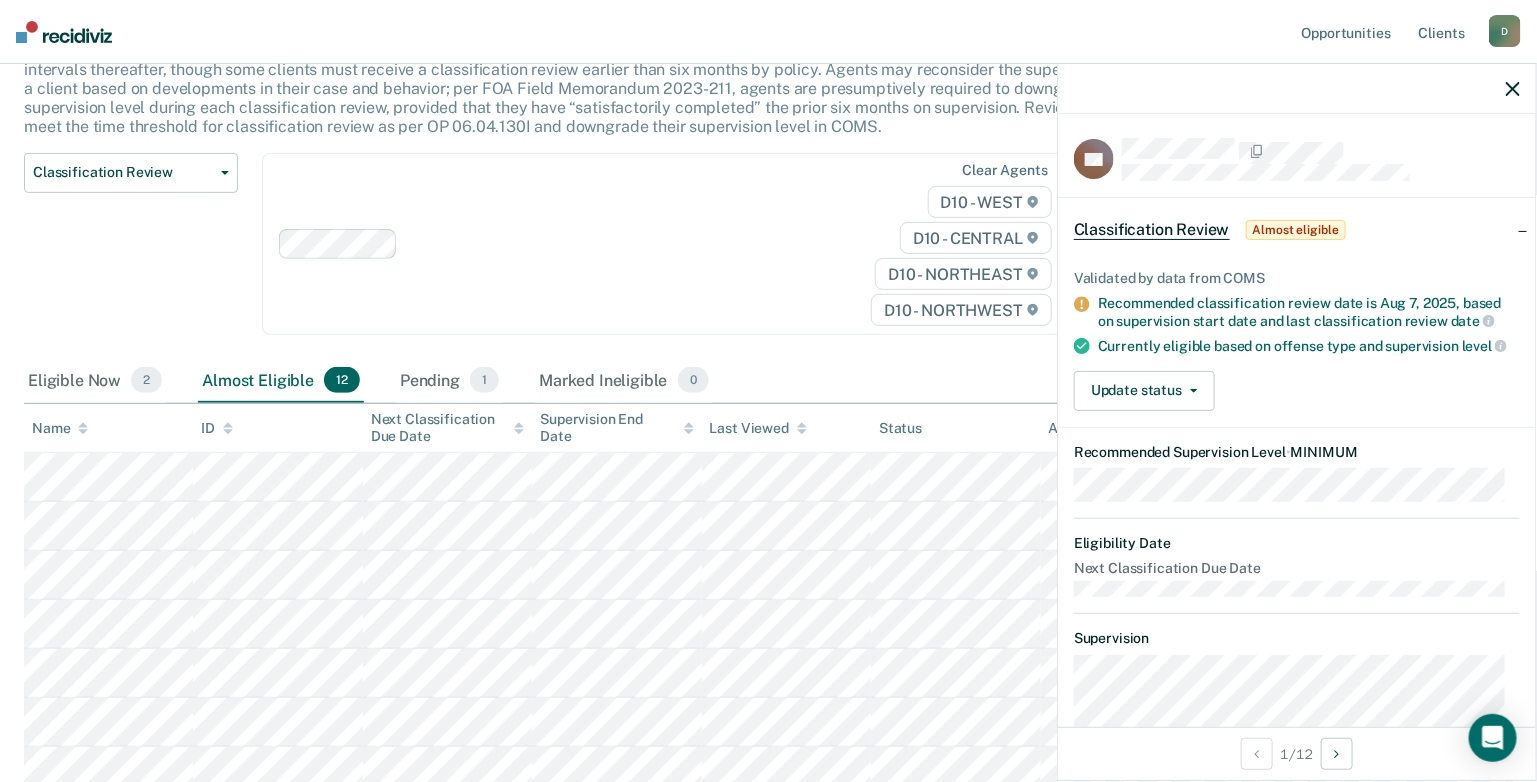 click on "Almost eligible" at bounding box center (1296, 230) 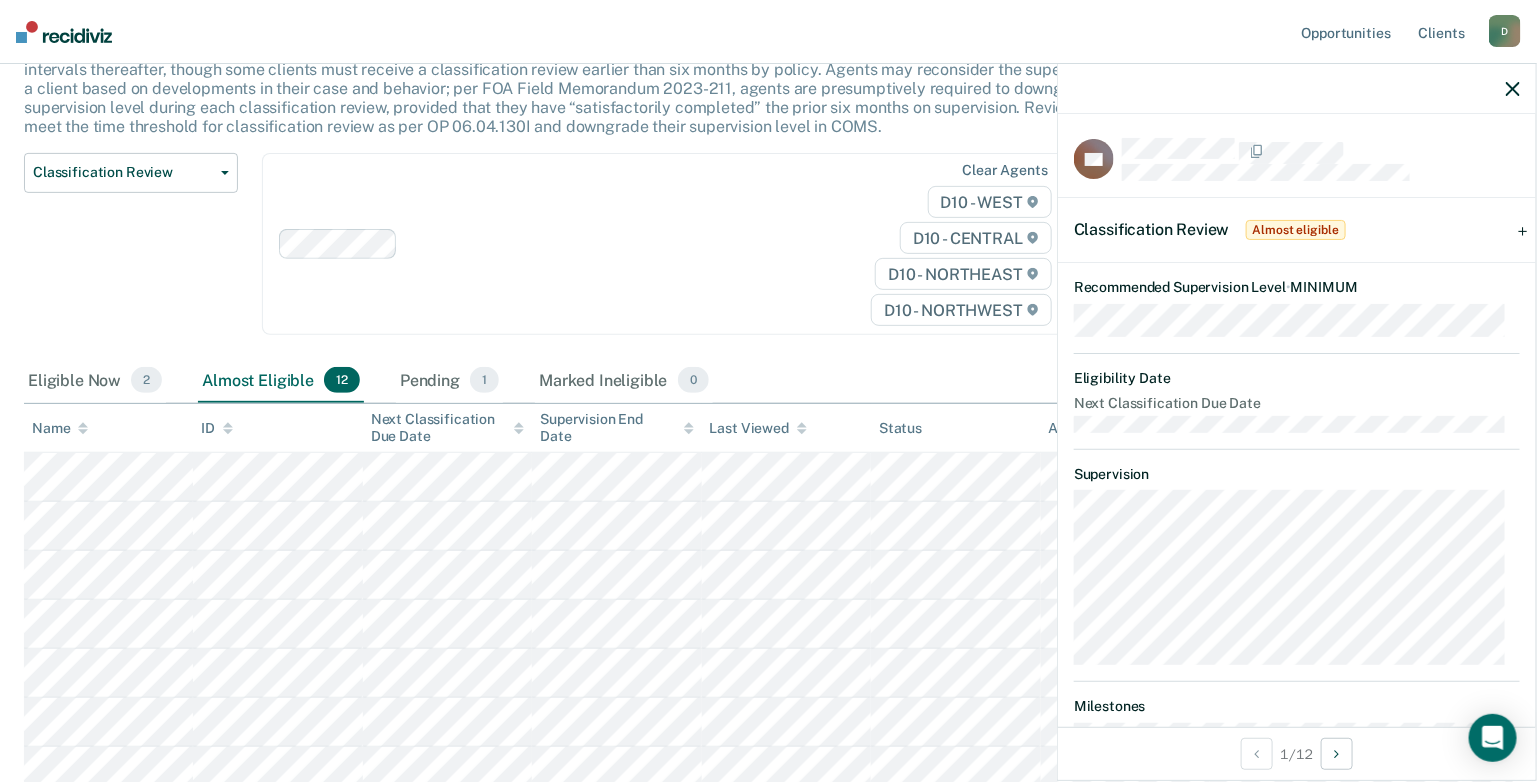 click on "Classification Review" at bounding box center [1152, 229] 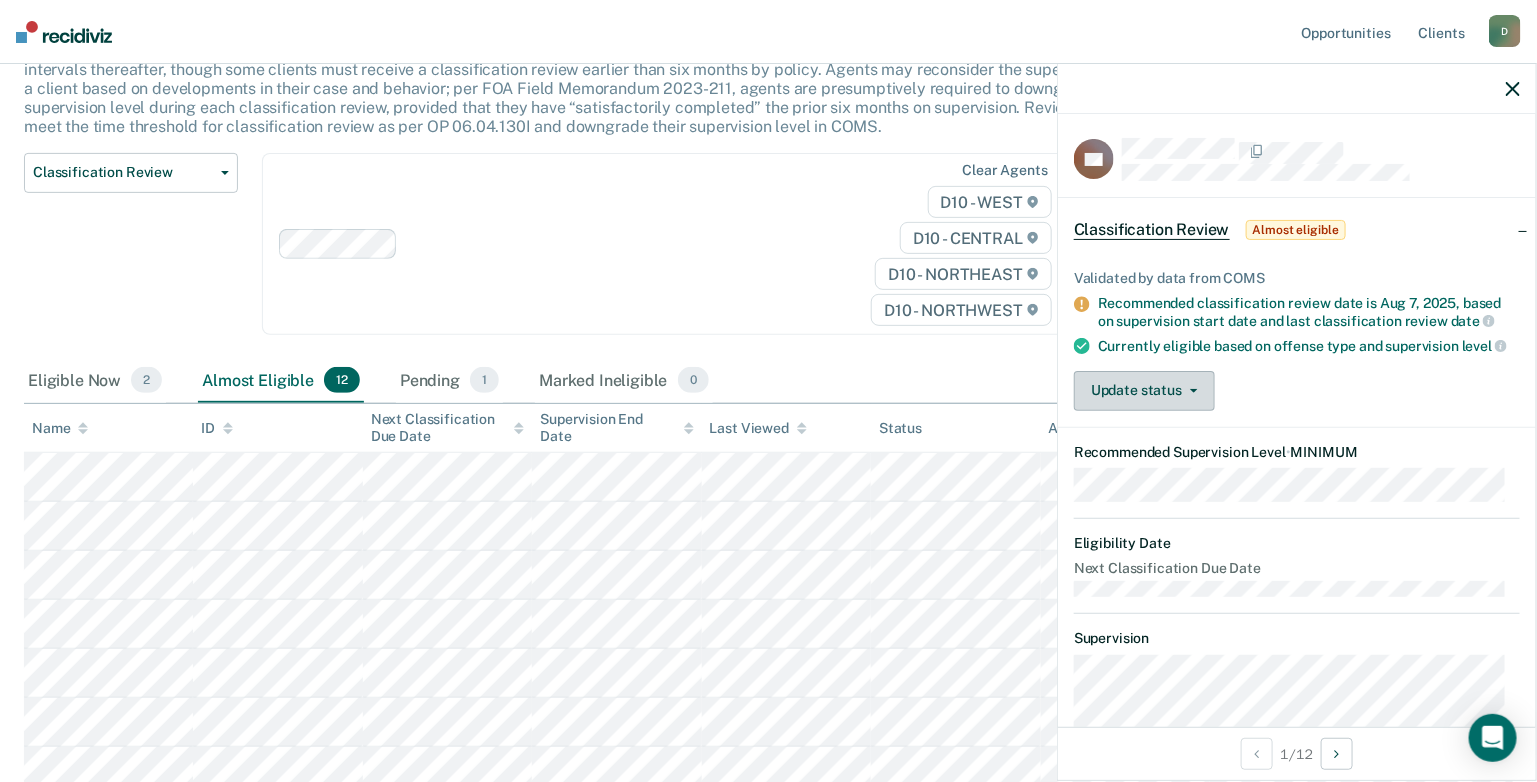 click on "Update status" at bounding box center [1144, 391] 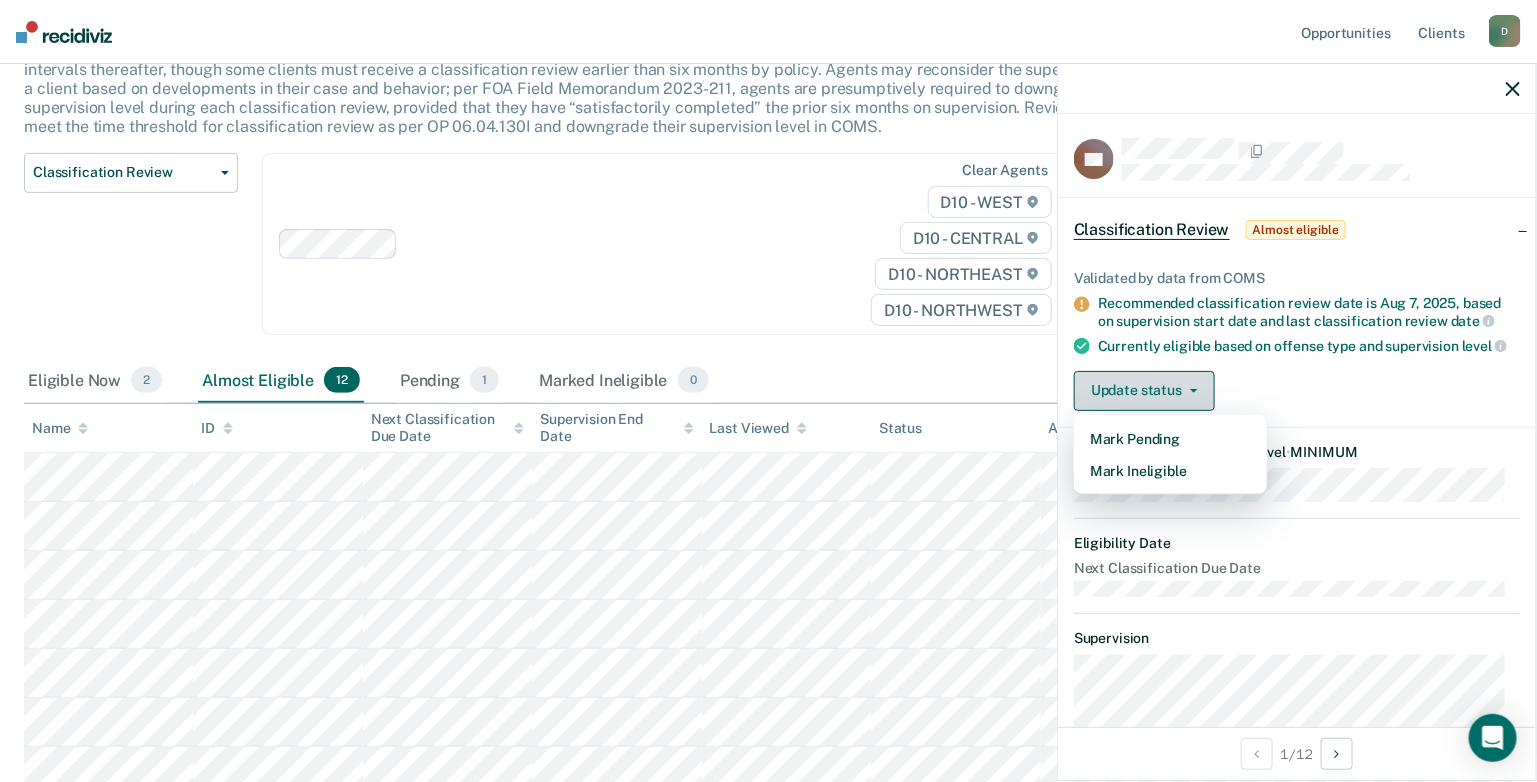 click on "Update status" at bounding box center [1144, 391] 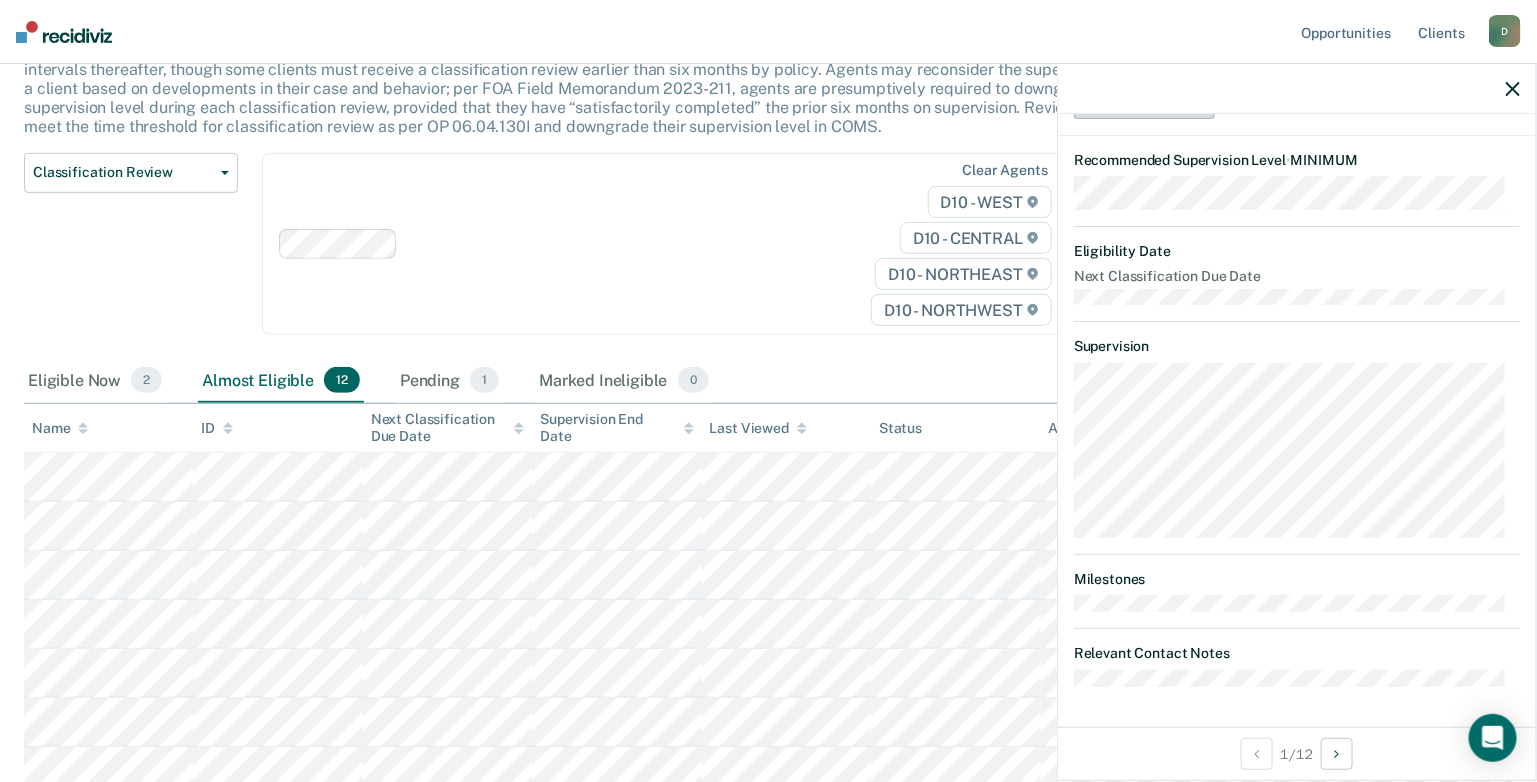 scroll, scrollTop: 301, scrollLeft: 0, axis: vertical 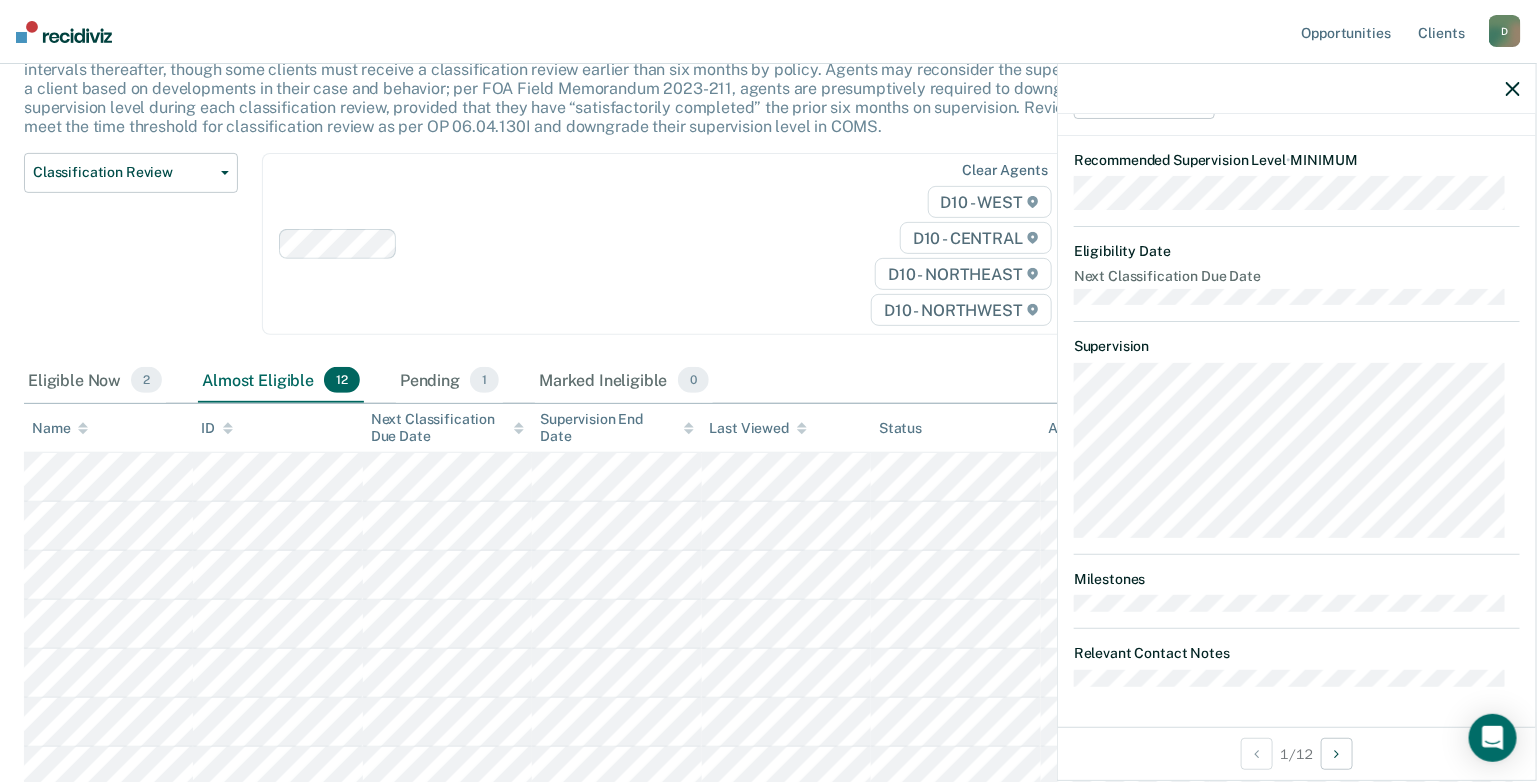 click on "1  /  12" at bounding box center (1297, 753) 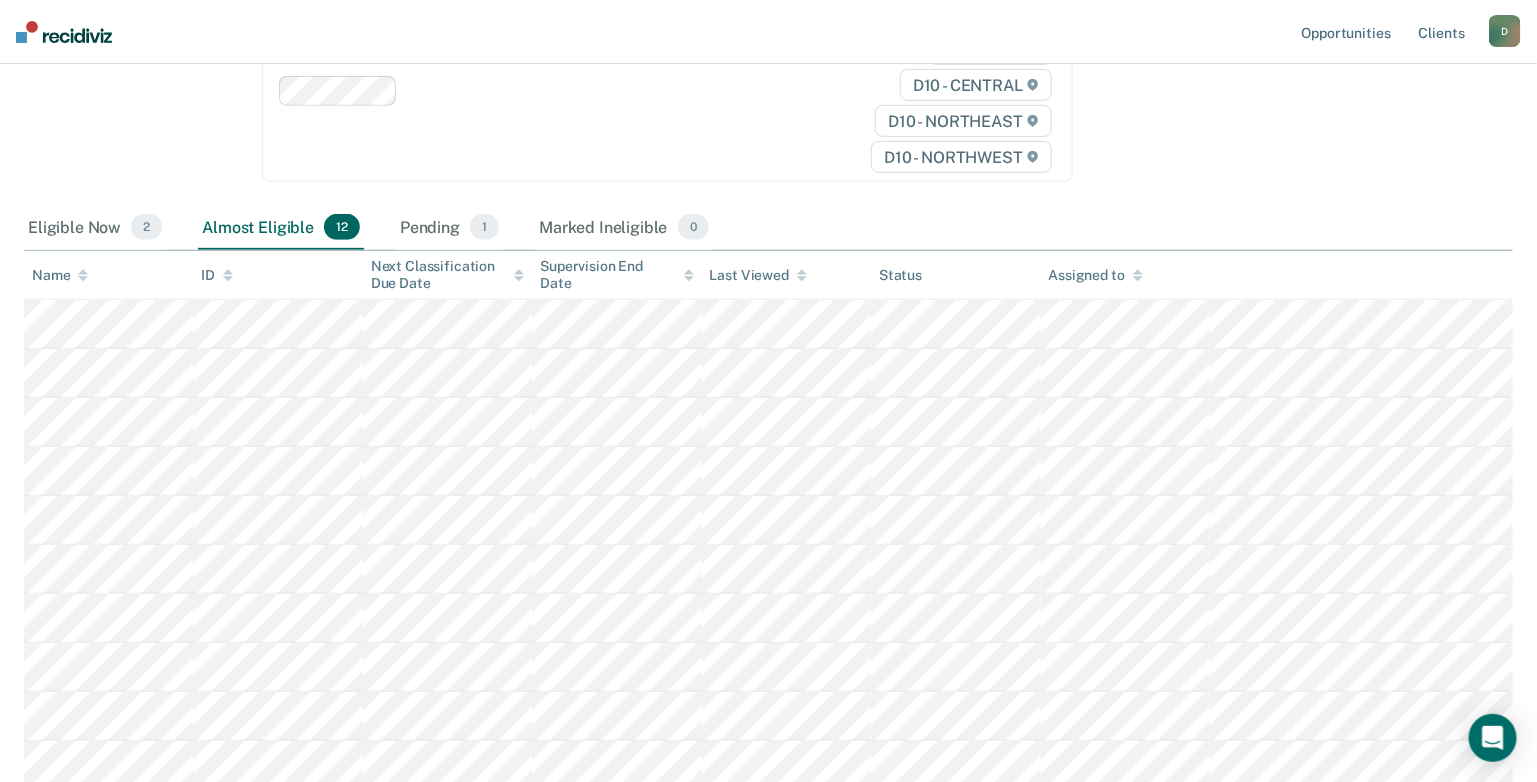 scroll, scrollTop: 54, scrollLeft: 0, axis: vertical 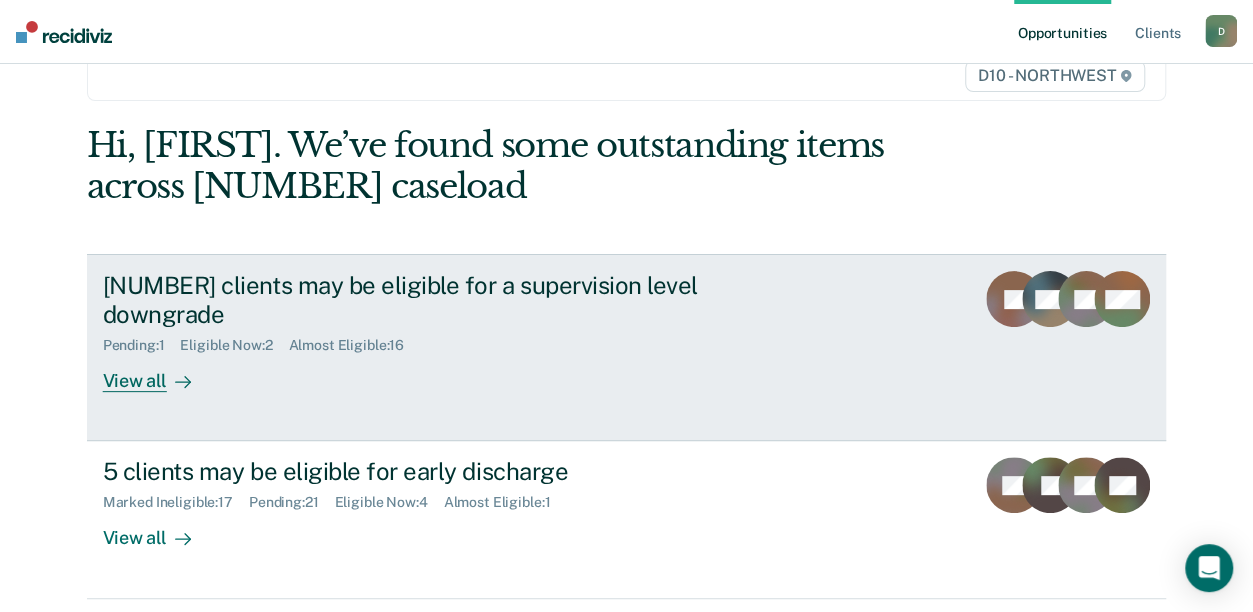 click on "View all" at bounding box center (159, 373) 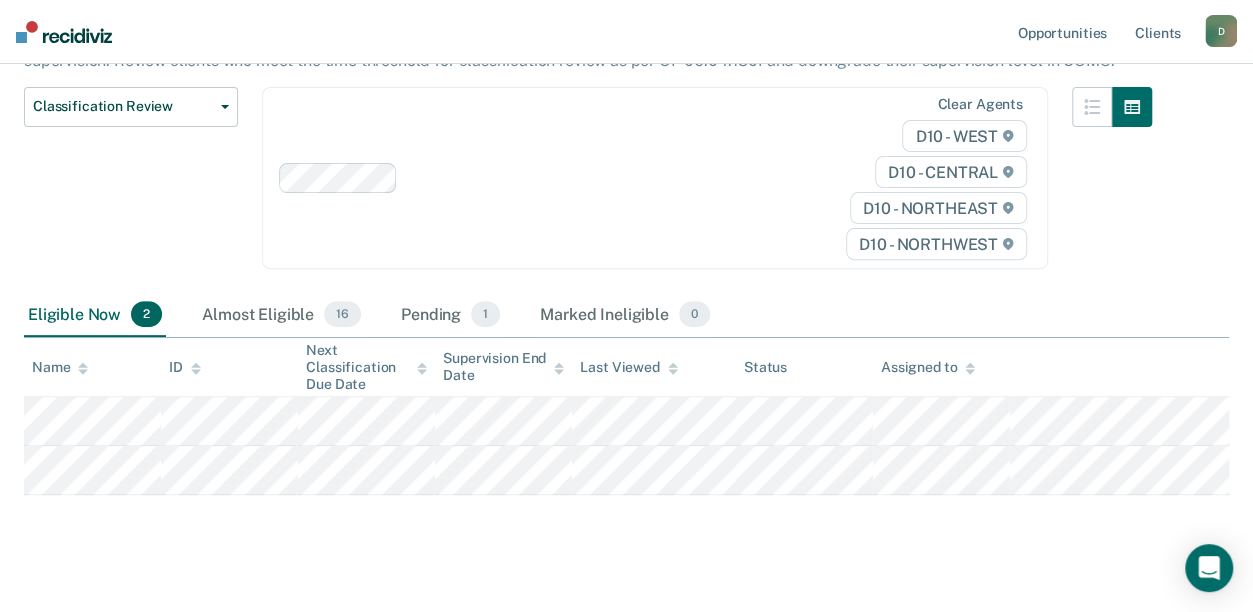 scroll, scrollTop: 246, scrollLeft: 0, axis: vertical 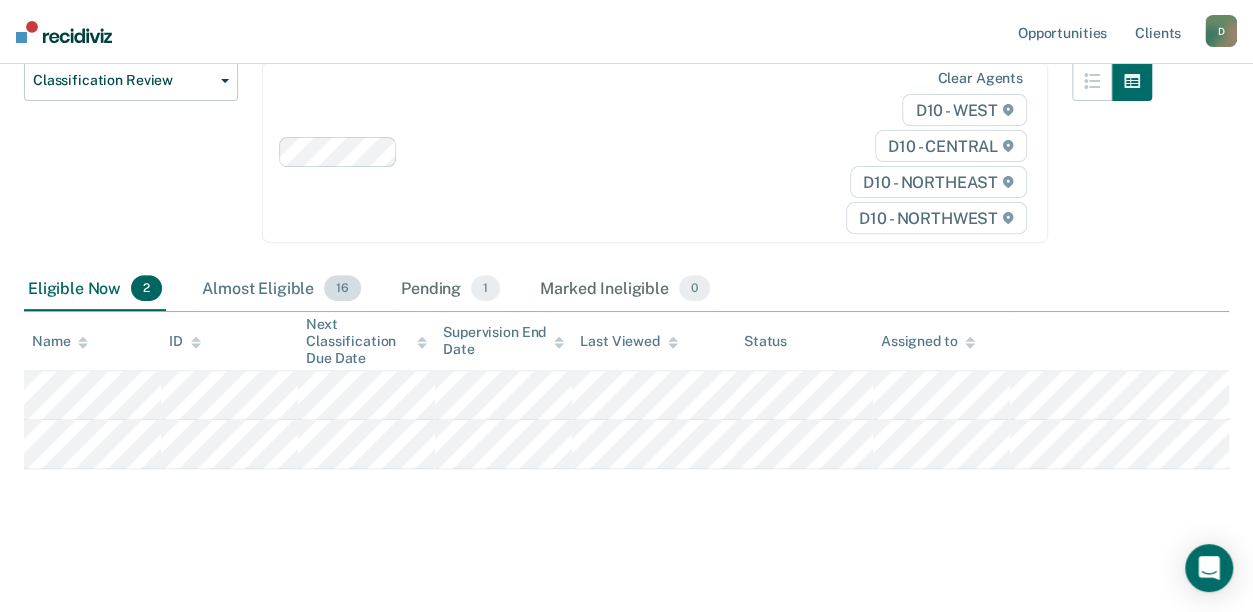 click on "16" at bounding box center [342, 288] 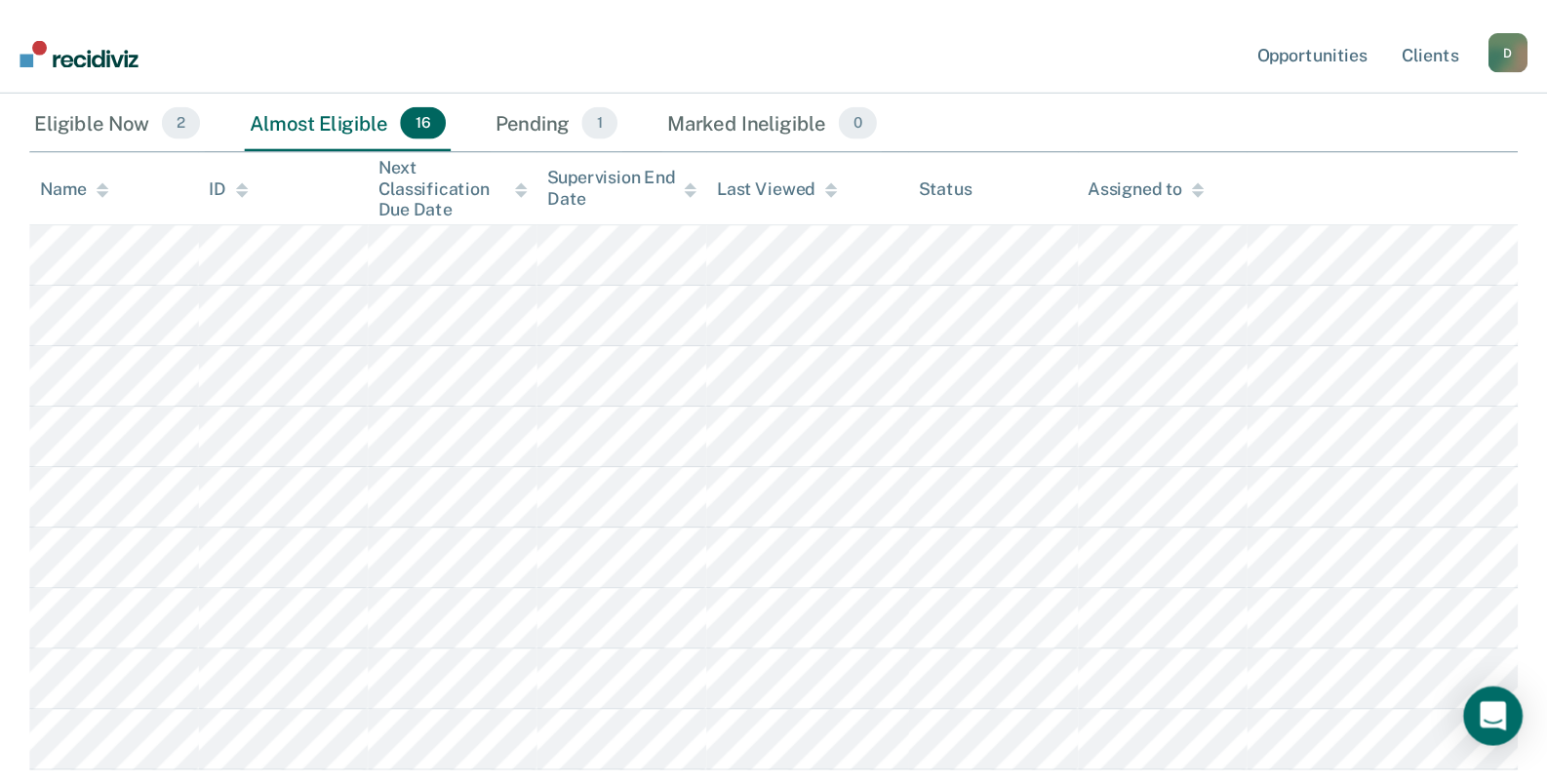 scroll, scrollTop: 0, scrollLeft: 0, axis: both 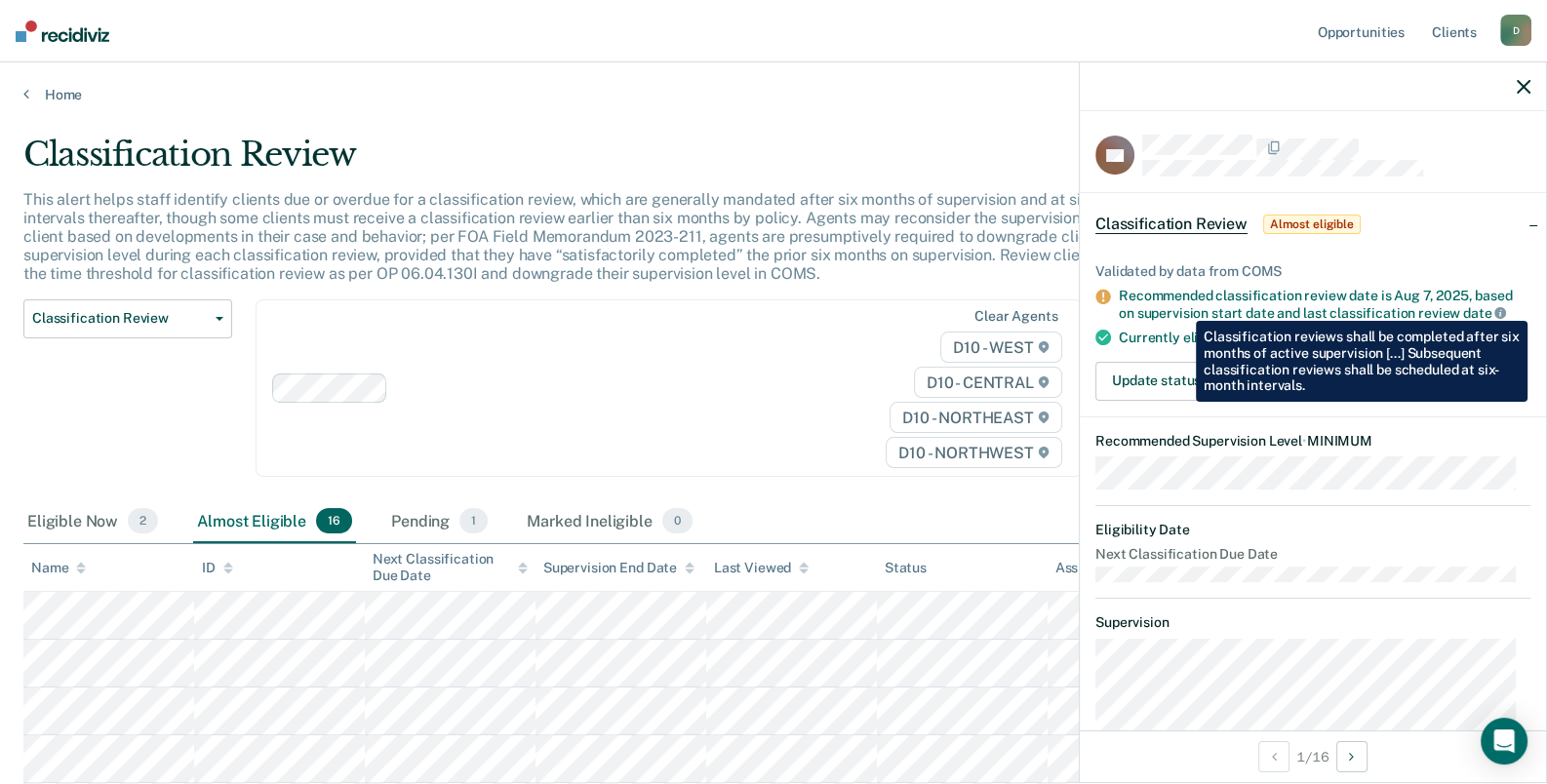 click 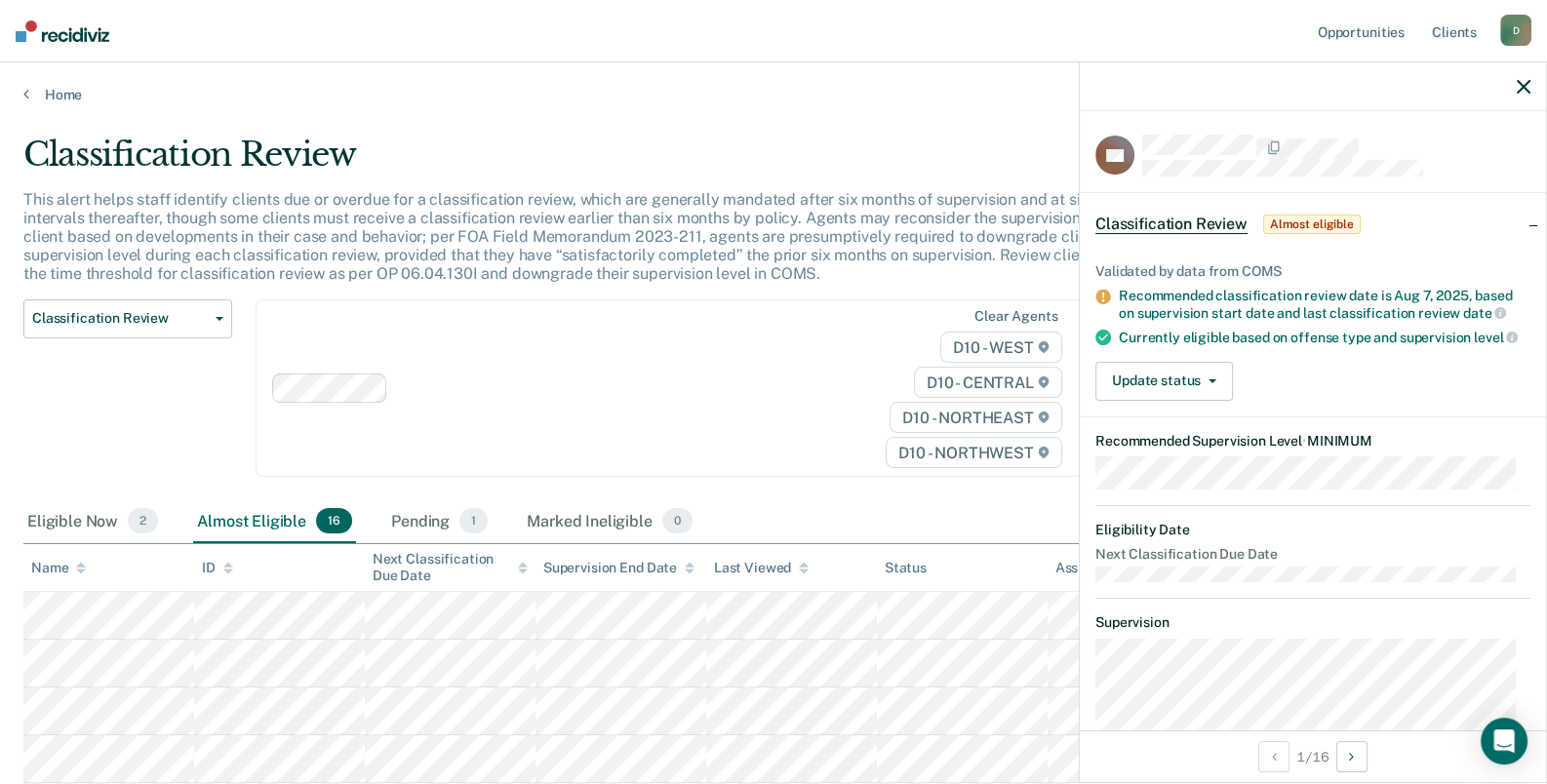 drag, startPoint x: 1493, startPoint y: 306, endPoint x: 1273, endPoint y: 423, distance: 249.17664 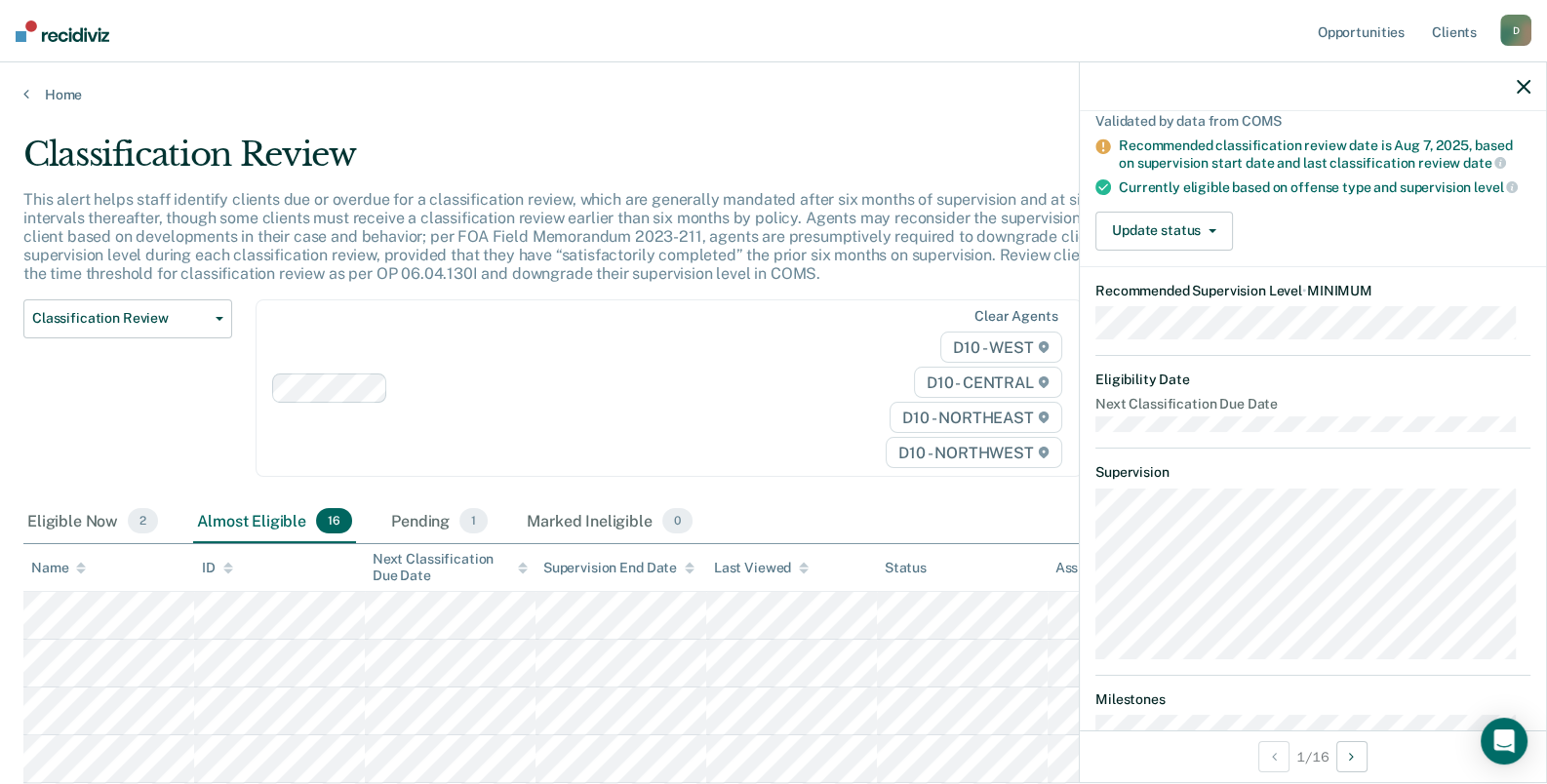 scroll, scrollTop: 273, scrollLeft: 0, axis: vertical 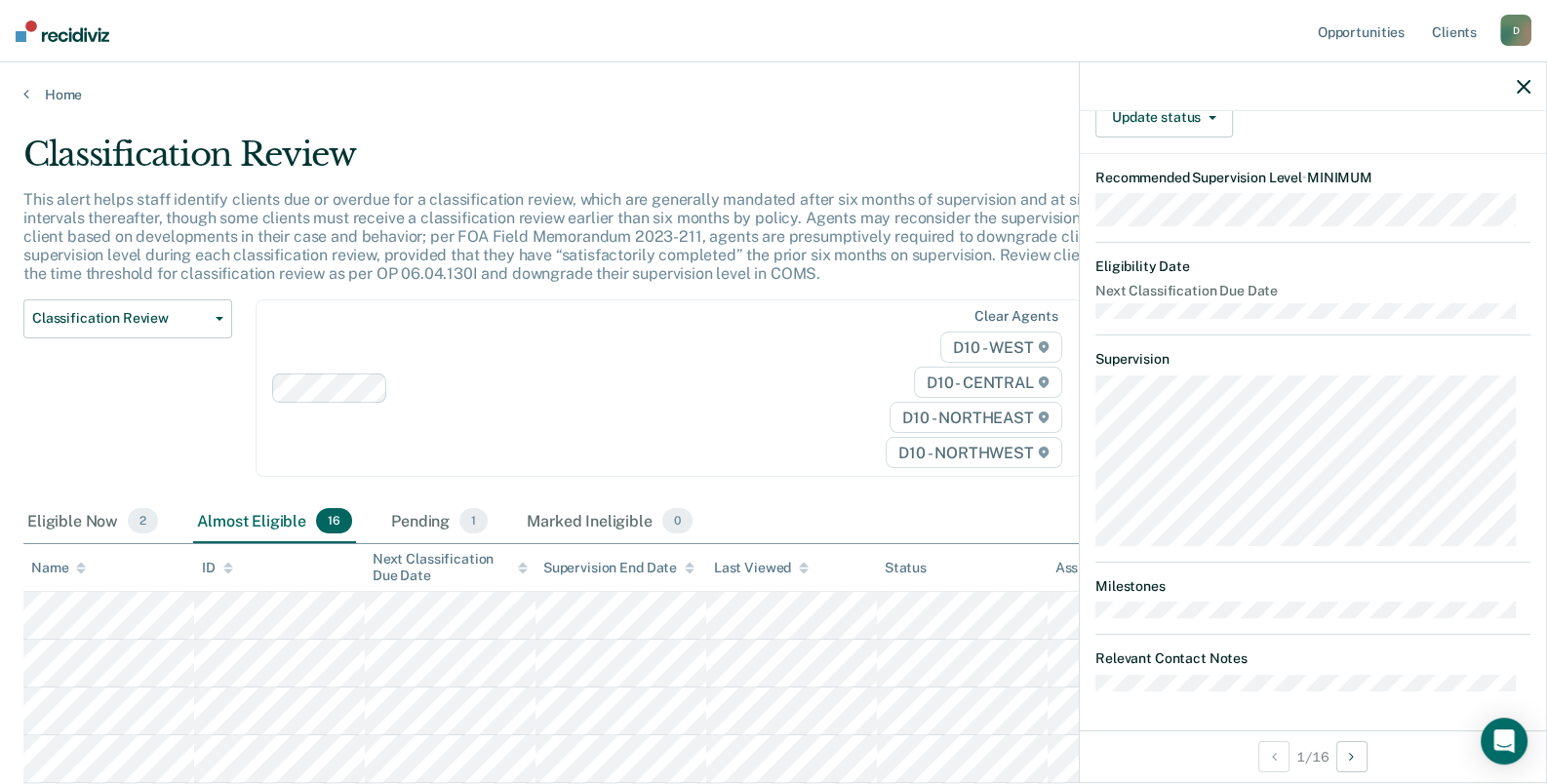 click on "DS   Classification Review Almost eligible Validated by data from COMS Recommended classification review date is Aug 7, 2025, based on supervision start date and last classification review date   Currently eligible based on offense type and supervision   level   Update status Mark Pending Mark Ineligible Recommended Supervision Level   •  MINIMUM Eligibility Date Next Classification Due Date Supervision Milestones Relevant Contact Notes" at bounding box center (1313, 281) 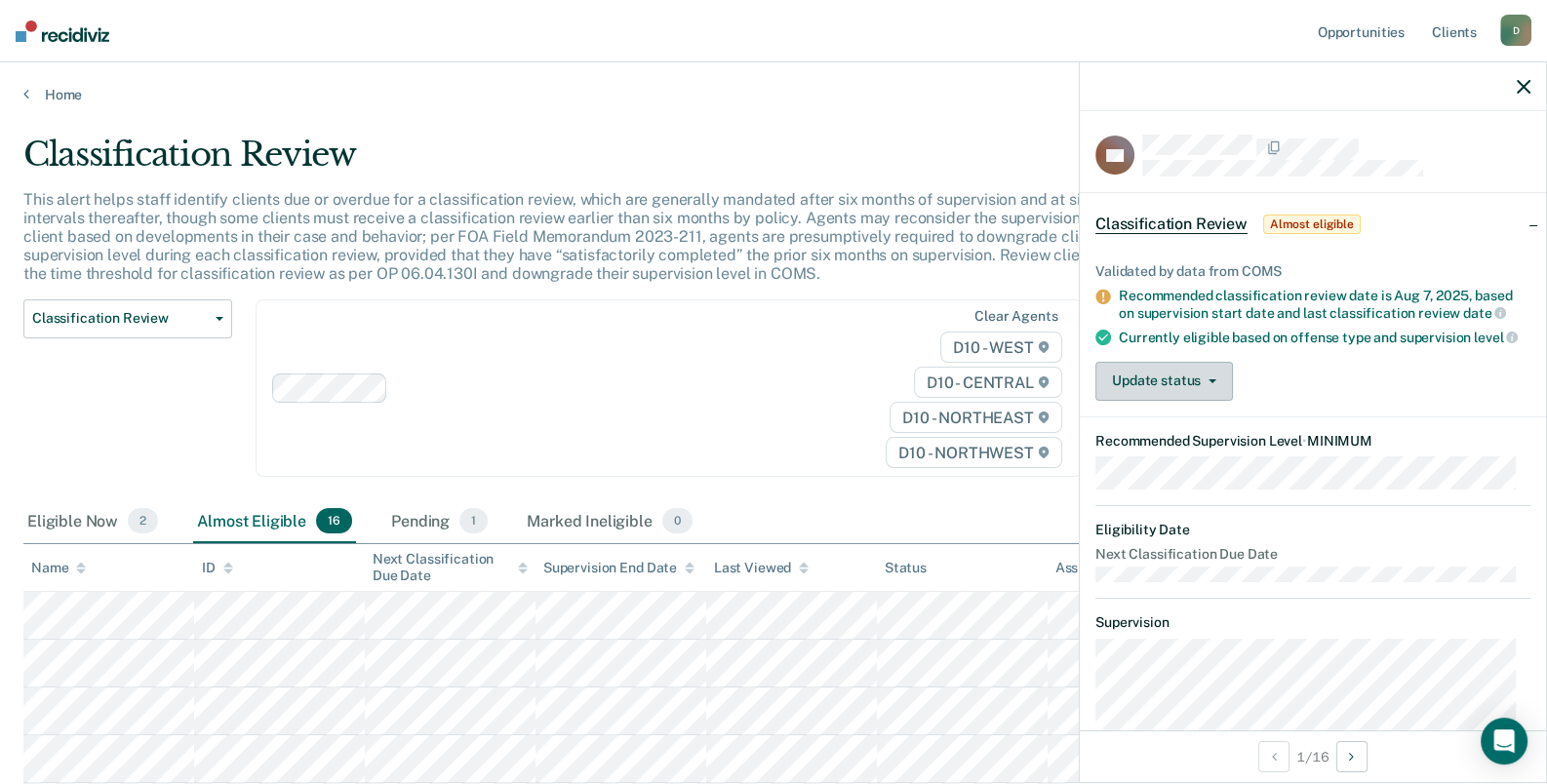 click on "Update status" at bounding box center [1164, 381] 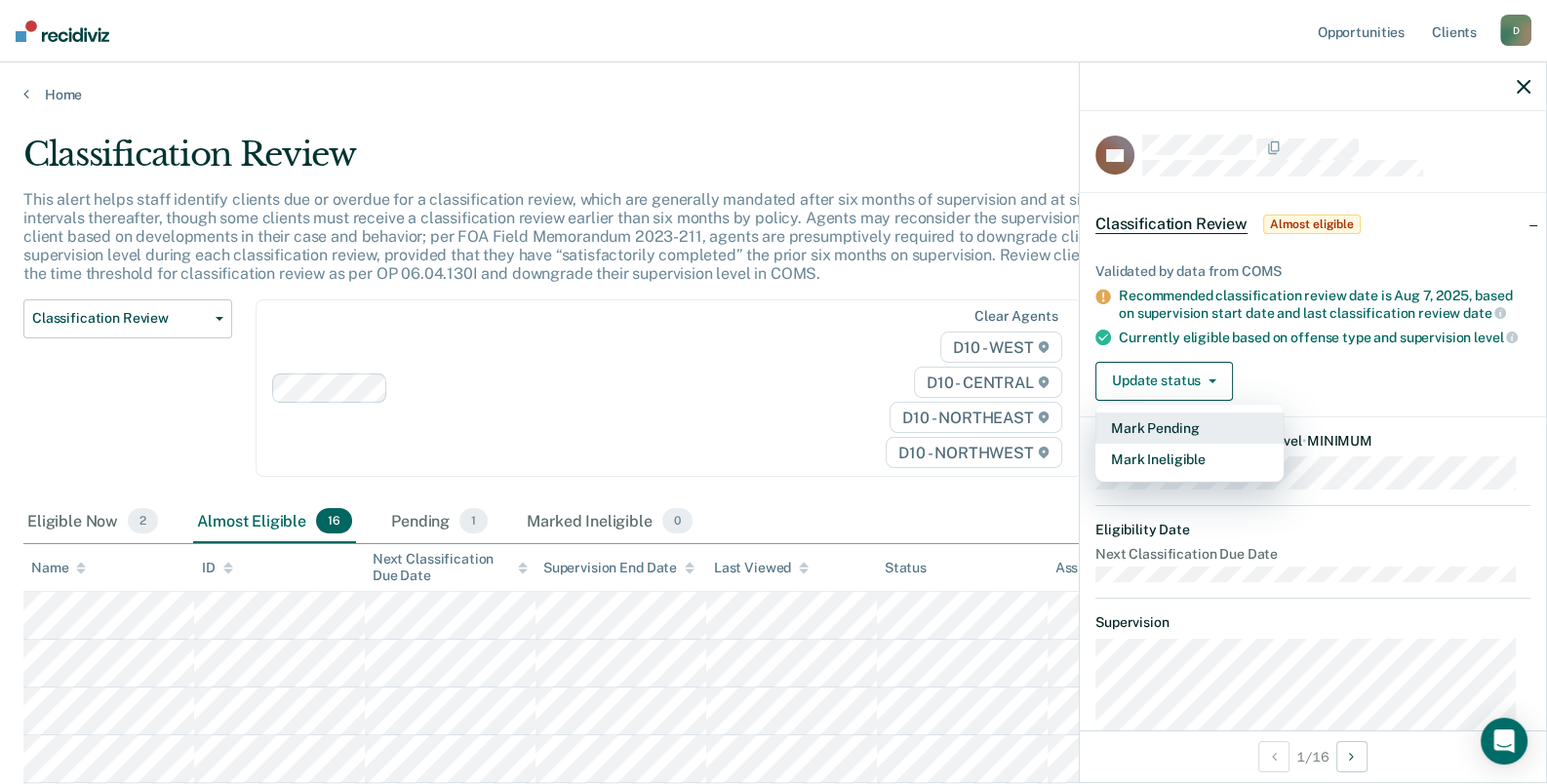 click on "Mark Pending" at bounding box center [1189, 428] 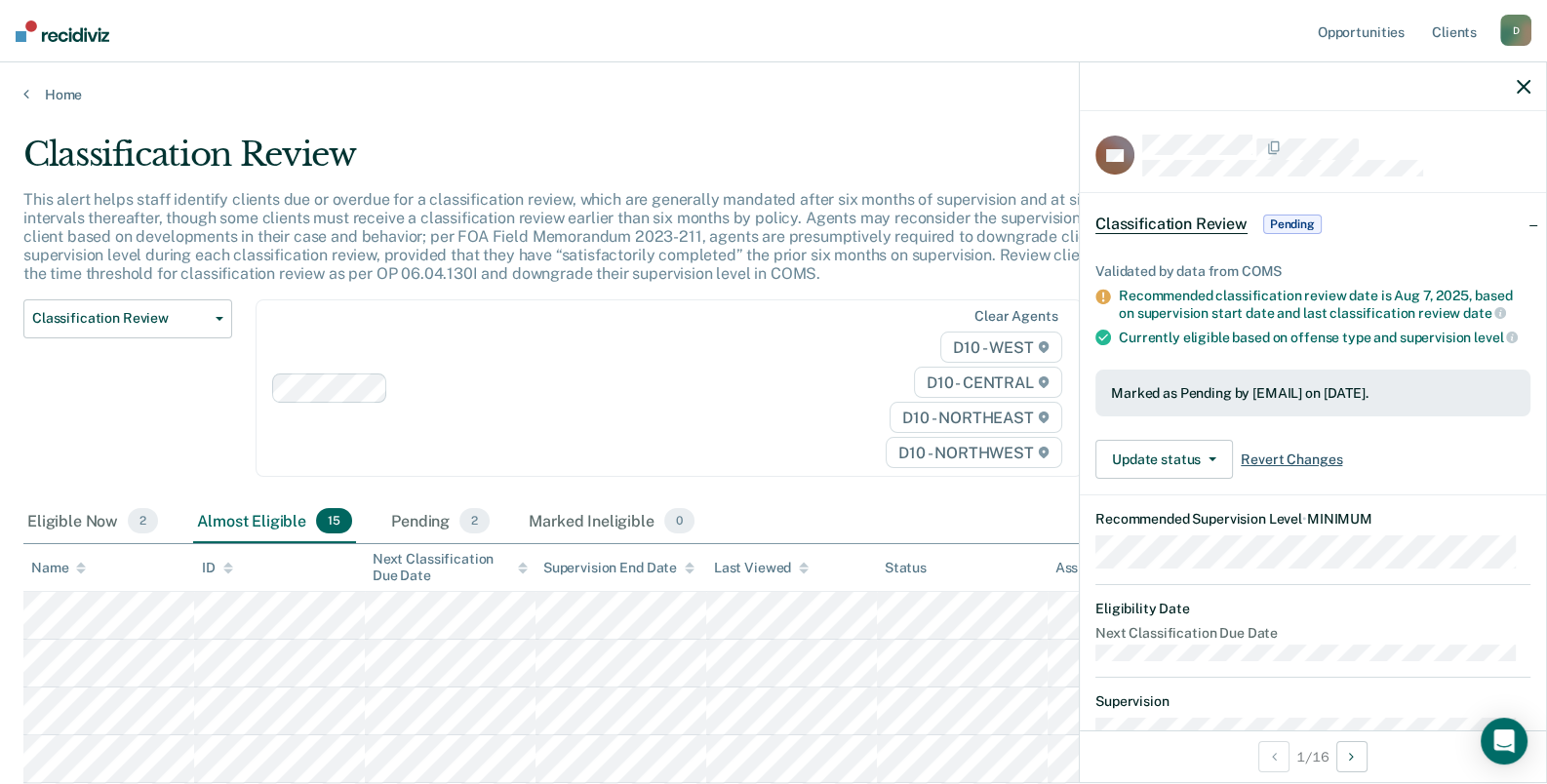 click on "Revert Changes" at bounding box center [1291, 459] 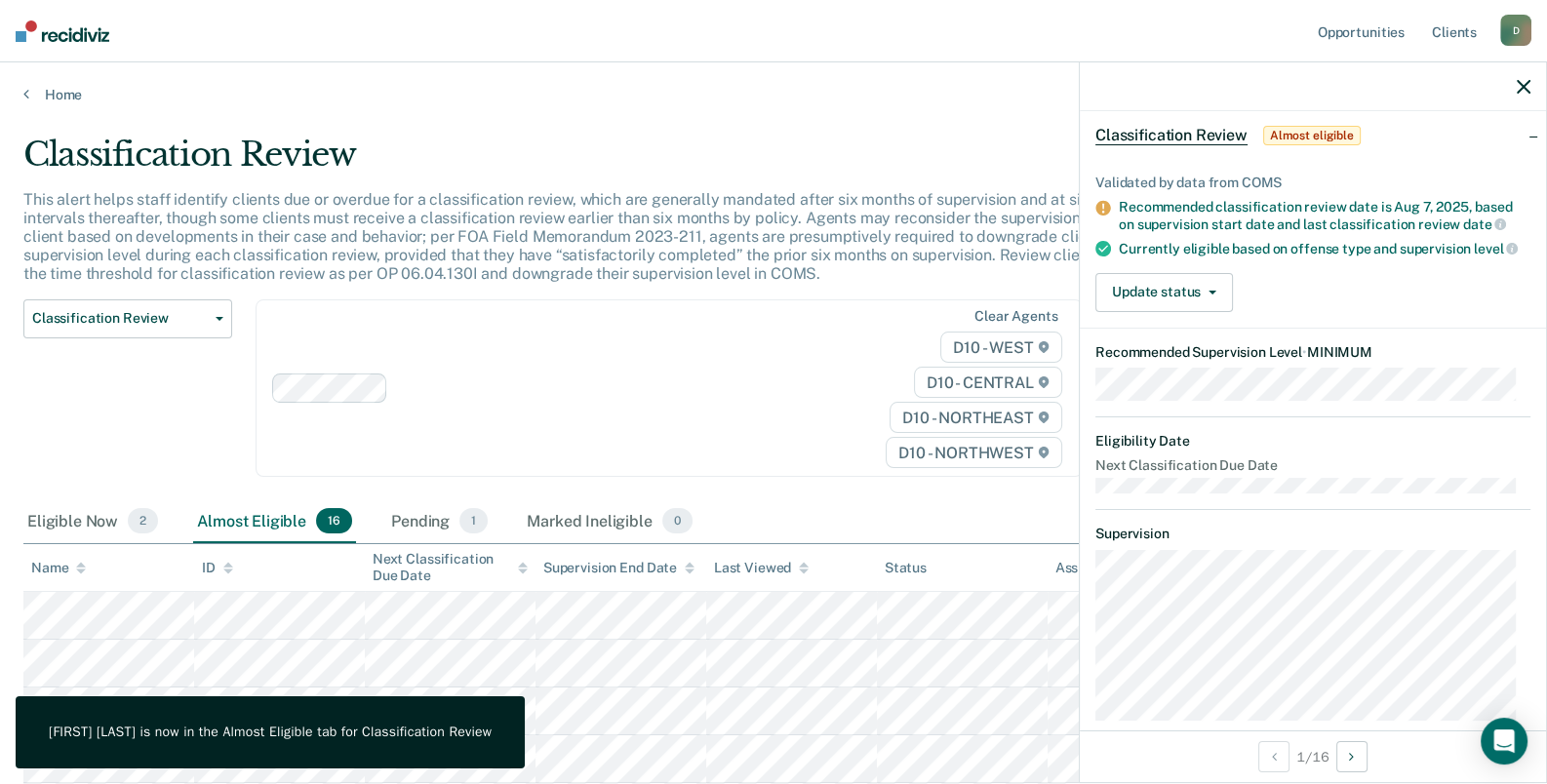 scroll, scrollTop: 194, scrollLeft: 0, axis: vertical 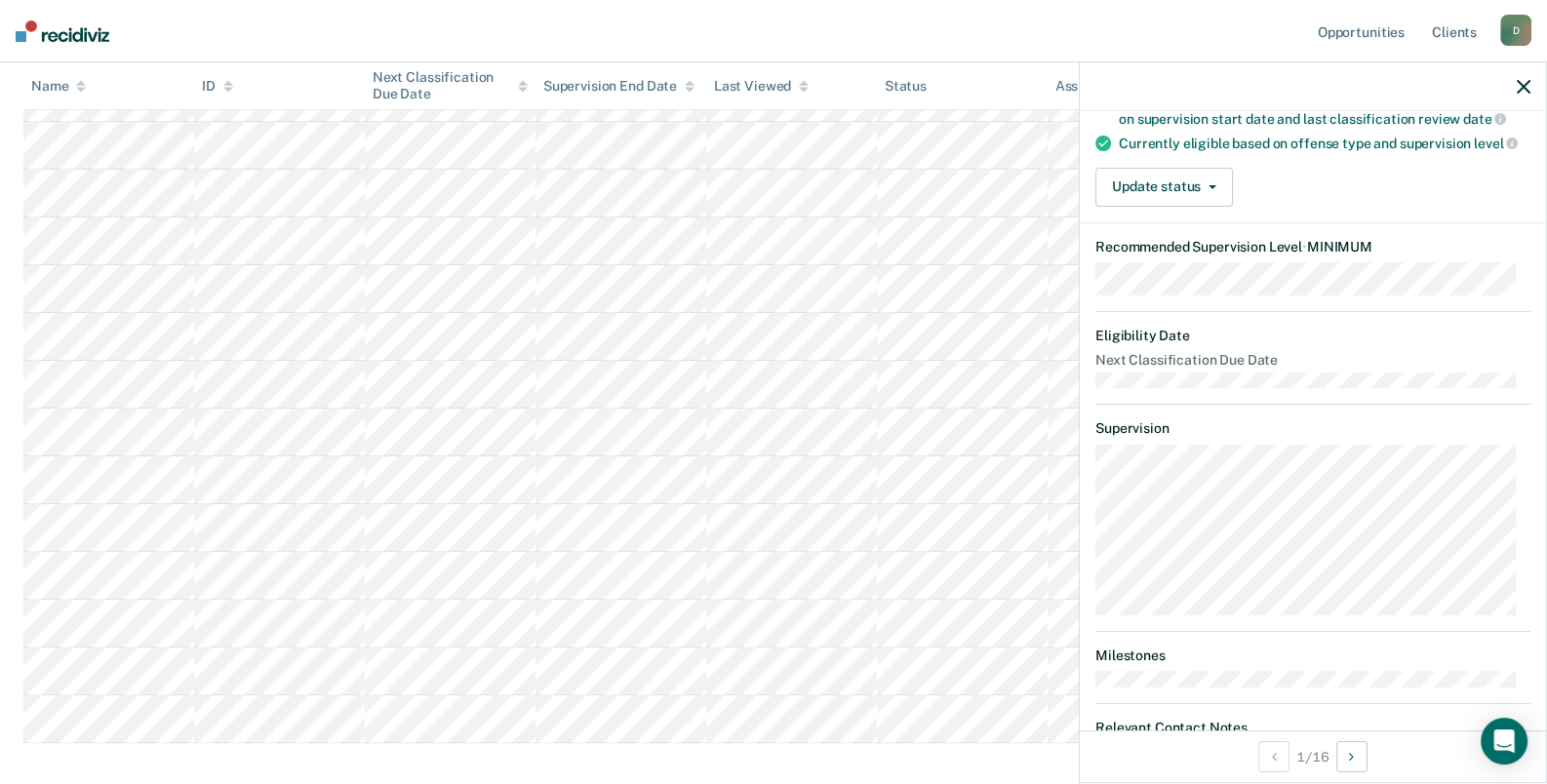 click 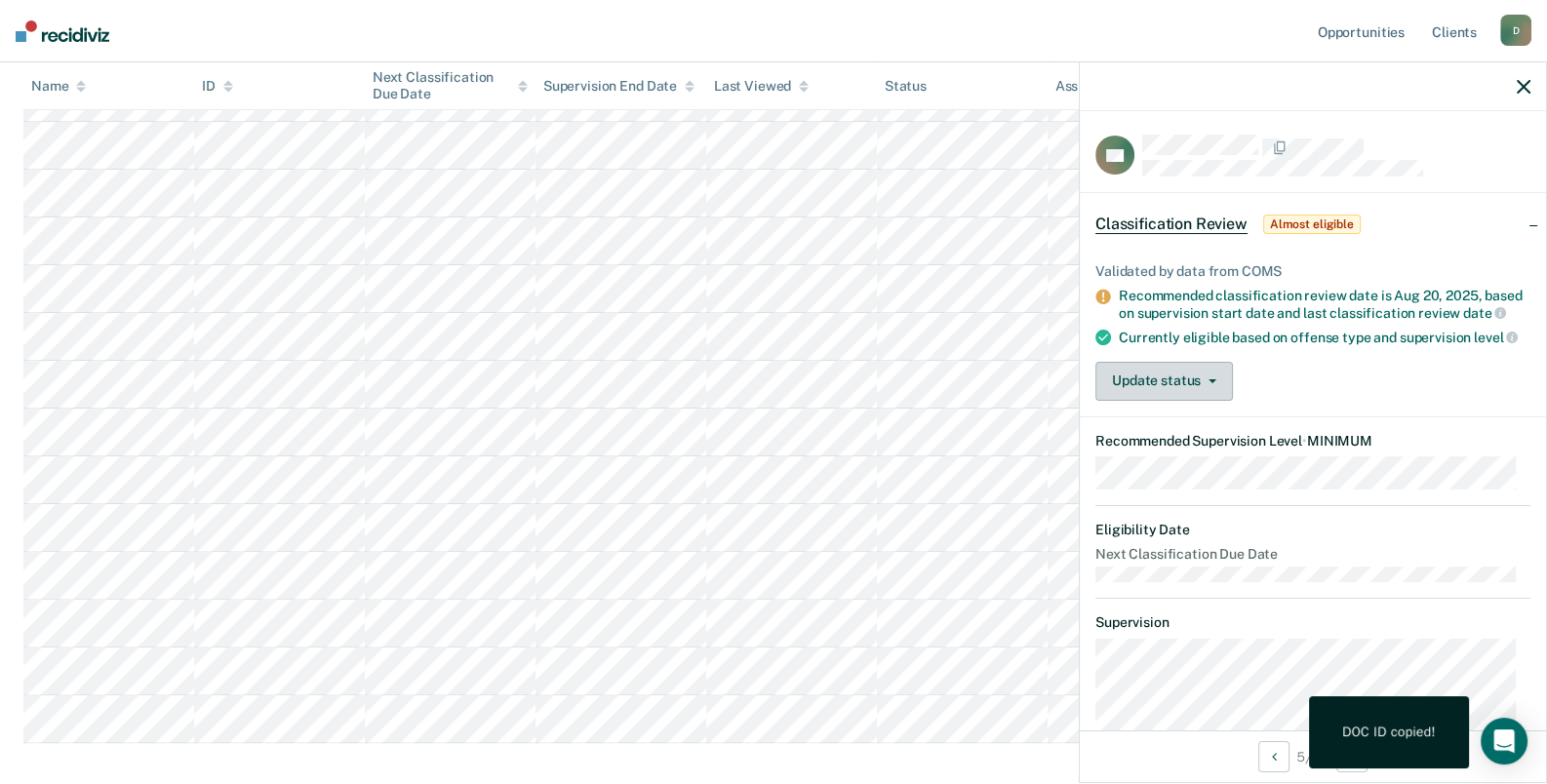click 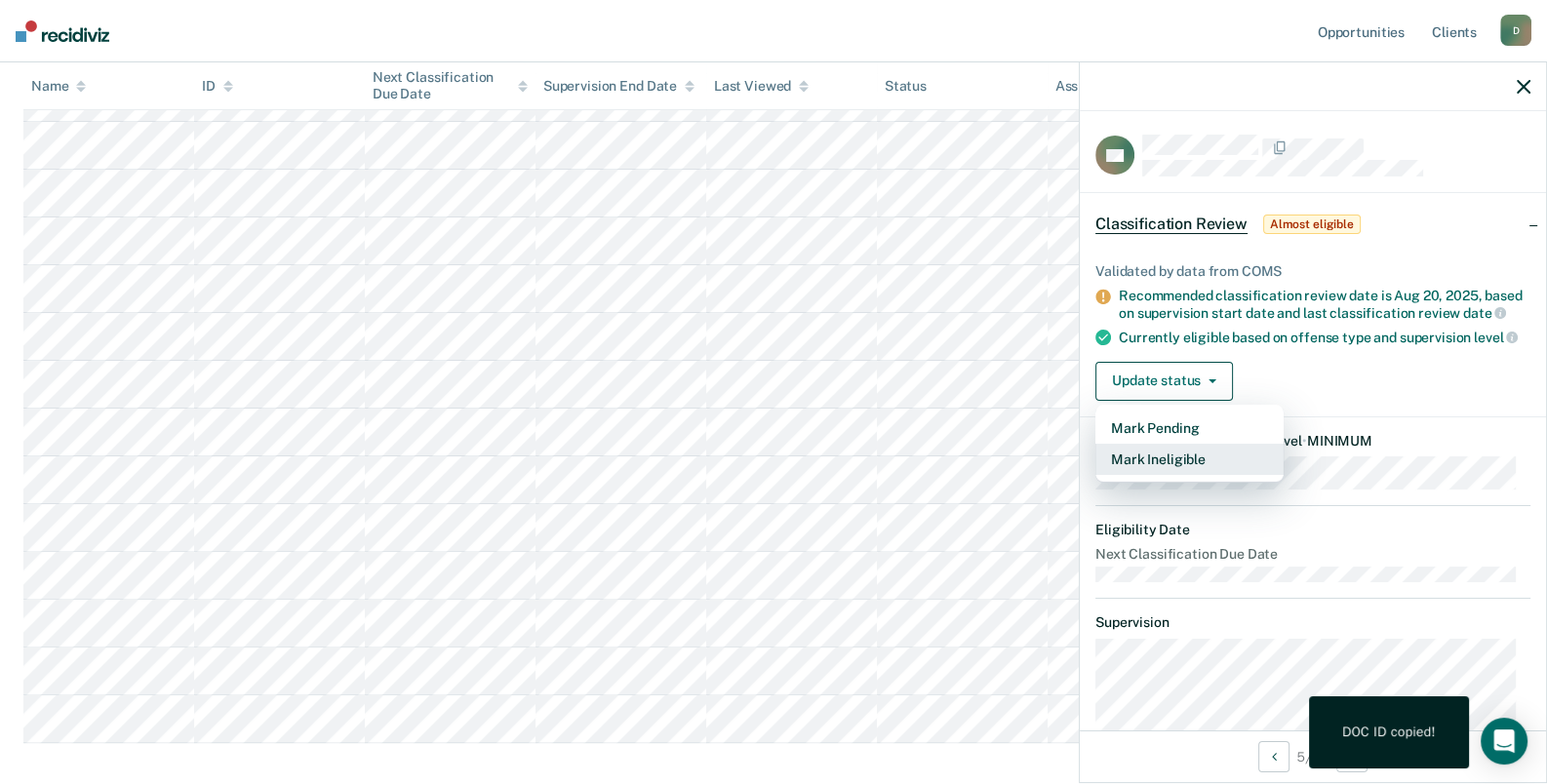 click on "Mark Ineligible" at bounding box center [1189, 459] 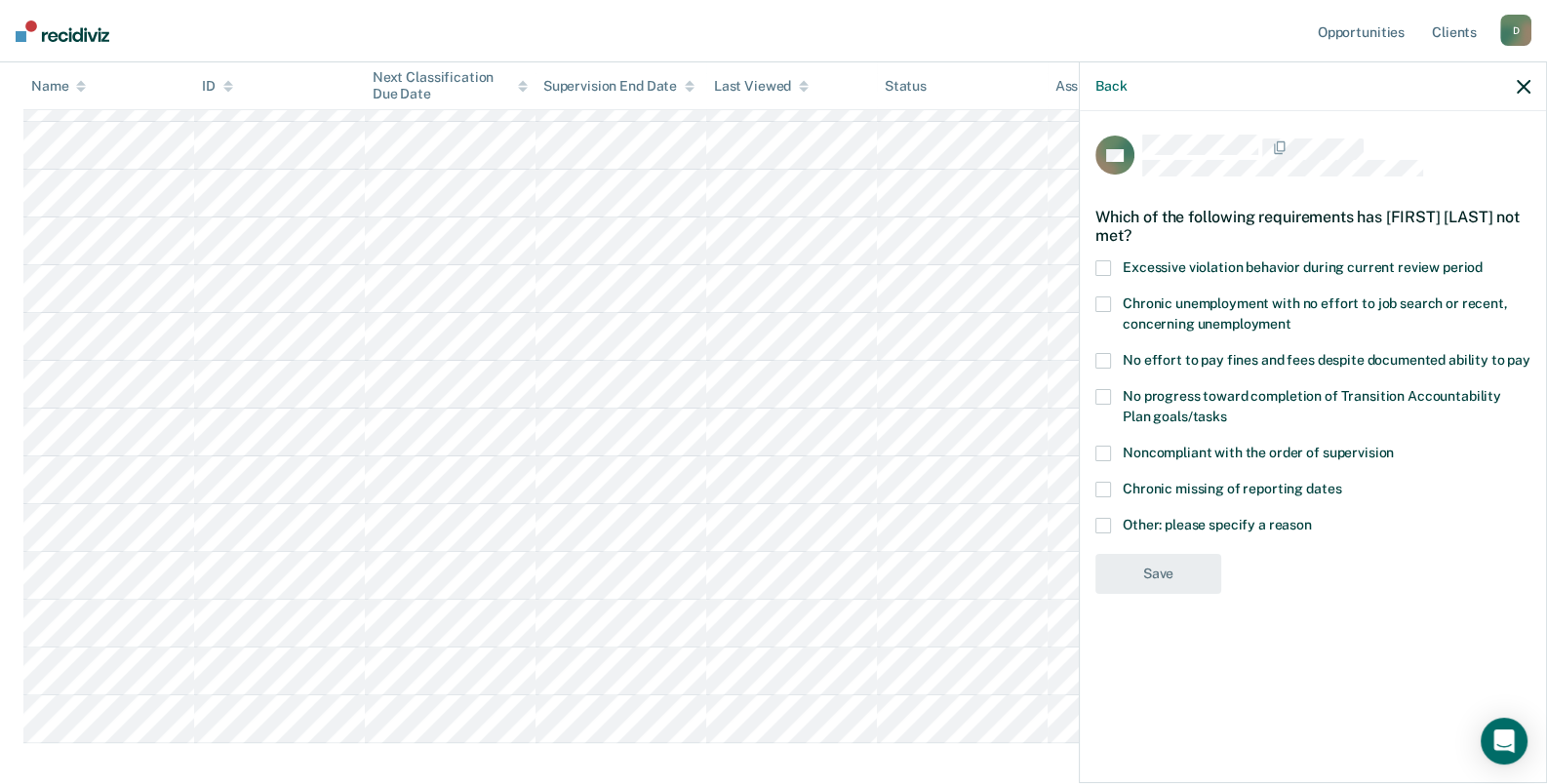 drag, startPoint x: 1102, startPoint y: 517, endPoint x: 1116, endPoint y: 550, distance: 35.846897 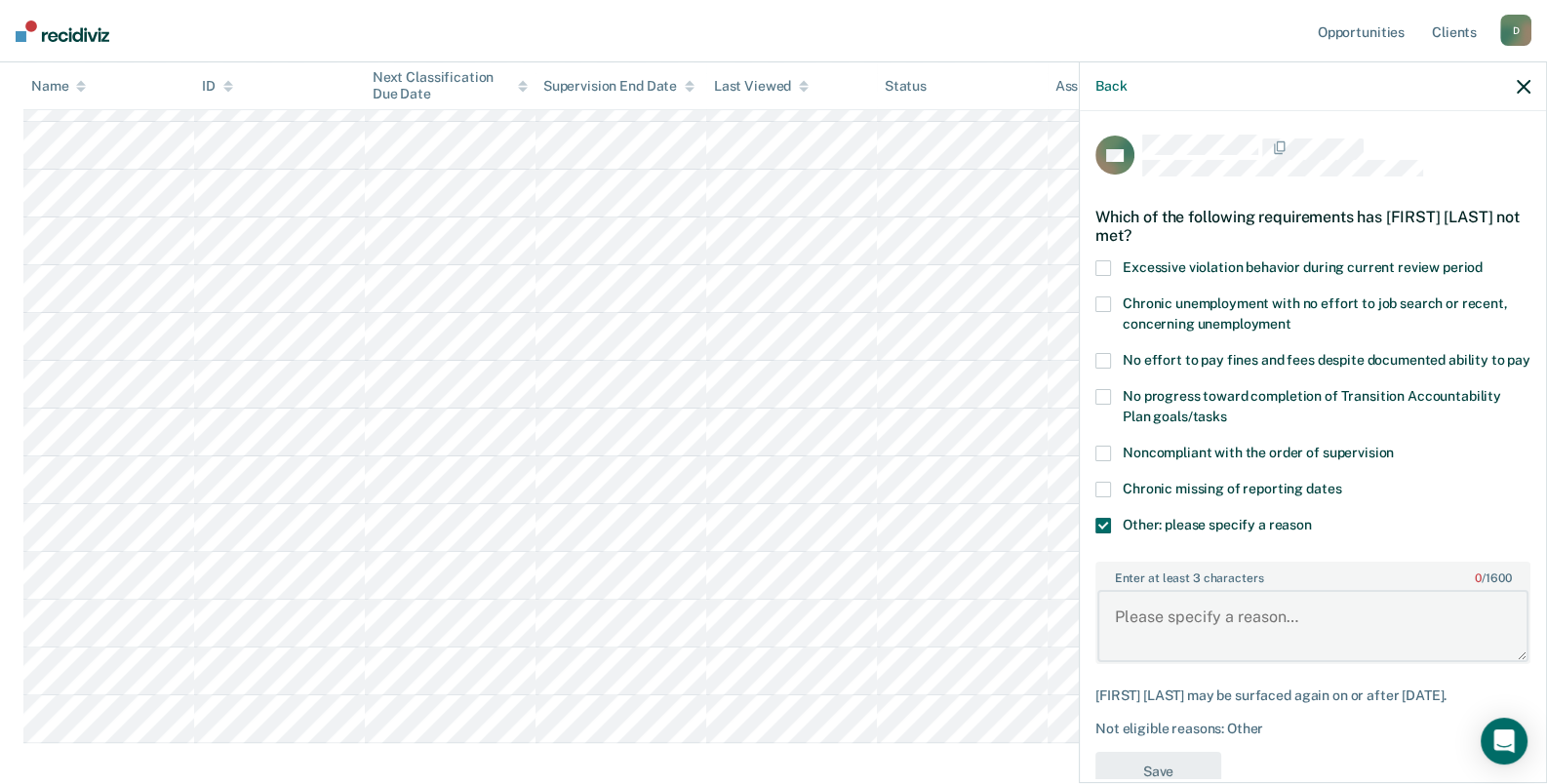 click on "Enter at least 3 characters 0  /  1600" at bounding box center (1313, 626) 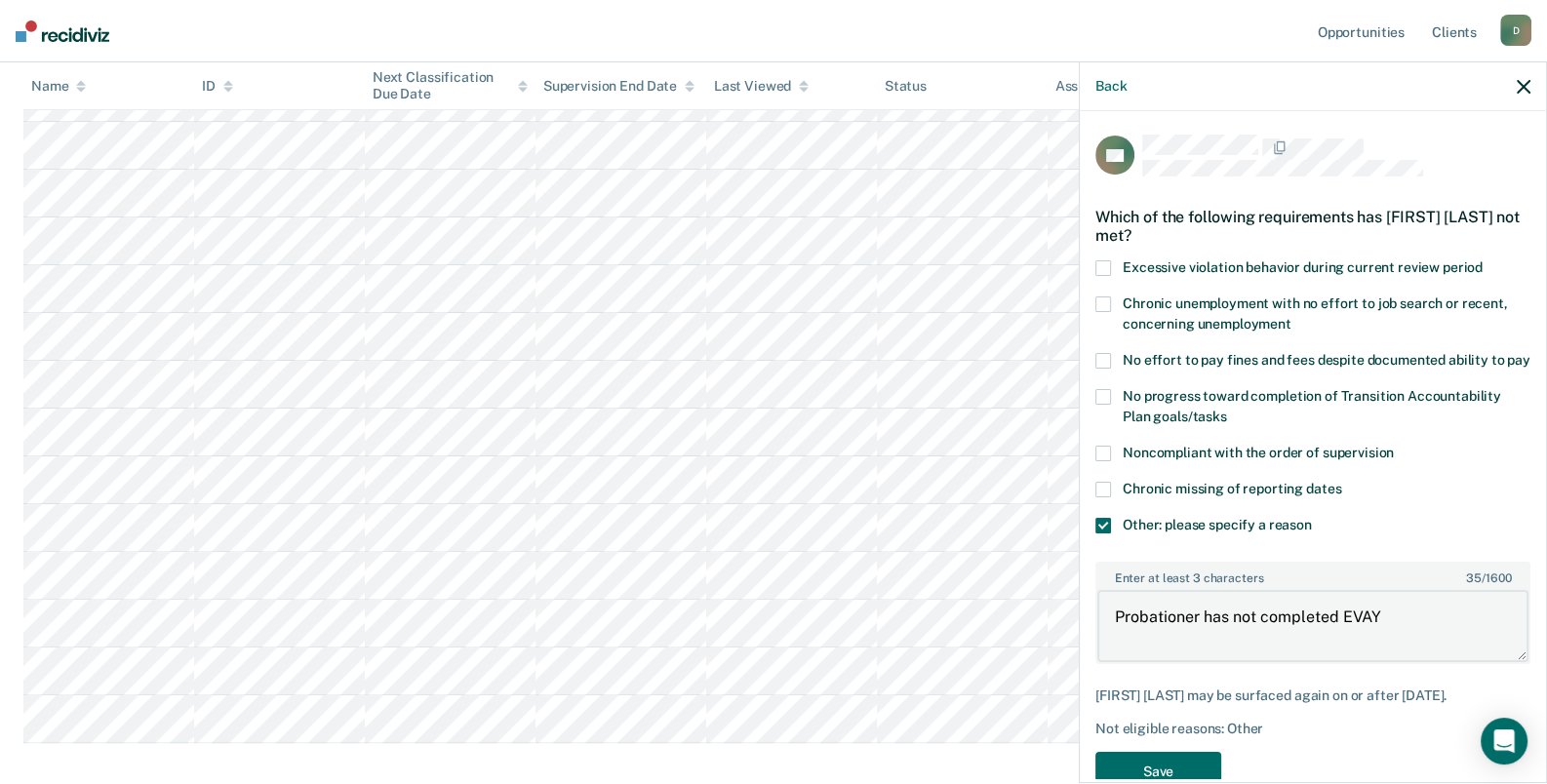 click on "Probationer has not completed EVAY" at bounding box center (1313, 626) 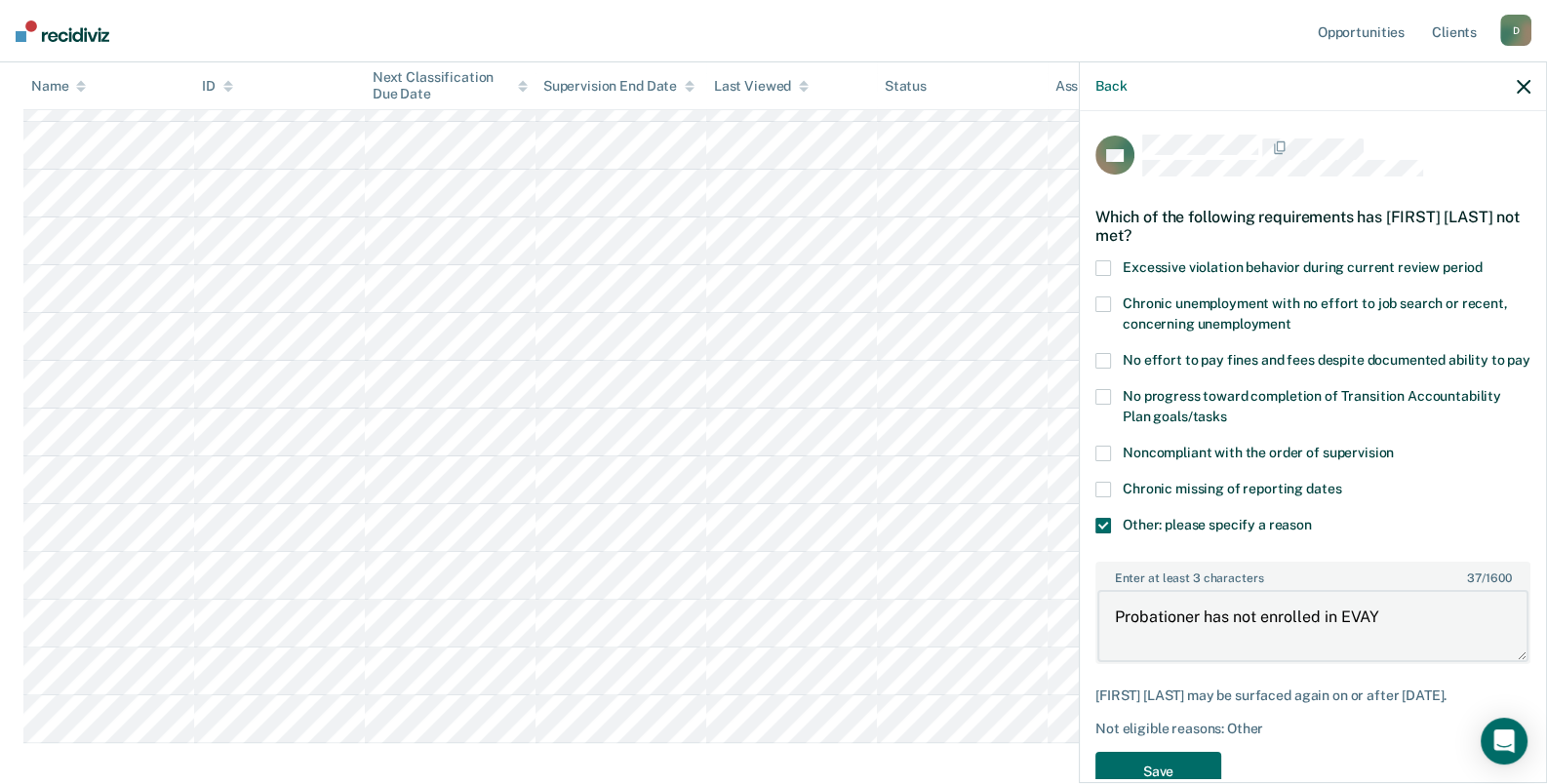click on "Probationer has not enrolled in EVAY" at bounding box center (1313, 626) 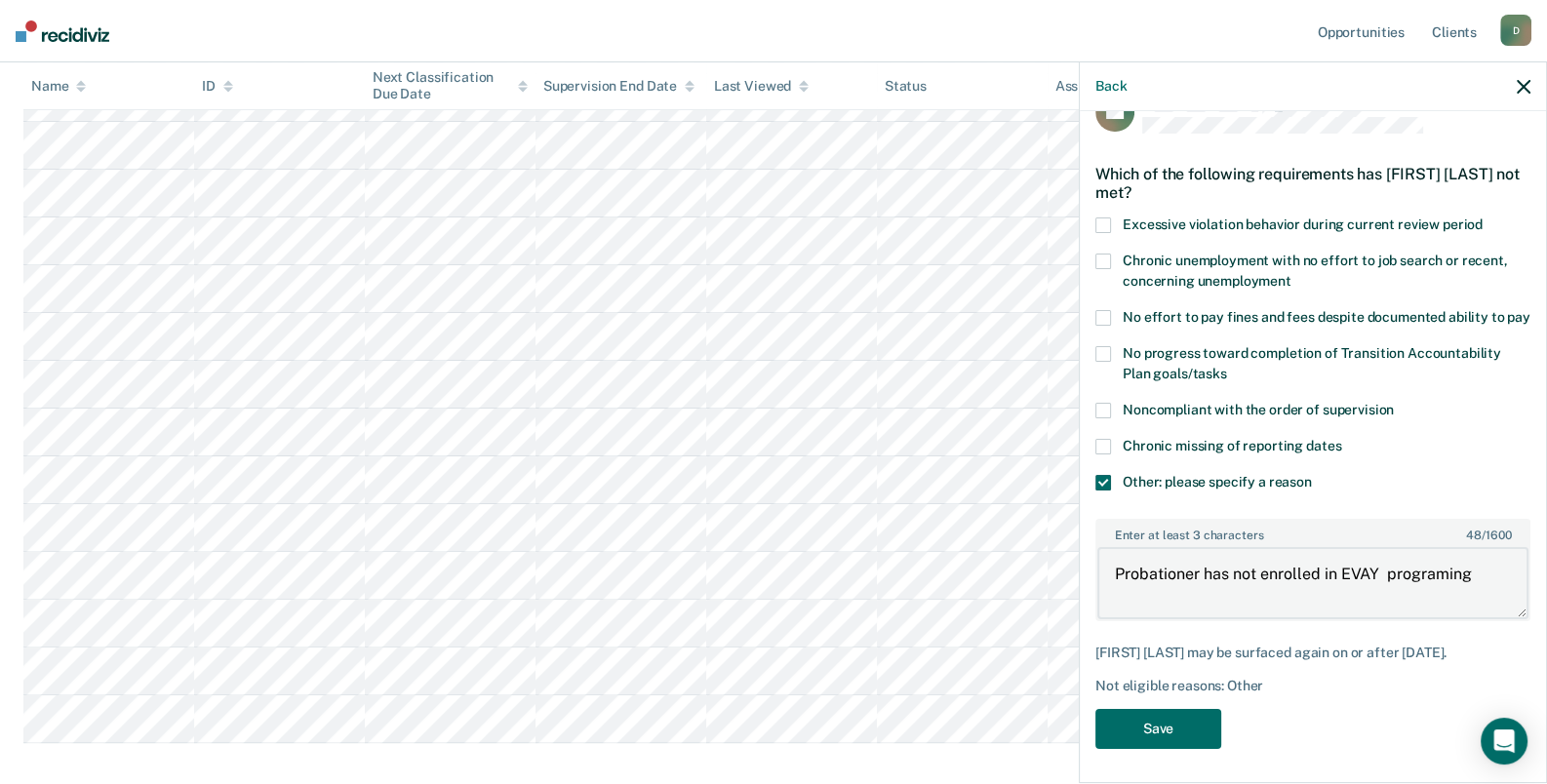 scroll, scrollTop: 63, scrollLeft: 0, axis: vertical 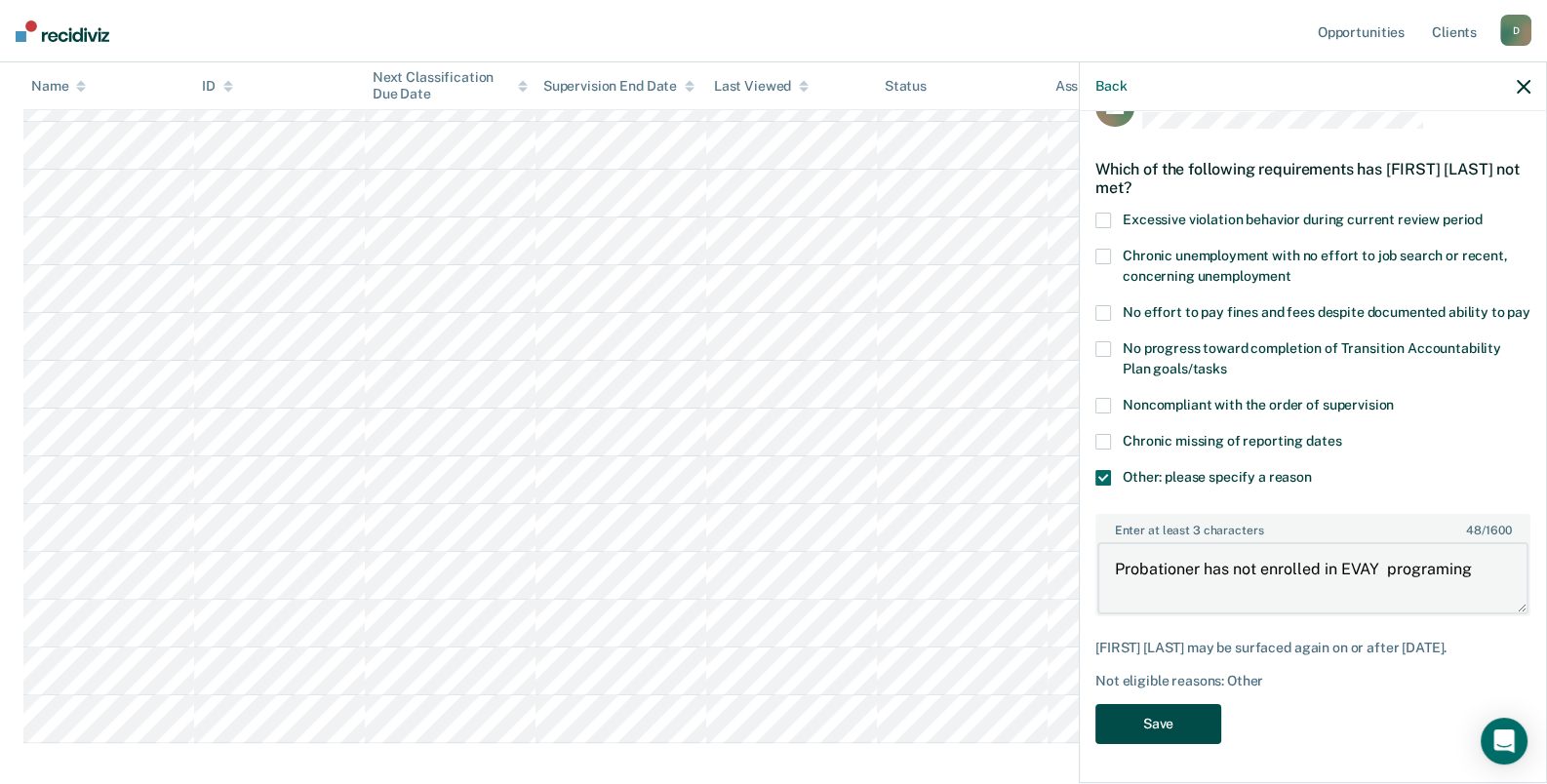type on "Probationer has not enrolled in EVAY  programing" 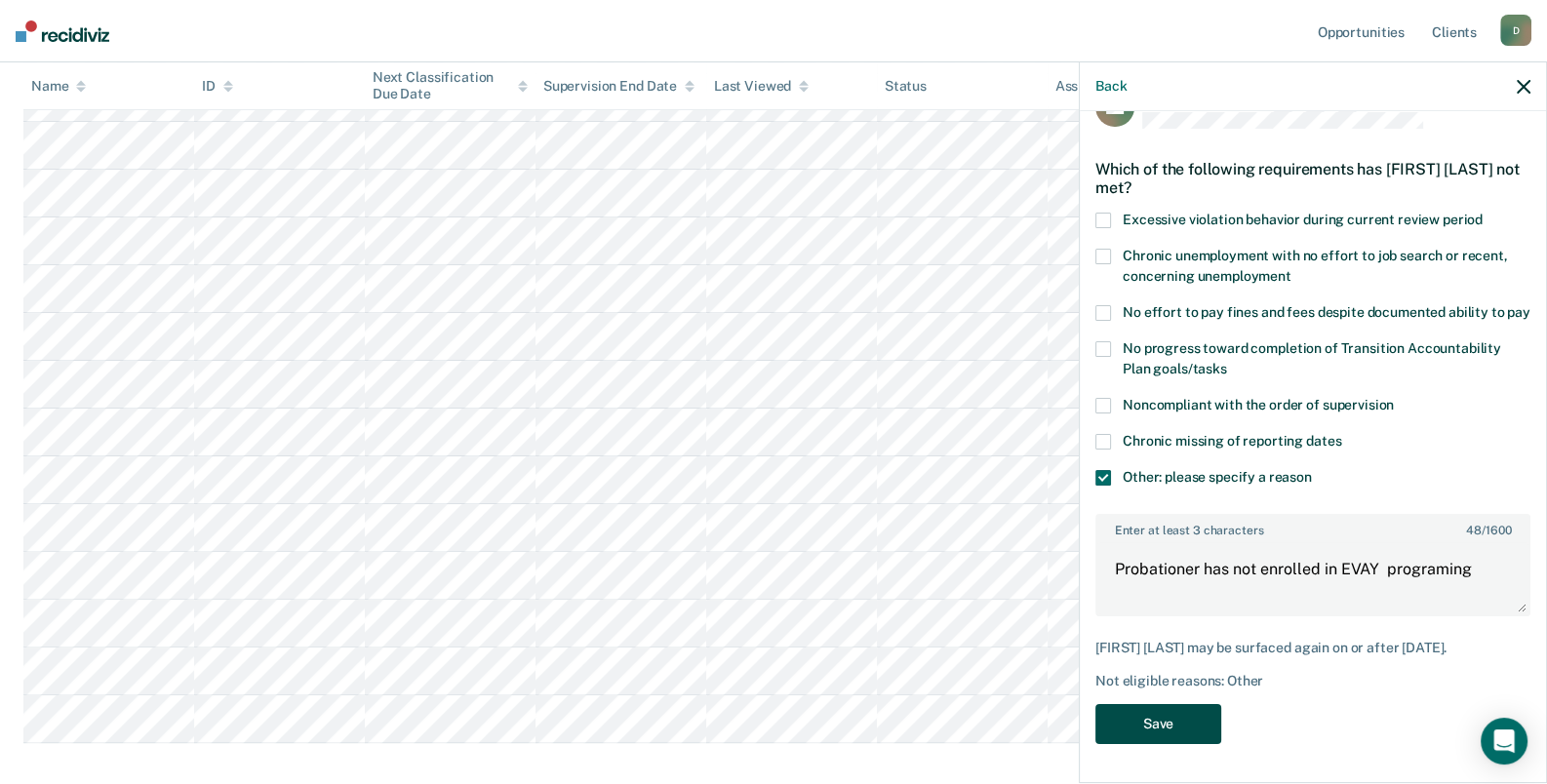 click on "Save" at bounding box center [1158, 724] 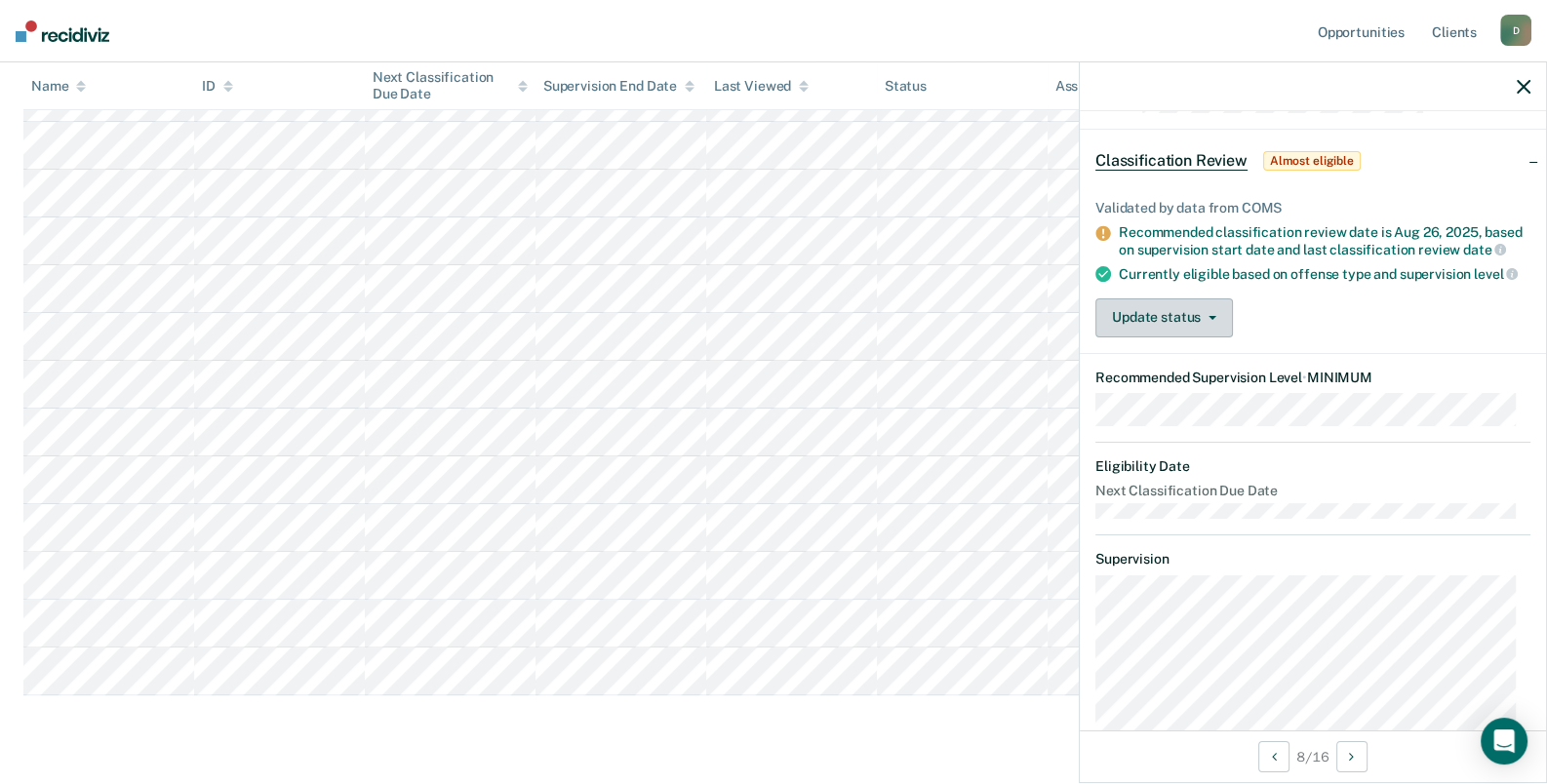 click on "Update status" at bounding box center [1164, 318] 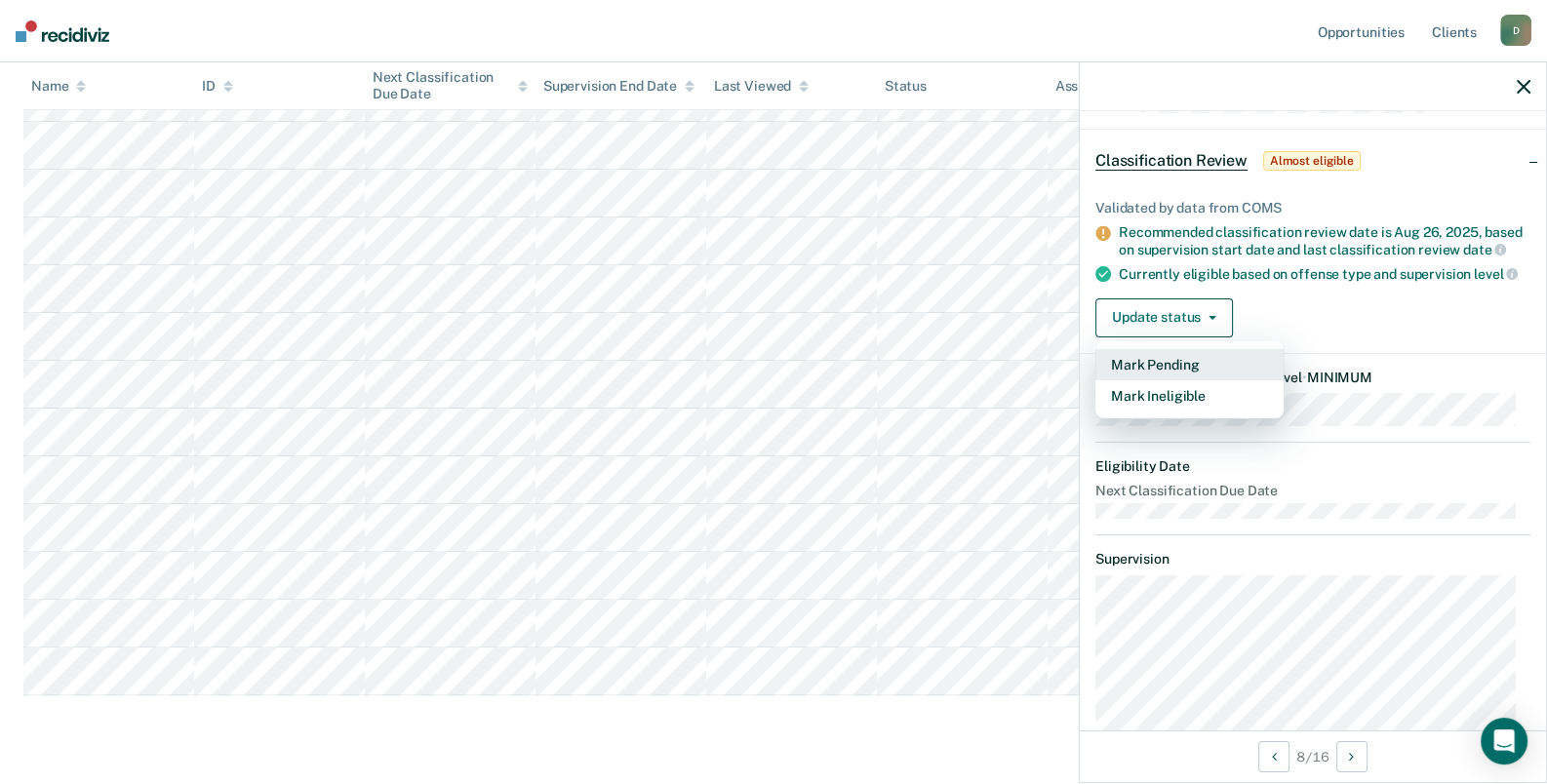 click on "Mark Pending" at bounding box center (1189, 365) 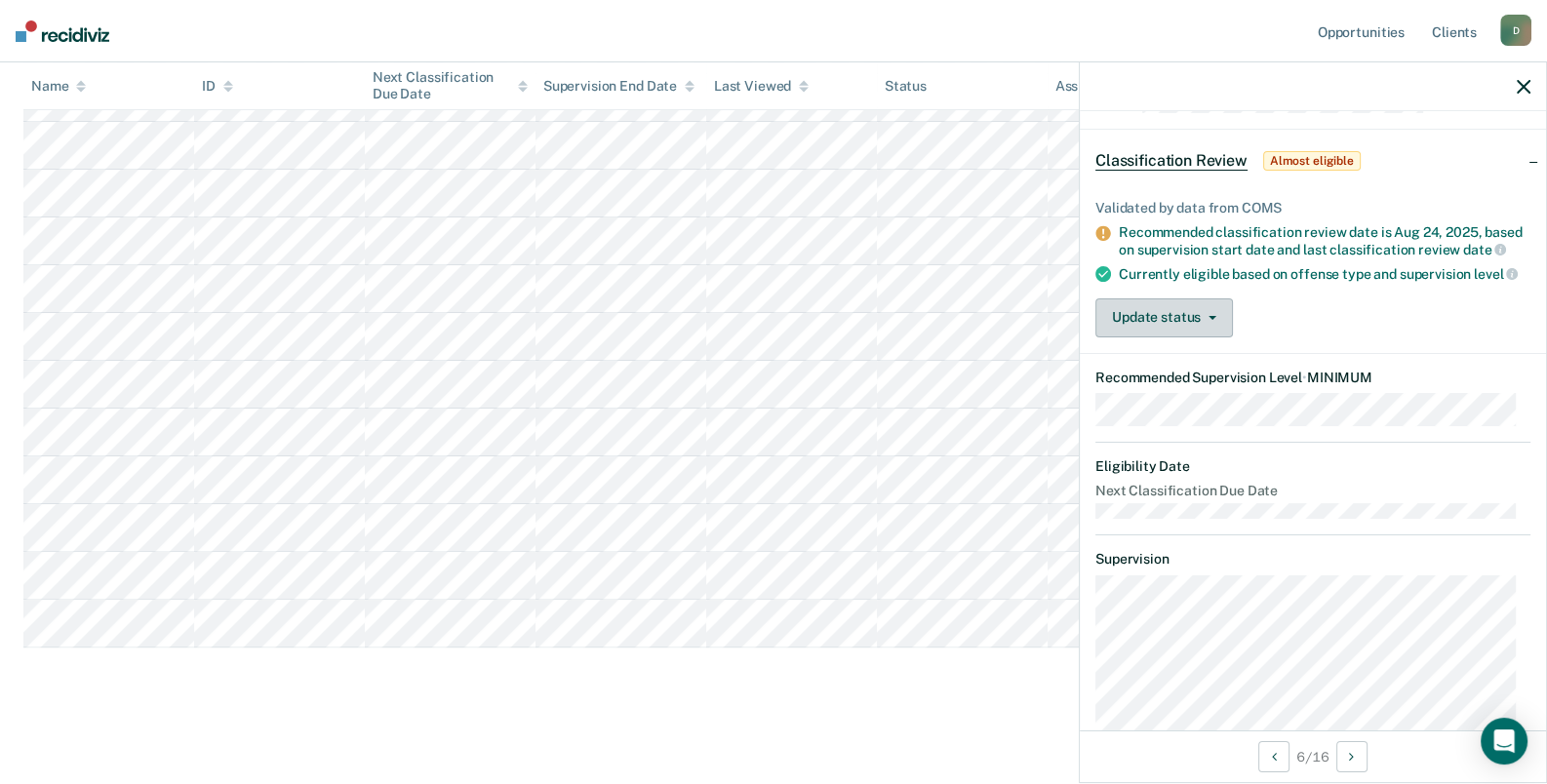 click on "Update status" at bounding box center (1164, 318) 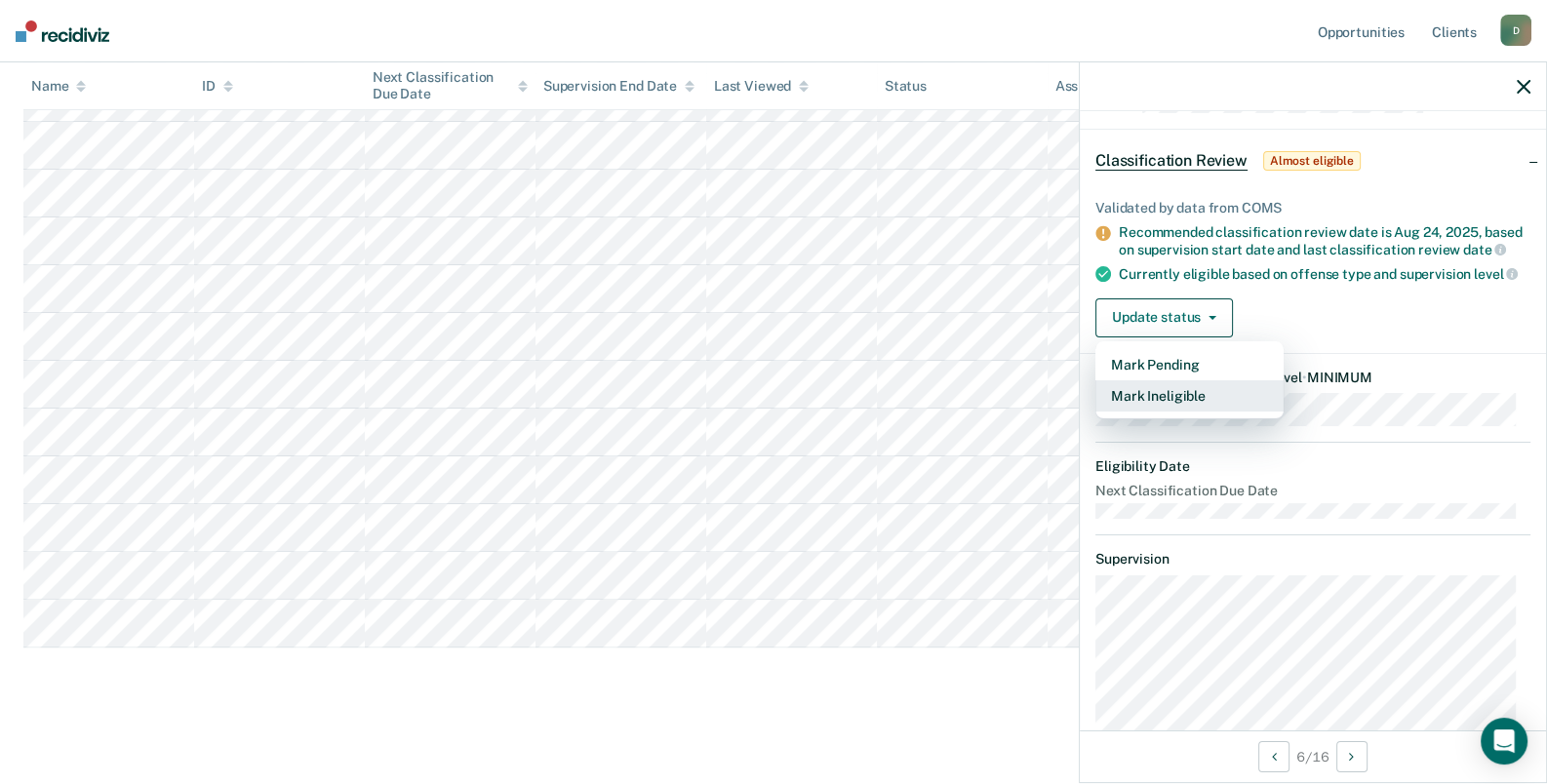 click on "Mark Ineligible" at bounding box center [1189, 396] 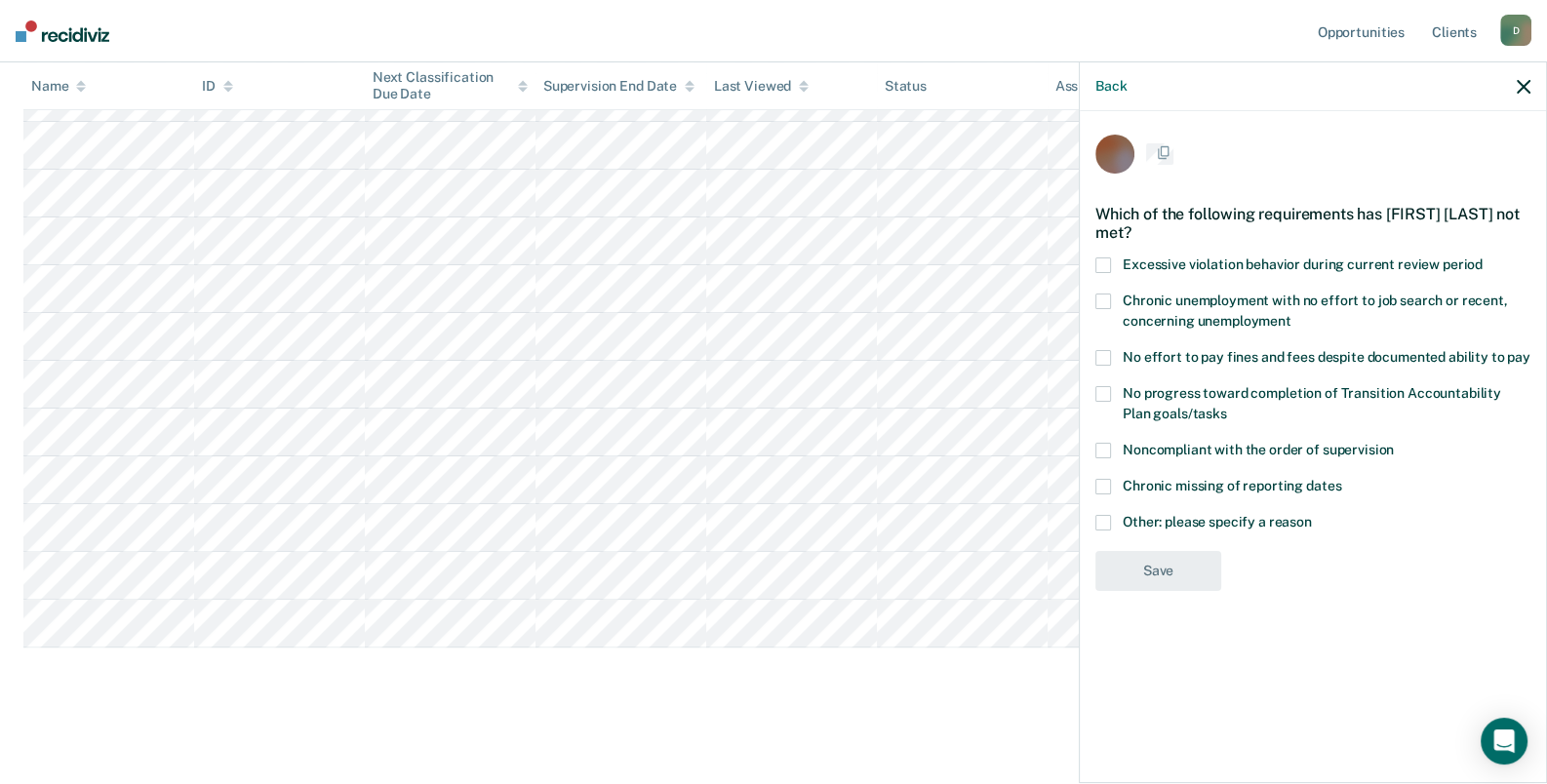 scroll, scrollTop: 0, scrollLeft: 0, axis: both 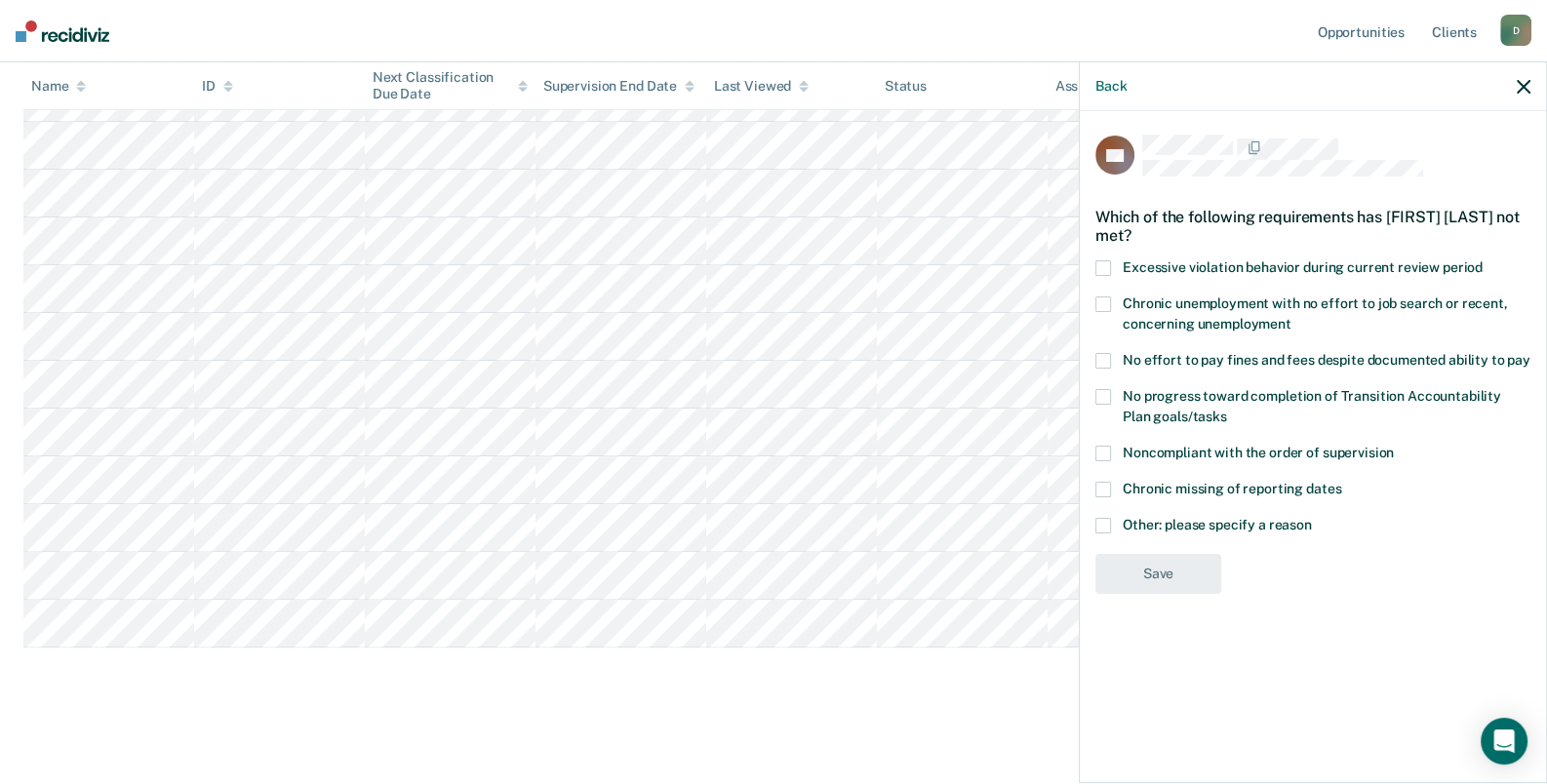click at bounding box center (1103, 453) 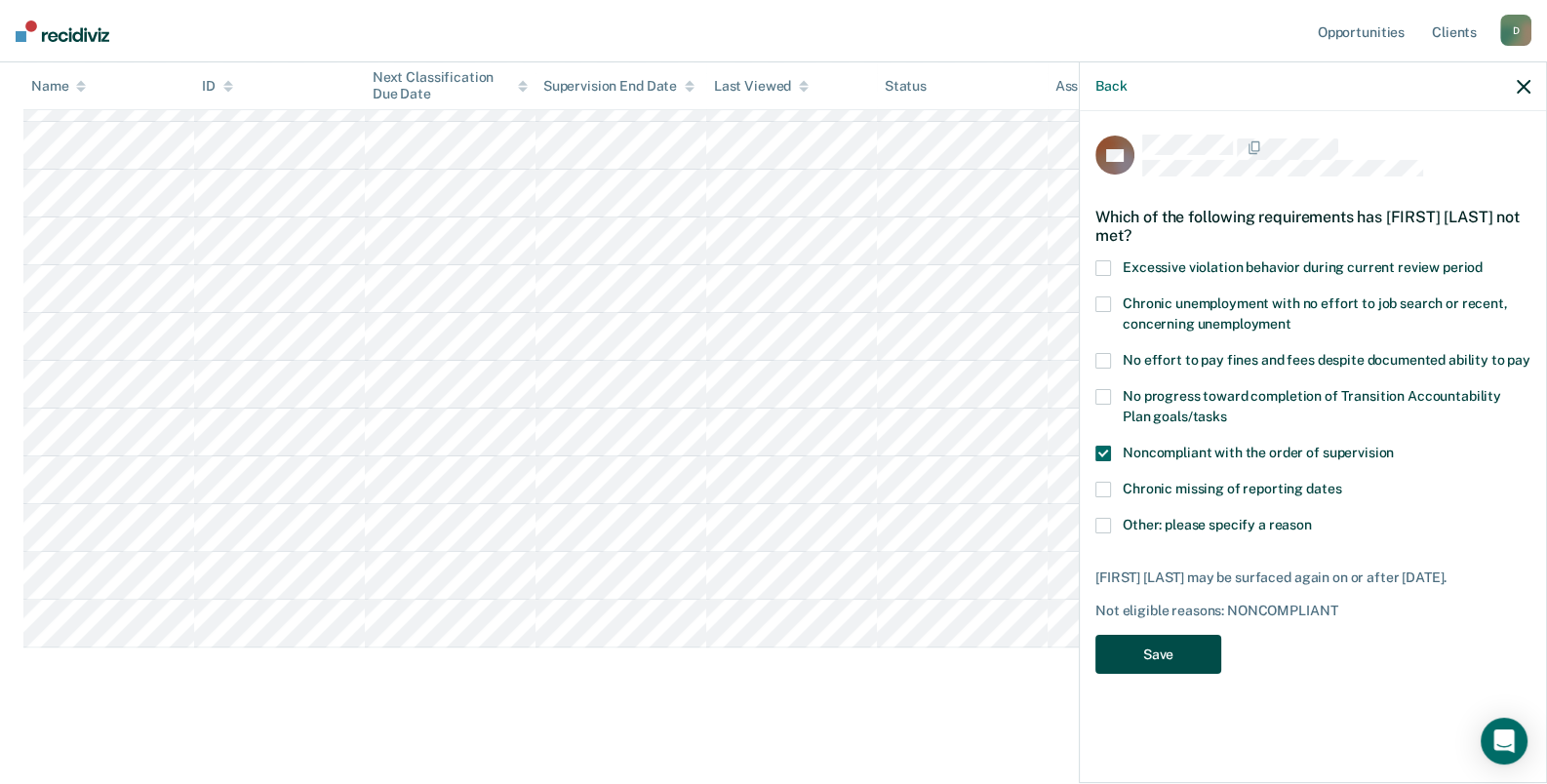click on "Save" at bounding box center [1158, 654] 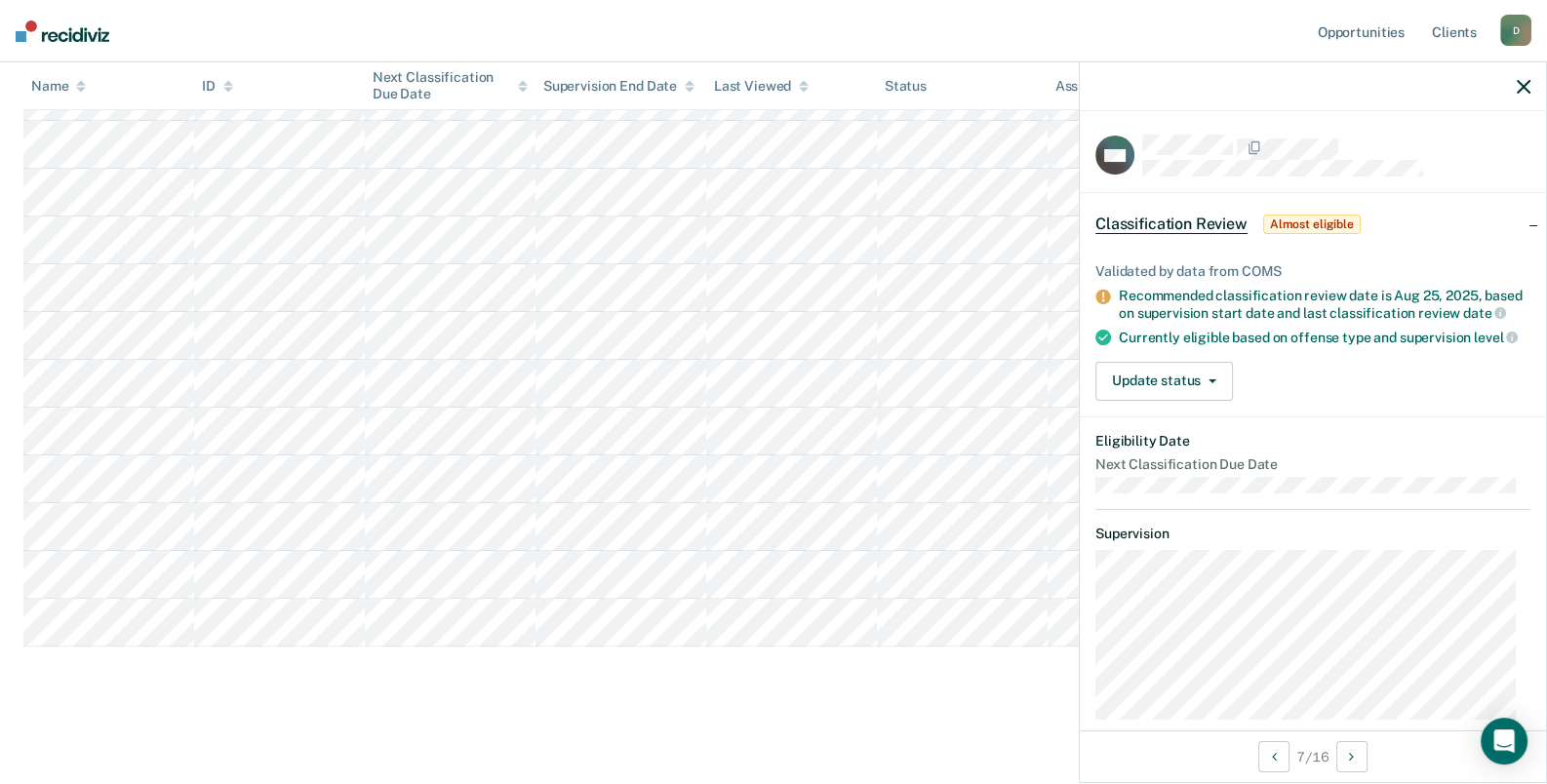 click 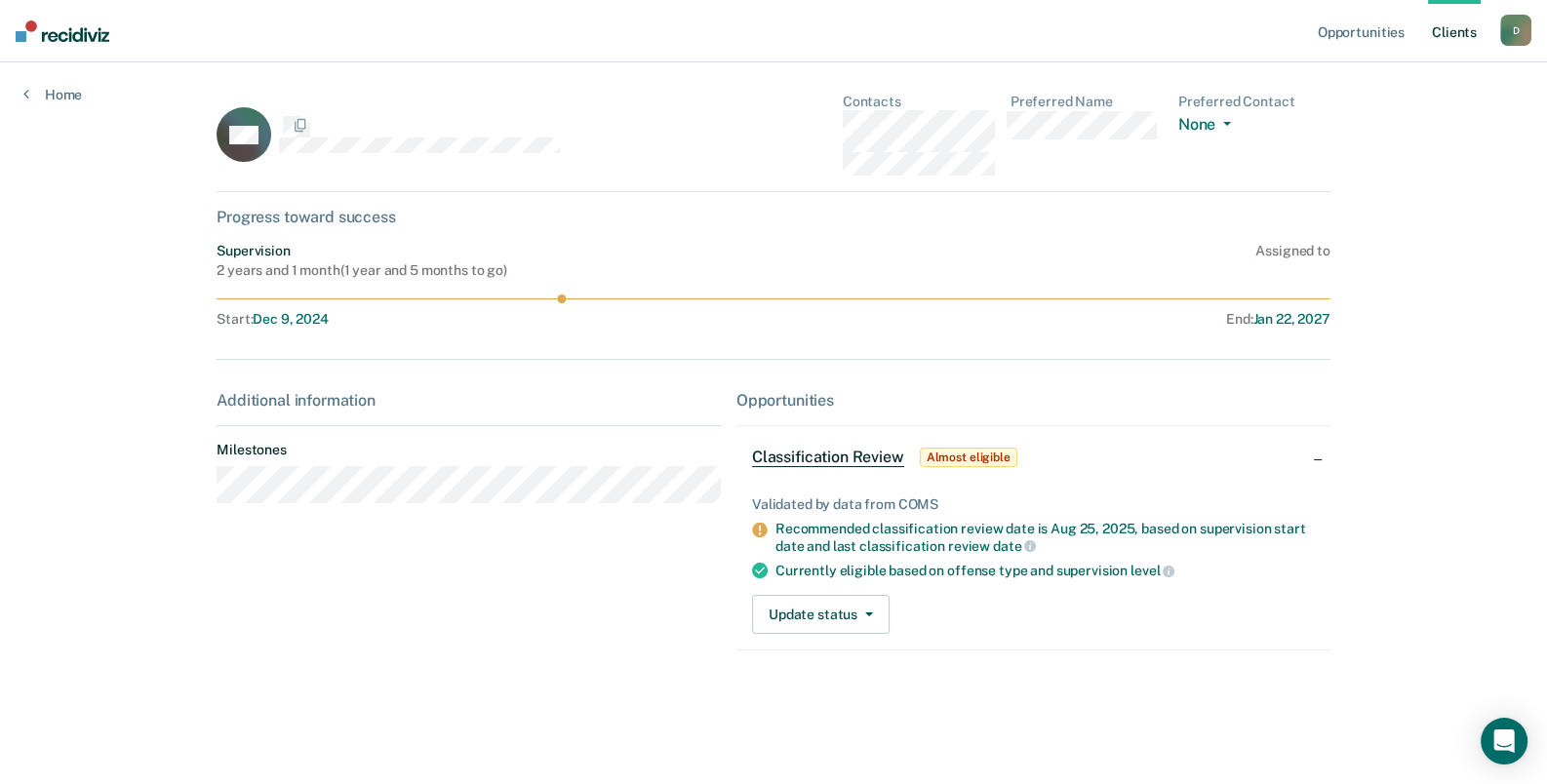 scroll, scrollTop: 0, scrollLeft: 0, axis: both 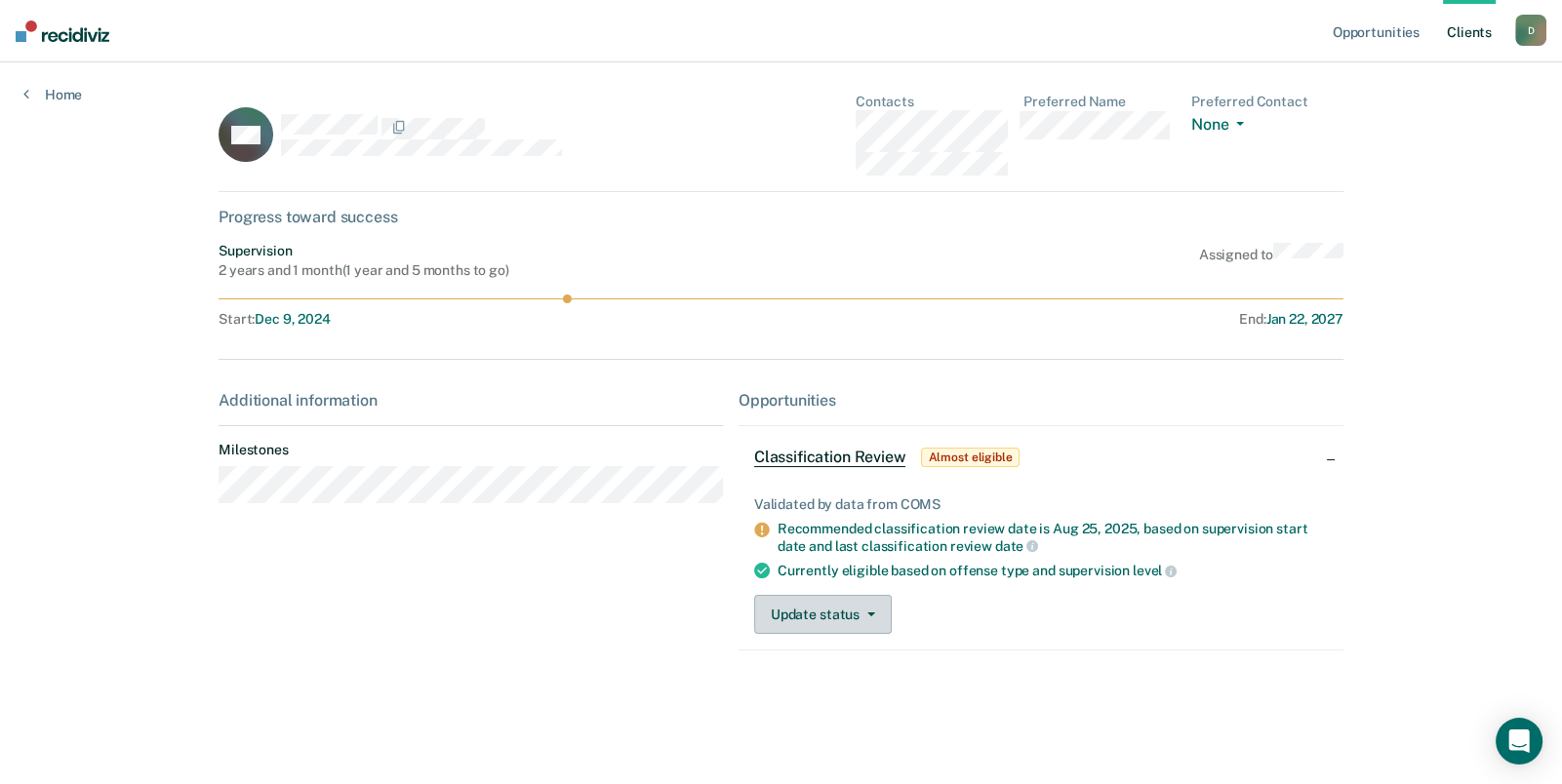 click on "Update status" at bounding box center (822, 614) 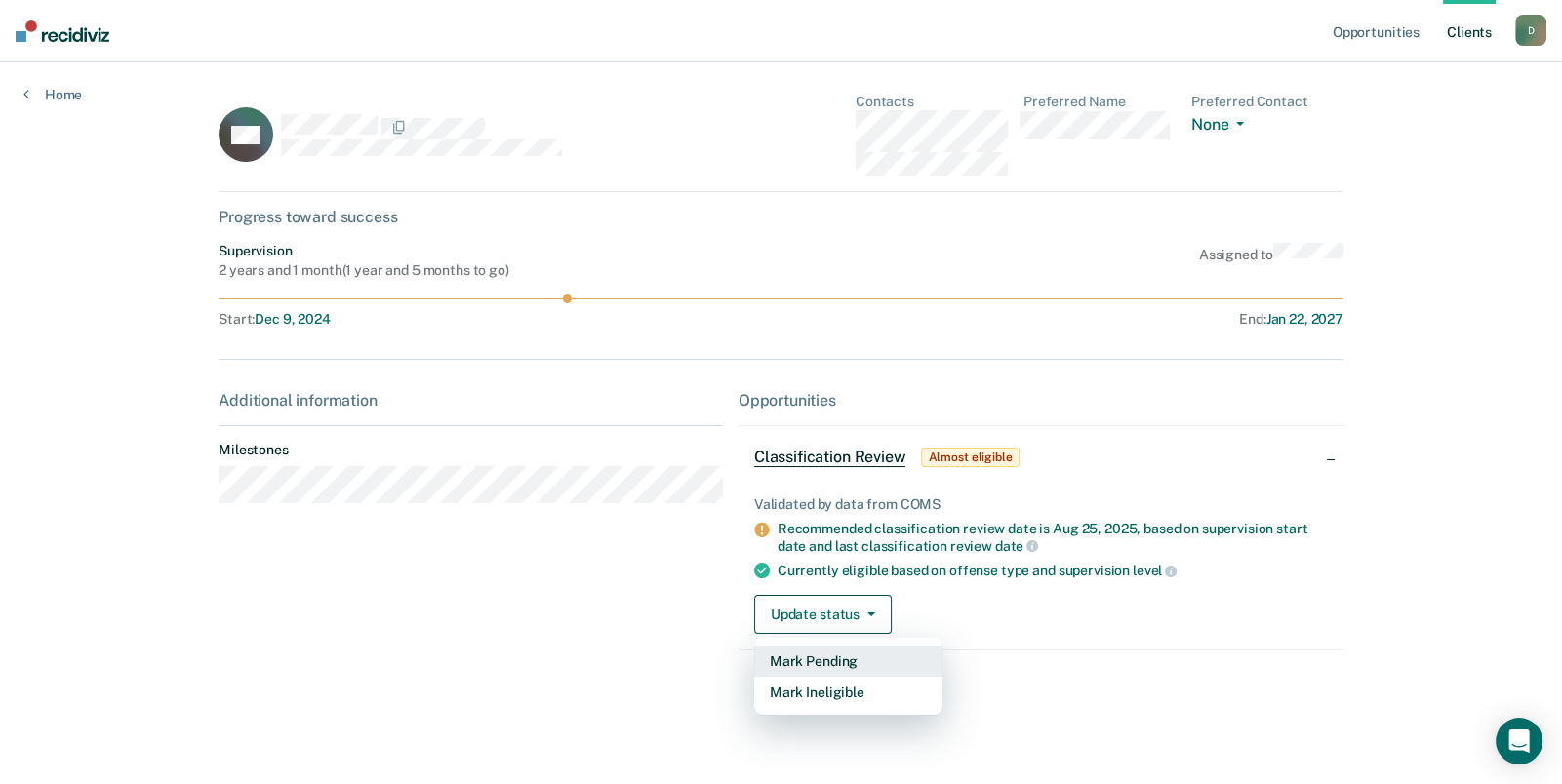 click on "Mark Pending" at bounding box center [848, 661] 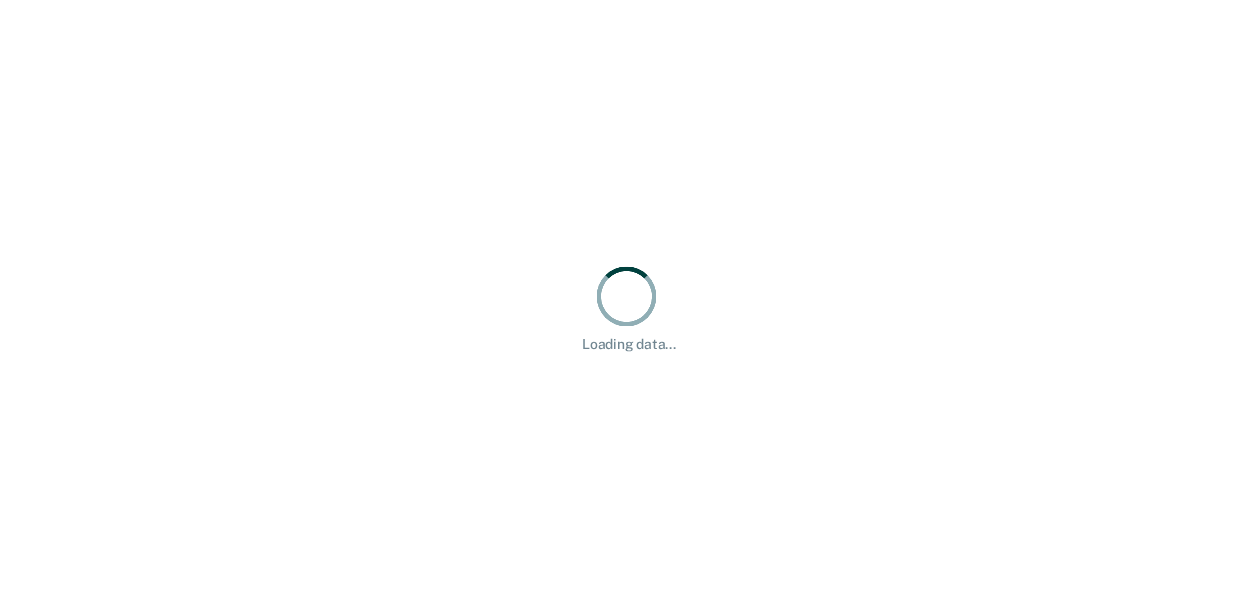 scroll, scrollTop: 0, scrollLeft: 0, axis: both 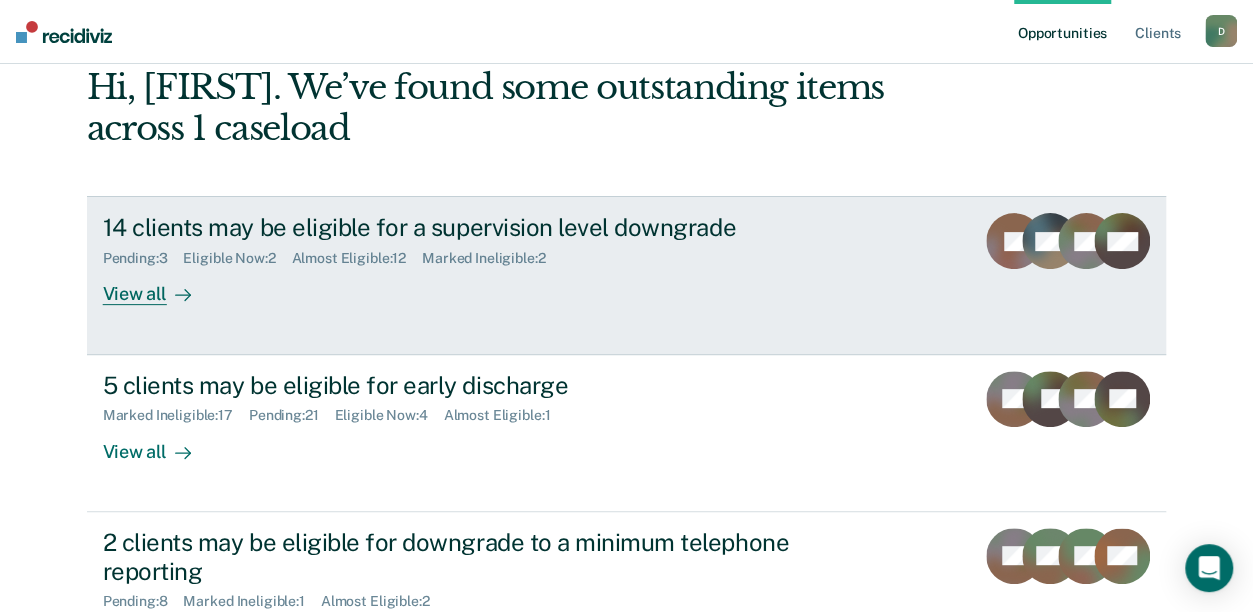 click on "View all" at bounding box center [159, 286] 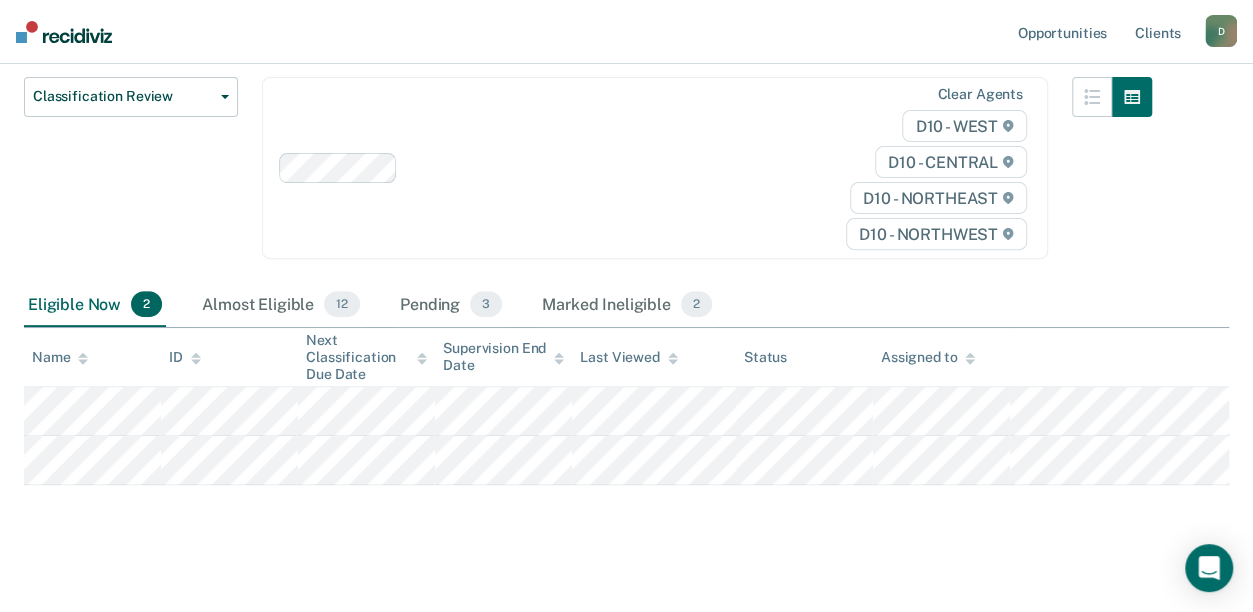 scroll, scrollTop: 246, scrollLeft: 0, axis: vertical 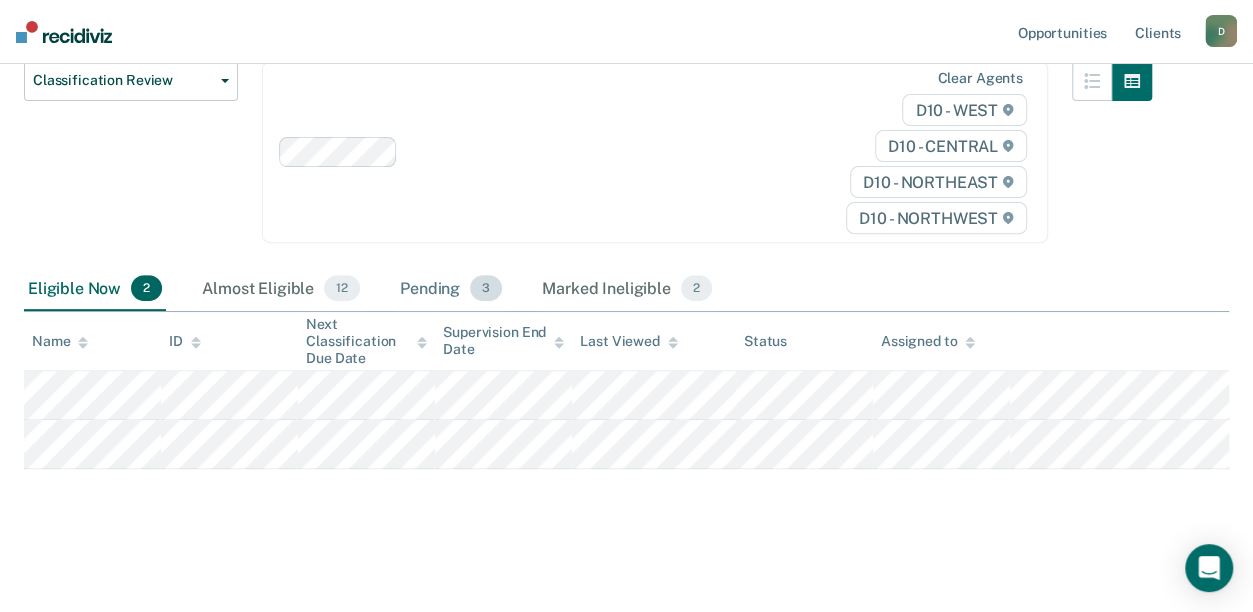 click on "Almost Eligible 12" at bounding box center [281, 289] 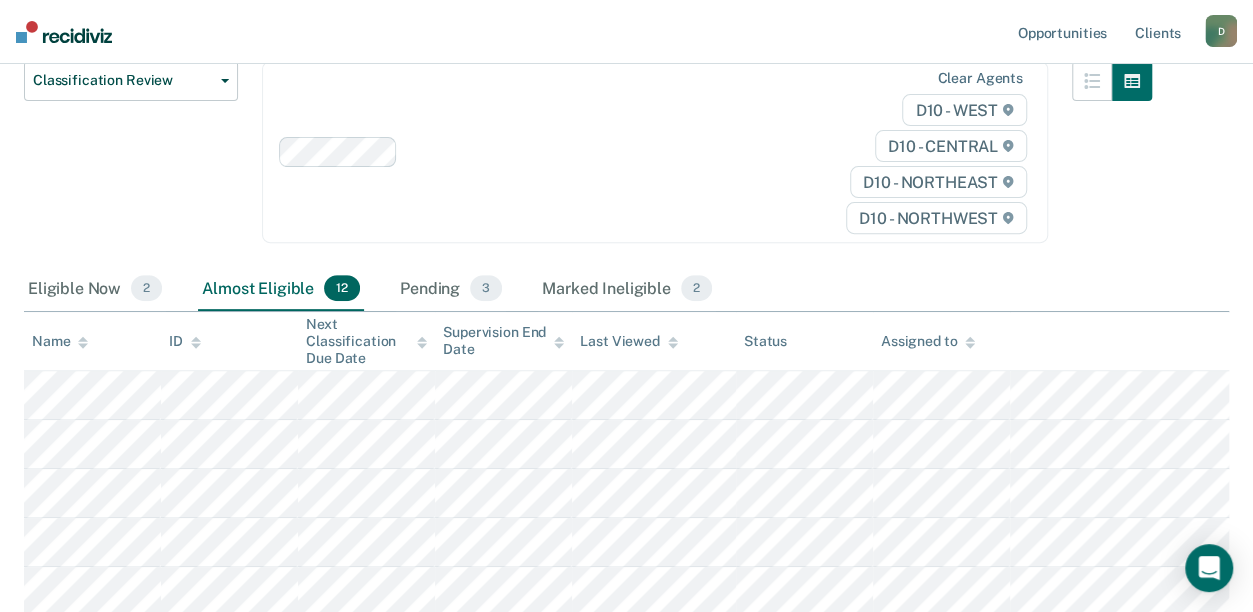 click on "Classification Review Classification Review Early Discharge Minimum Telephone Reporting Overdue for Discharge Supervision Level Mismatch Clear agents D10 - WEST D10 - CENTRAL D10 - NORTHEAST D10 - NORTHWEST" at bounding box center [588, 164] 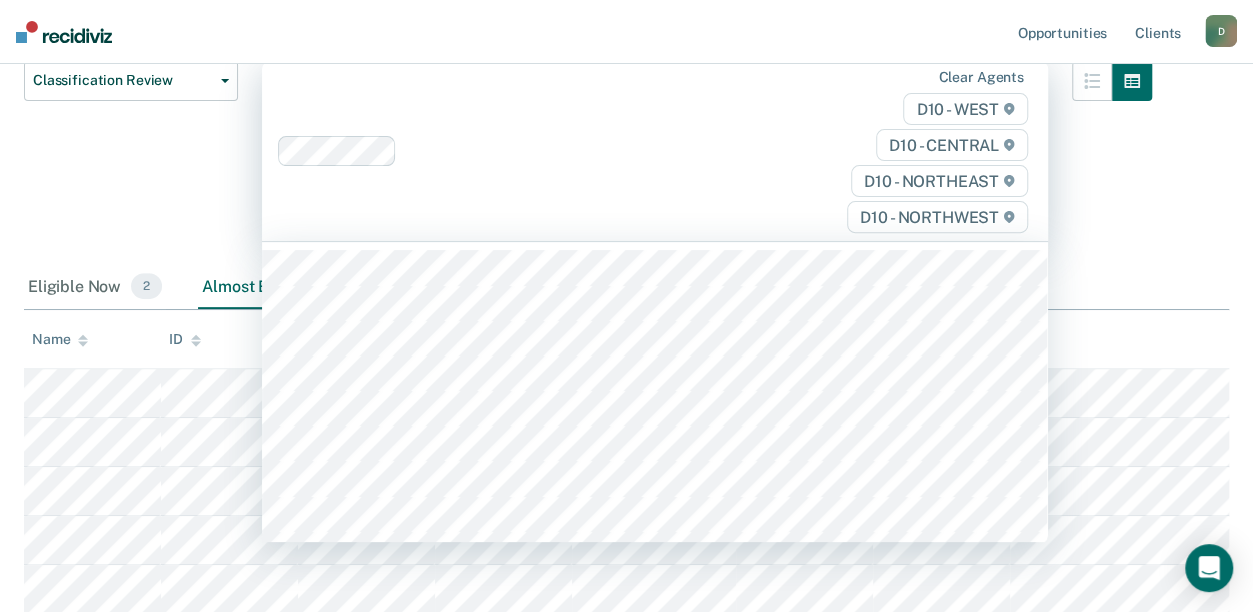 click on "Classification Review Classification Review Early Discharge Minimum Telephone Reporting Overdue for Discharge Supervision Level Mismatch 316 results available. Use Up and Down to choose options, press Enter to select the currently focused option, press Escape to exit the menu, press Tab to select the option and exit the menu. Clear agents D10 - WEST D10 - CENTRAL D10 - NORTHEAST D10 - NORTHWEST" at bounding box center [588, 163] 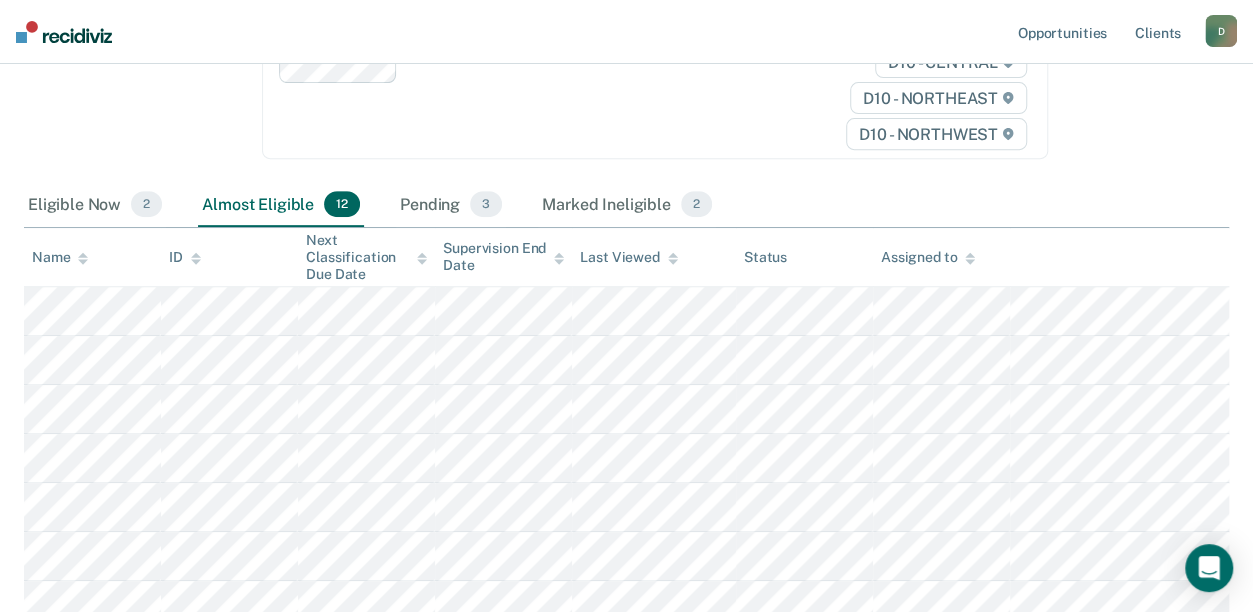 scroll, scrollTop: 446, scrollLeft: 0, axis: vertical 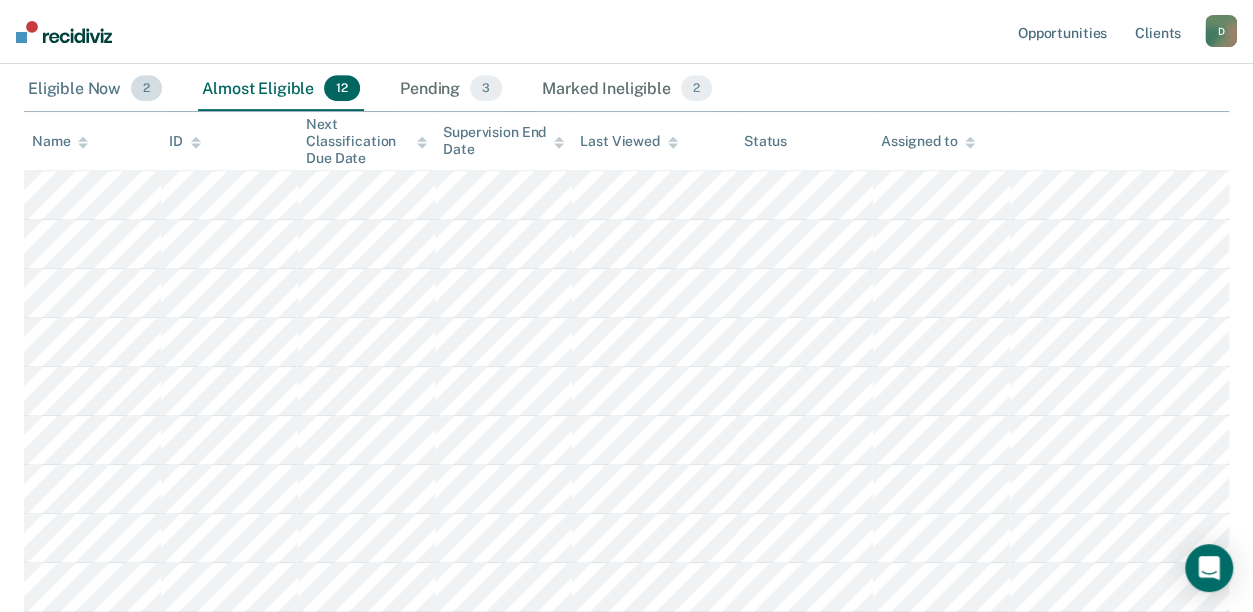 click on "Eligible Now 2" at bounding box center (95, 89) 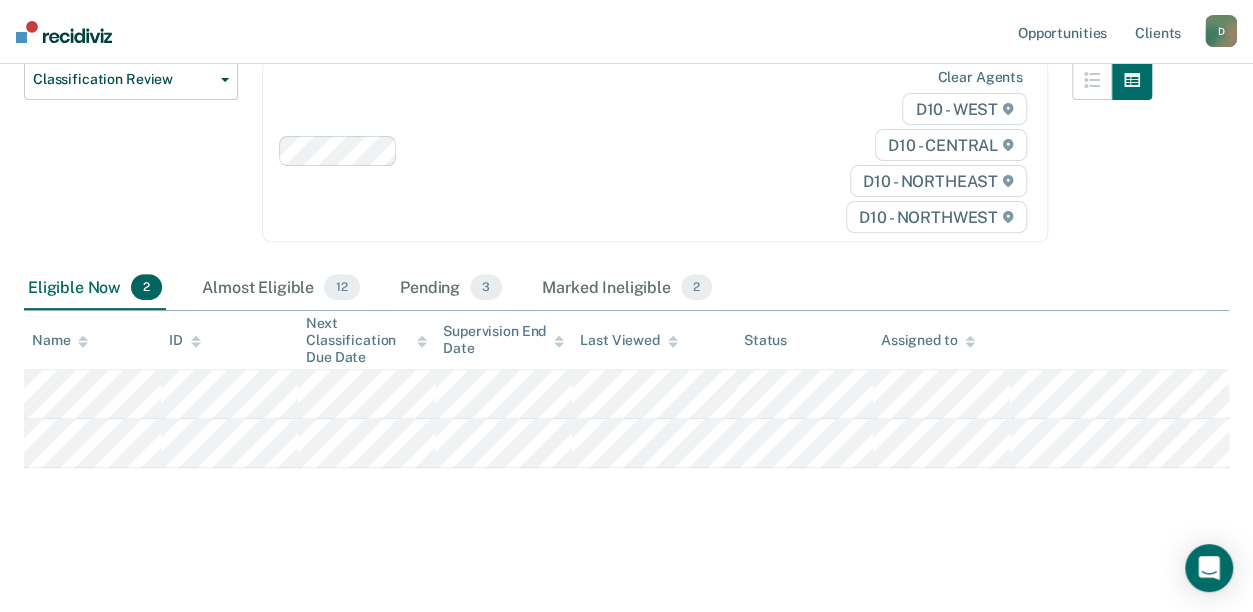 scroll, scrollTop: 246, scrollLeft: 0, axis: vertical 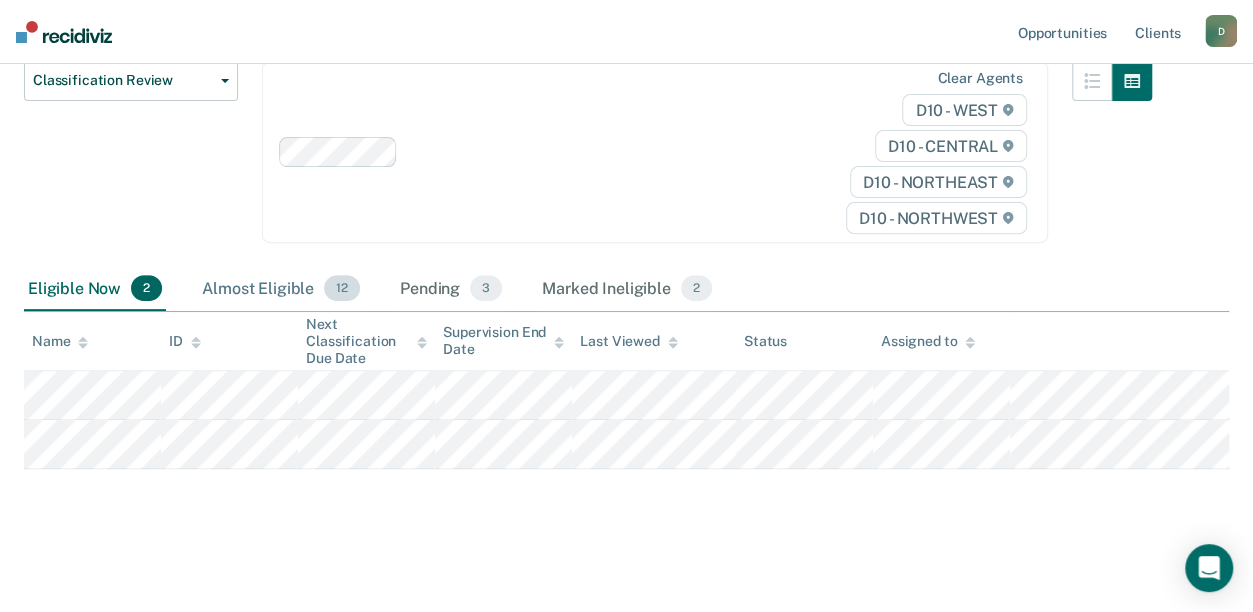 click on "12" at bounding box center (342, 288) 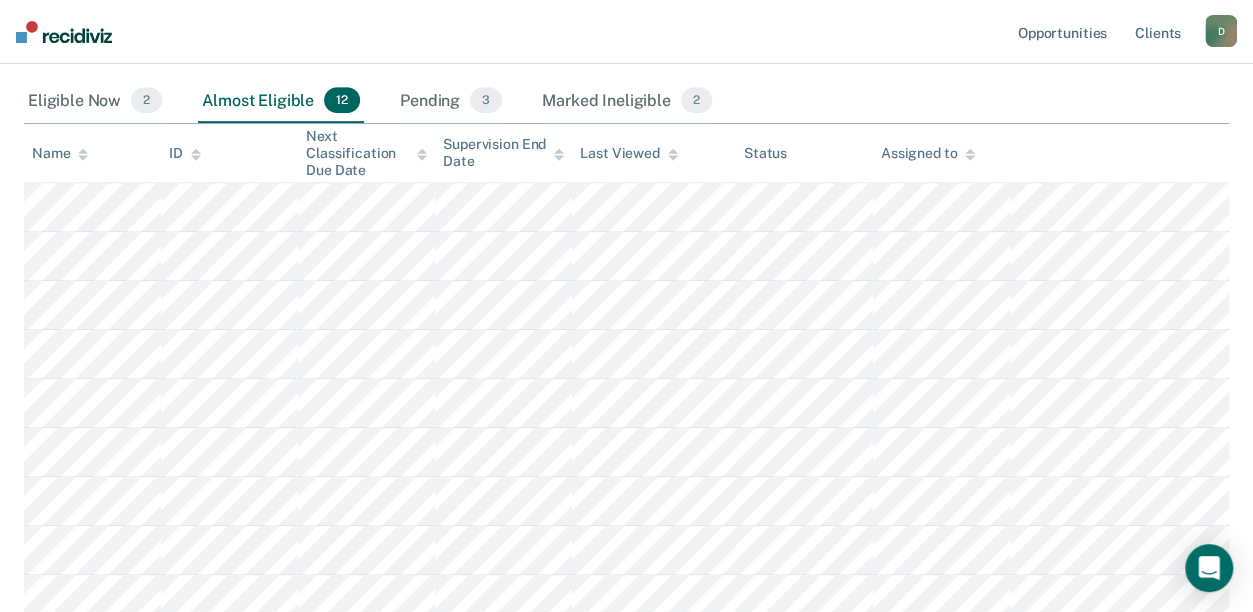 scroll, scrollTop: 336, scrollLeft: 0, axis: vertical 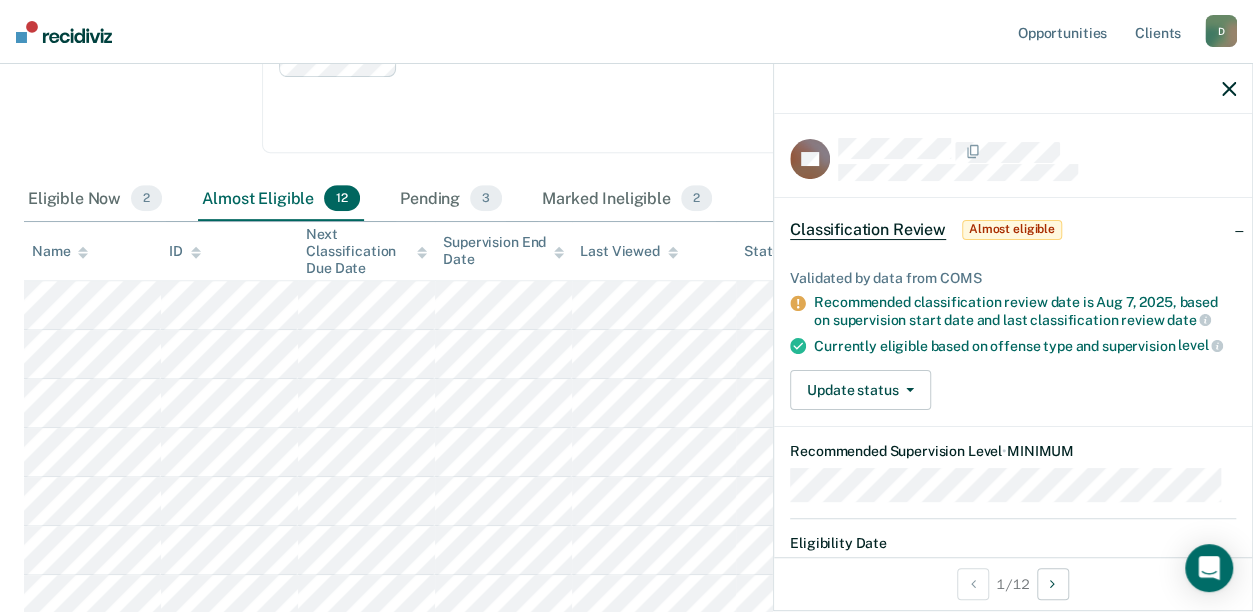 click on "Update status Mark Pending Mark Ineligible" at bounding box center [1013, 390] 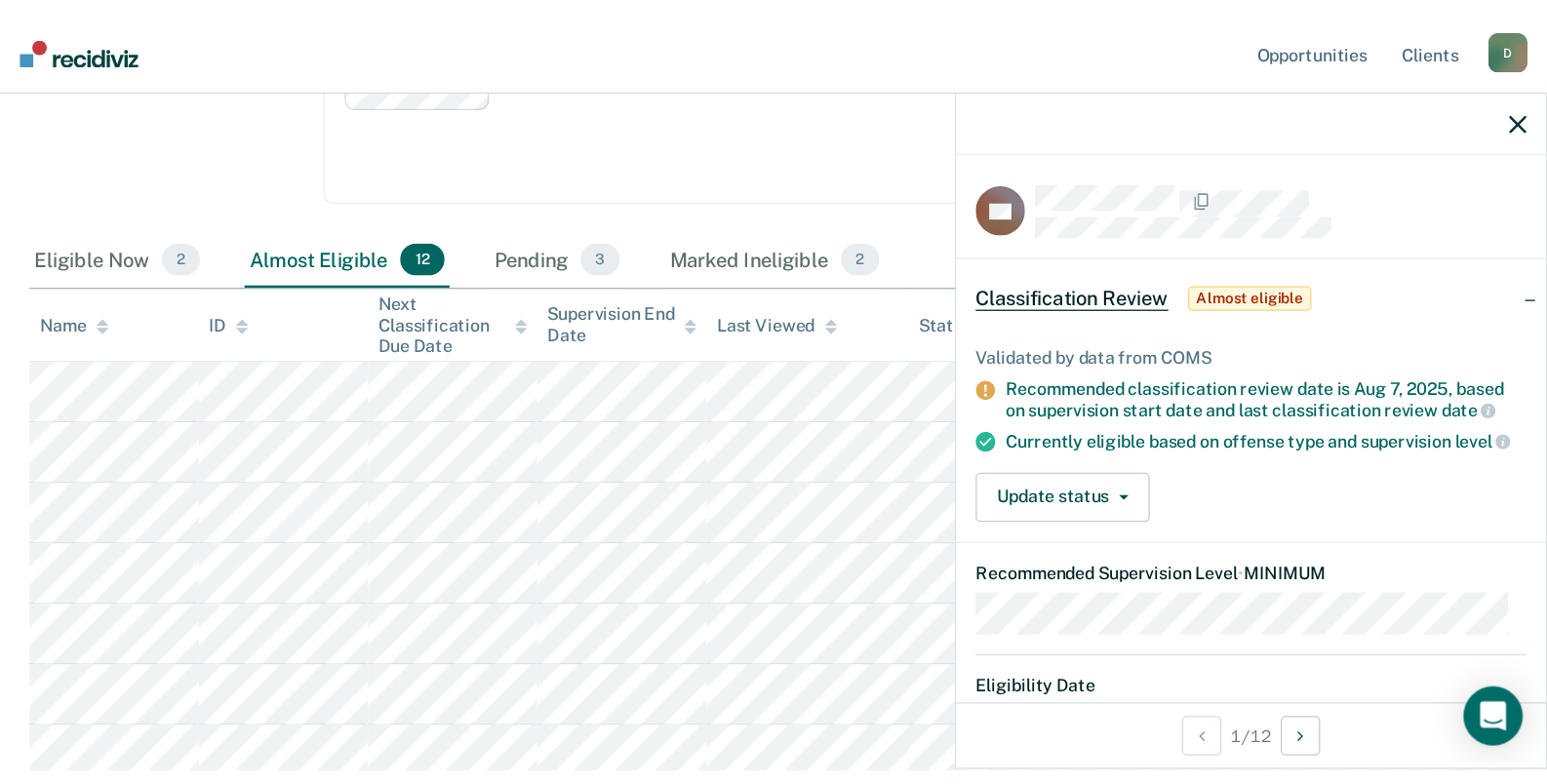 scroll, scrollTop: 0, scrollLeft: 0, axis: both 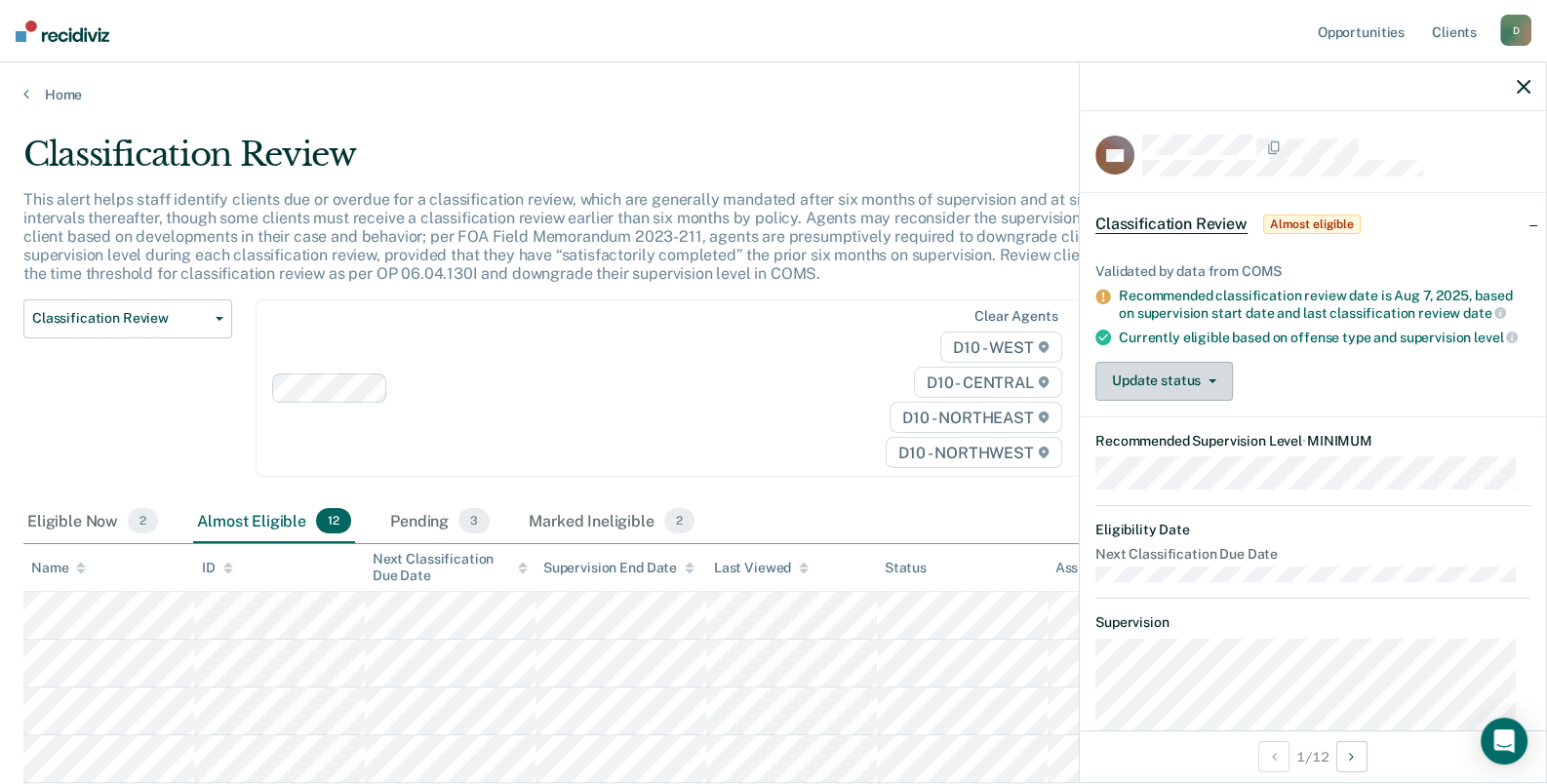 click on "Update status" at bounding box center [1164, 381] 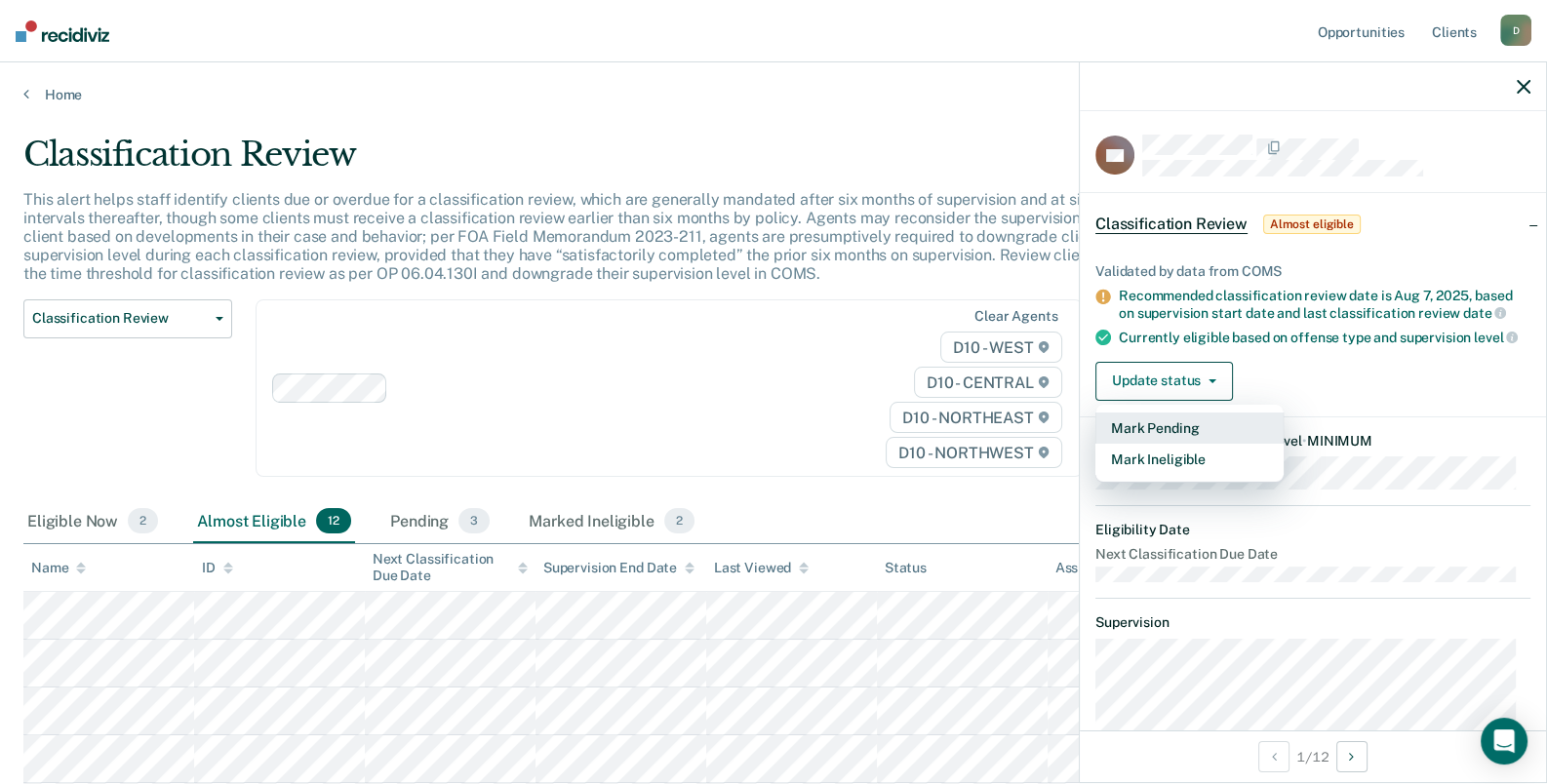 click on "Mark Pending" at bounding box center [1189, 428] 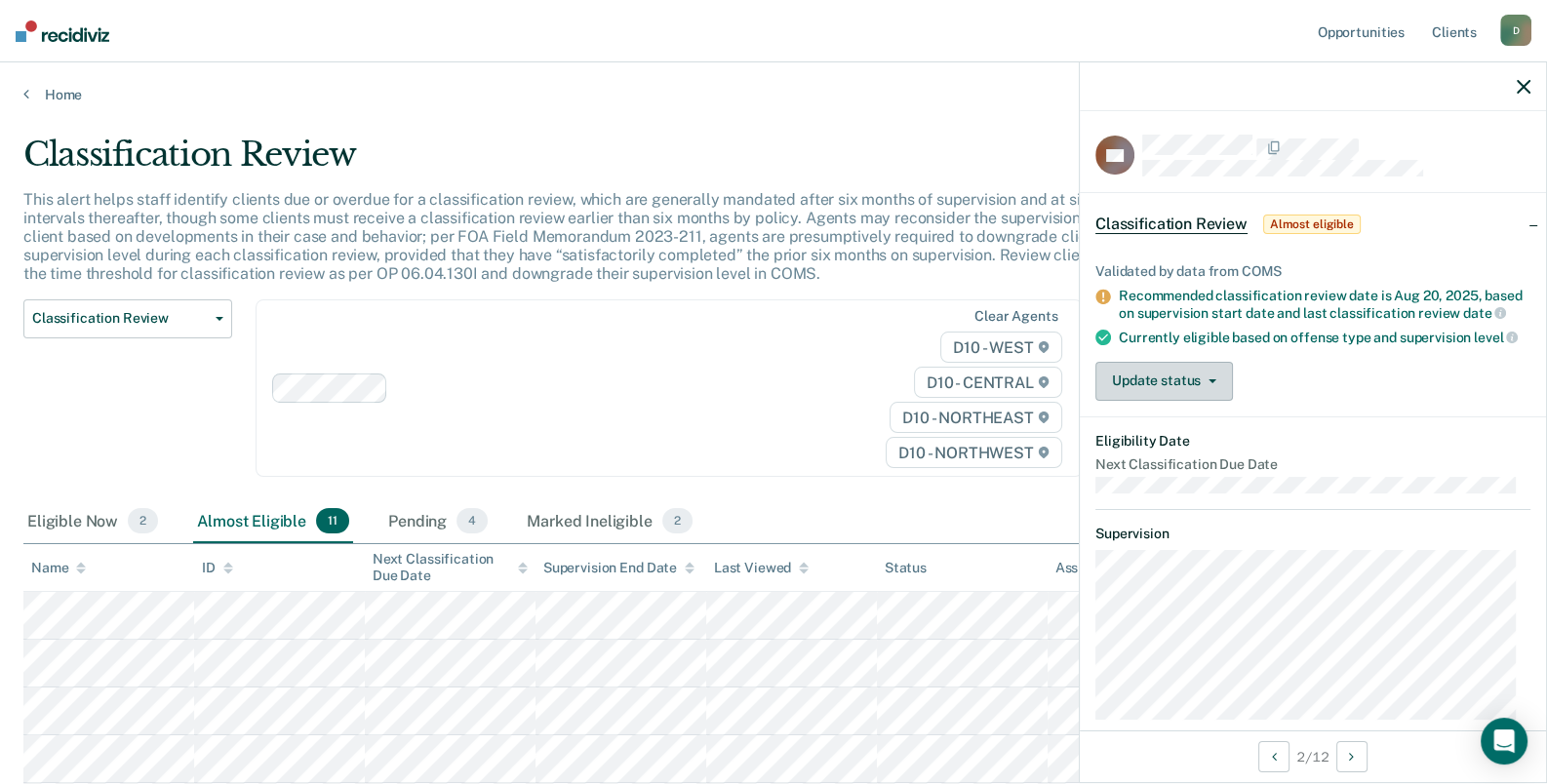click on "Update status" at bounding box center (1164, 381) 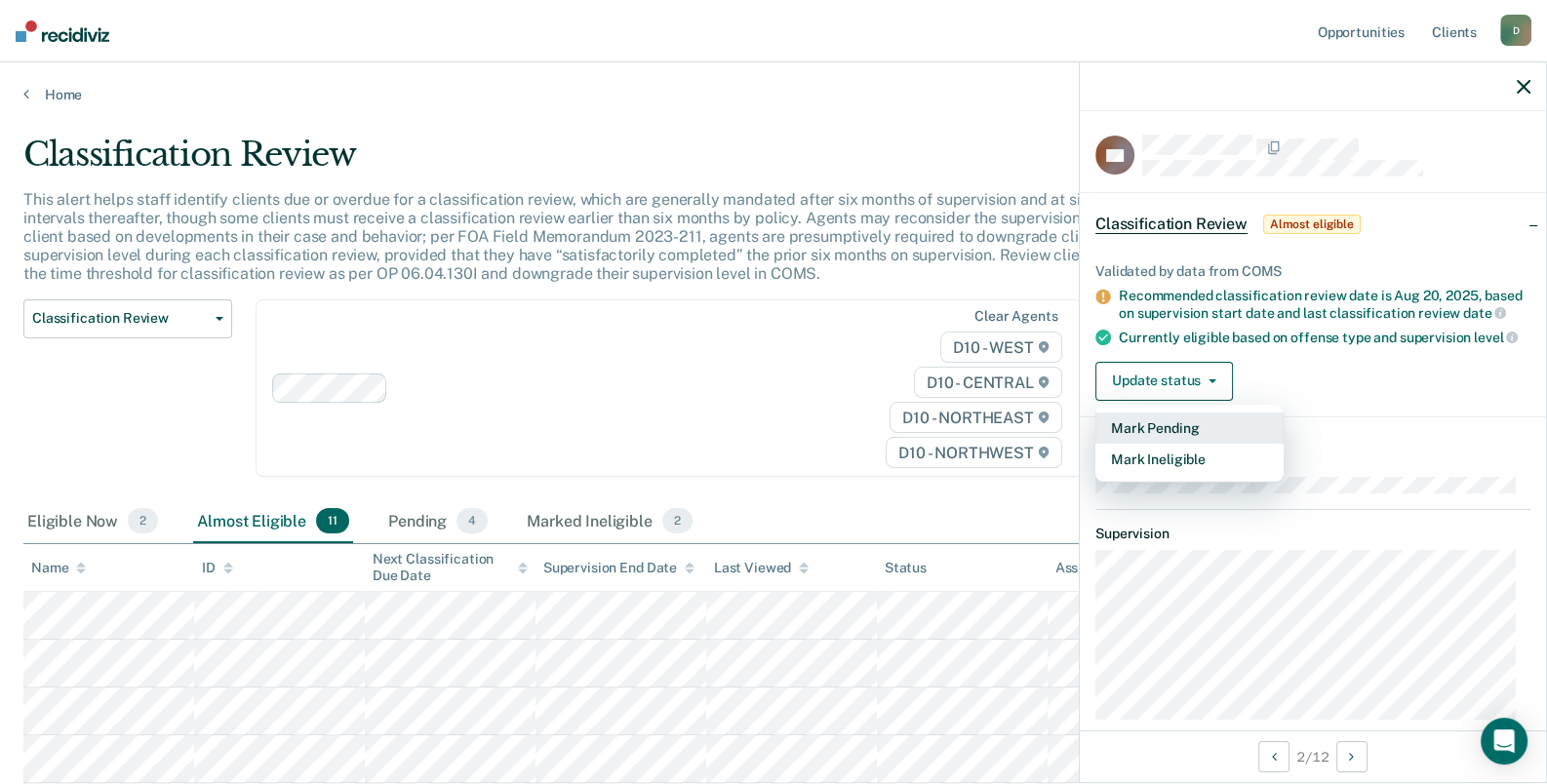 click on "Mark Pending" at bounding box center [1189, 428] 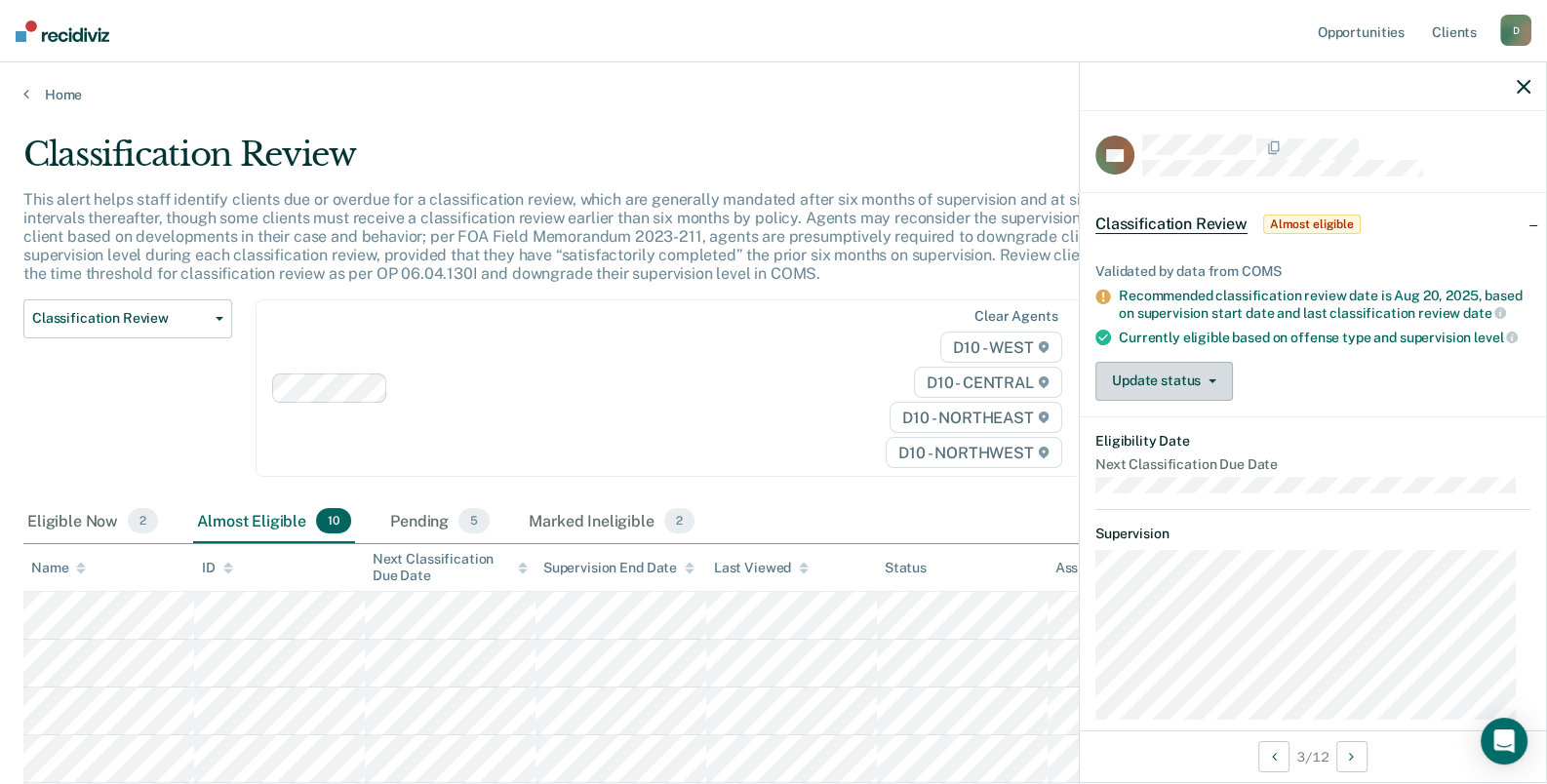 click on "Update status" at bounding box center (1164, 381) 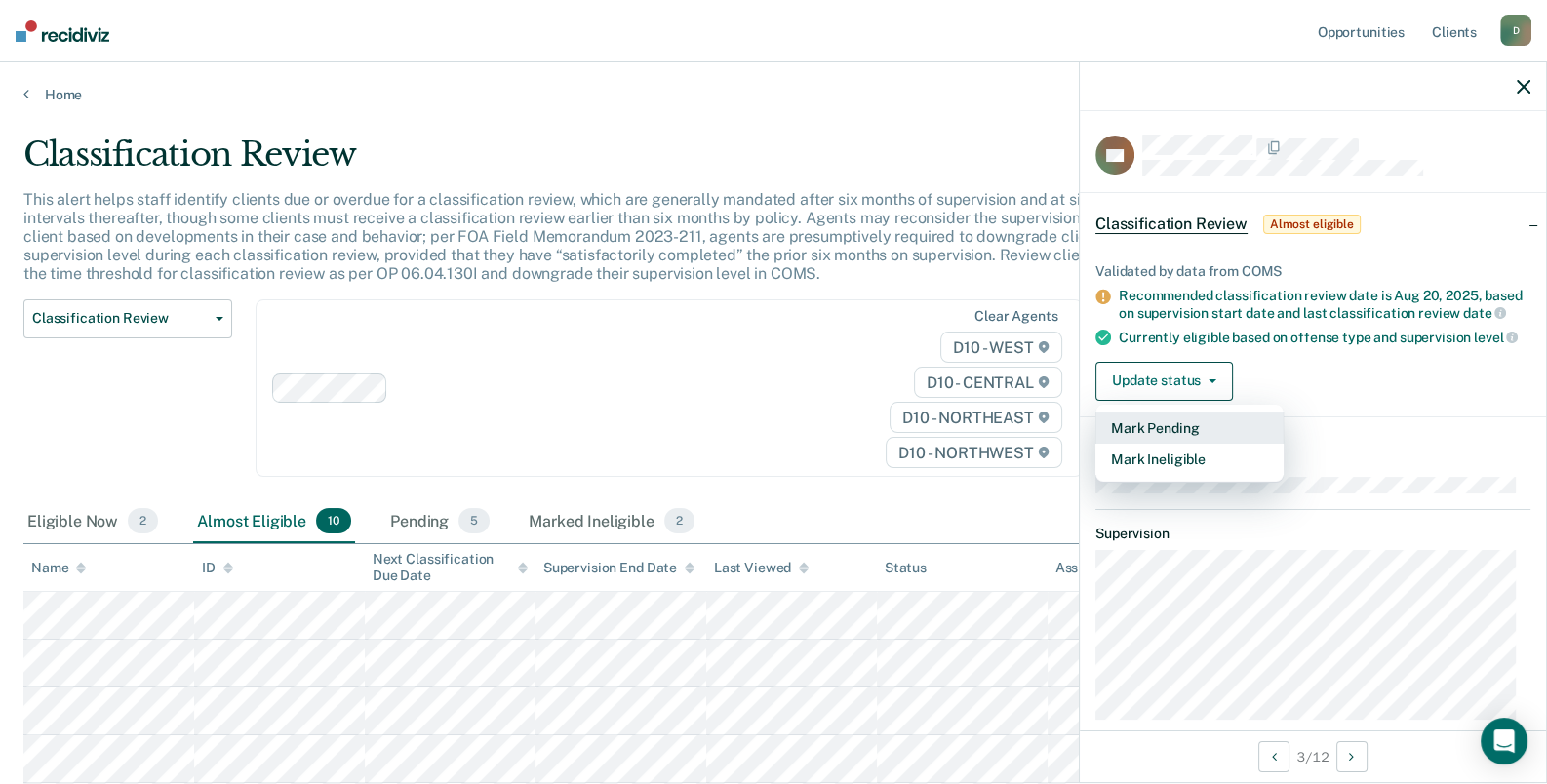 click on "Mark Pending" at bounding box center [1189, 428] 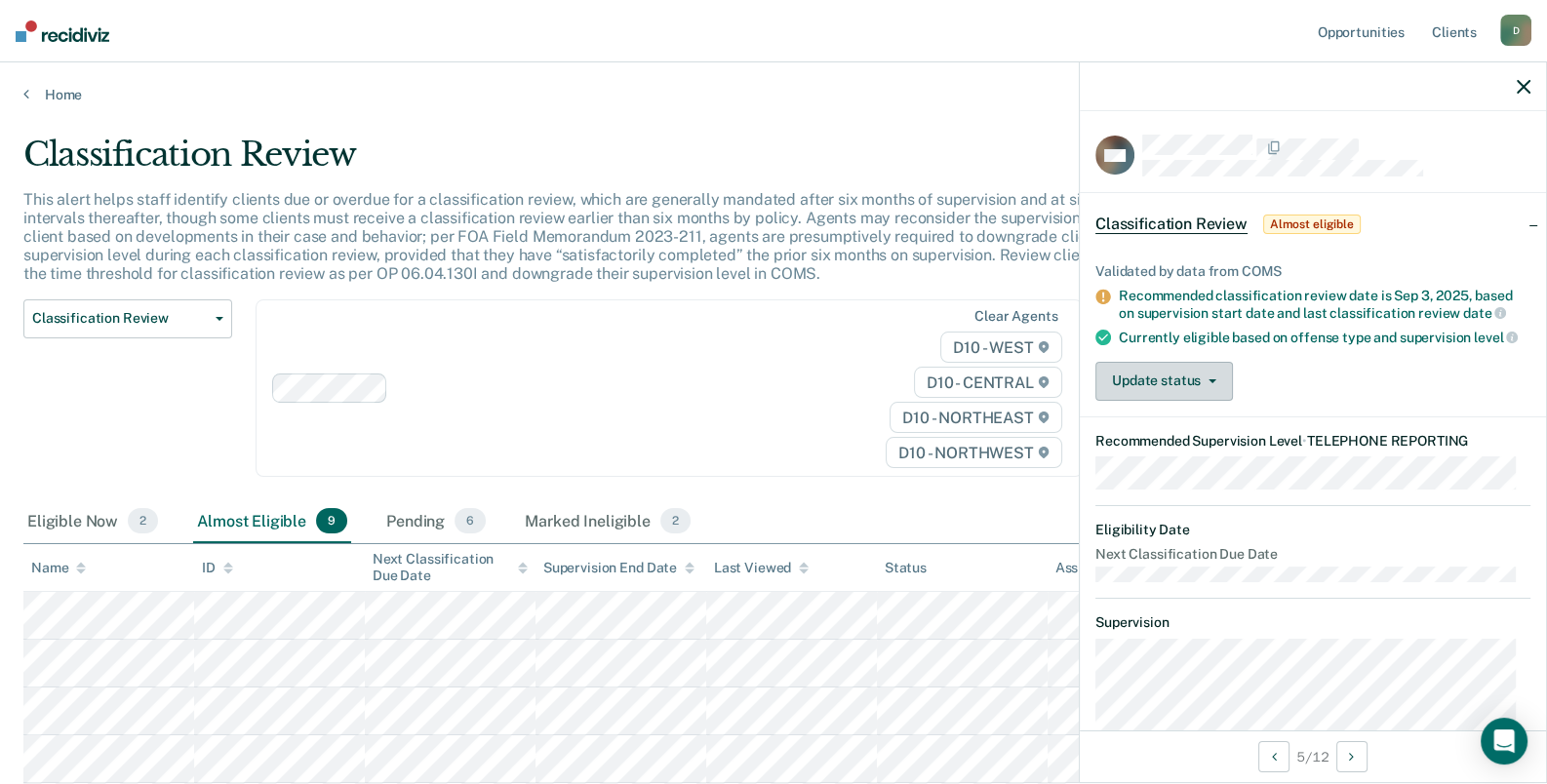click on "Update status" at bounding box center (1164, 381) 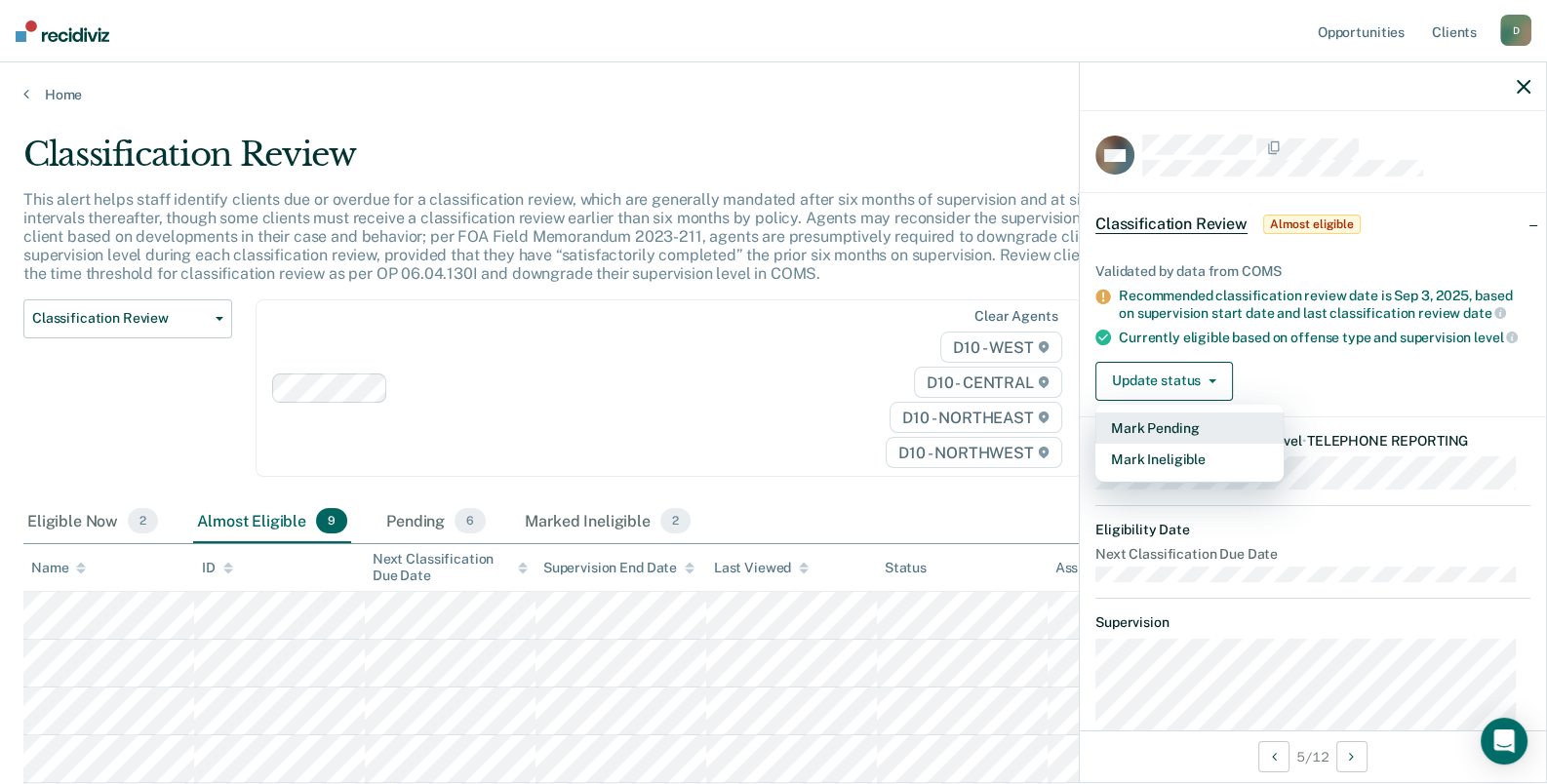 click on "Mark Pending" at bounding box center (1189, 428) 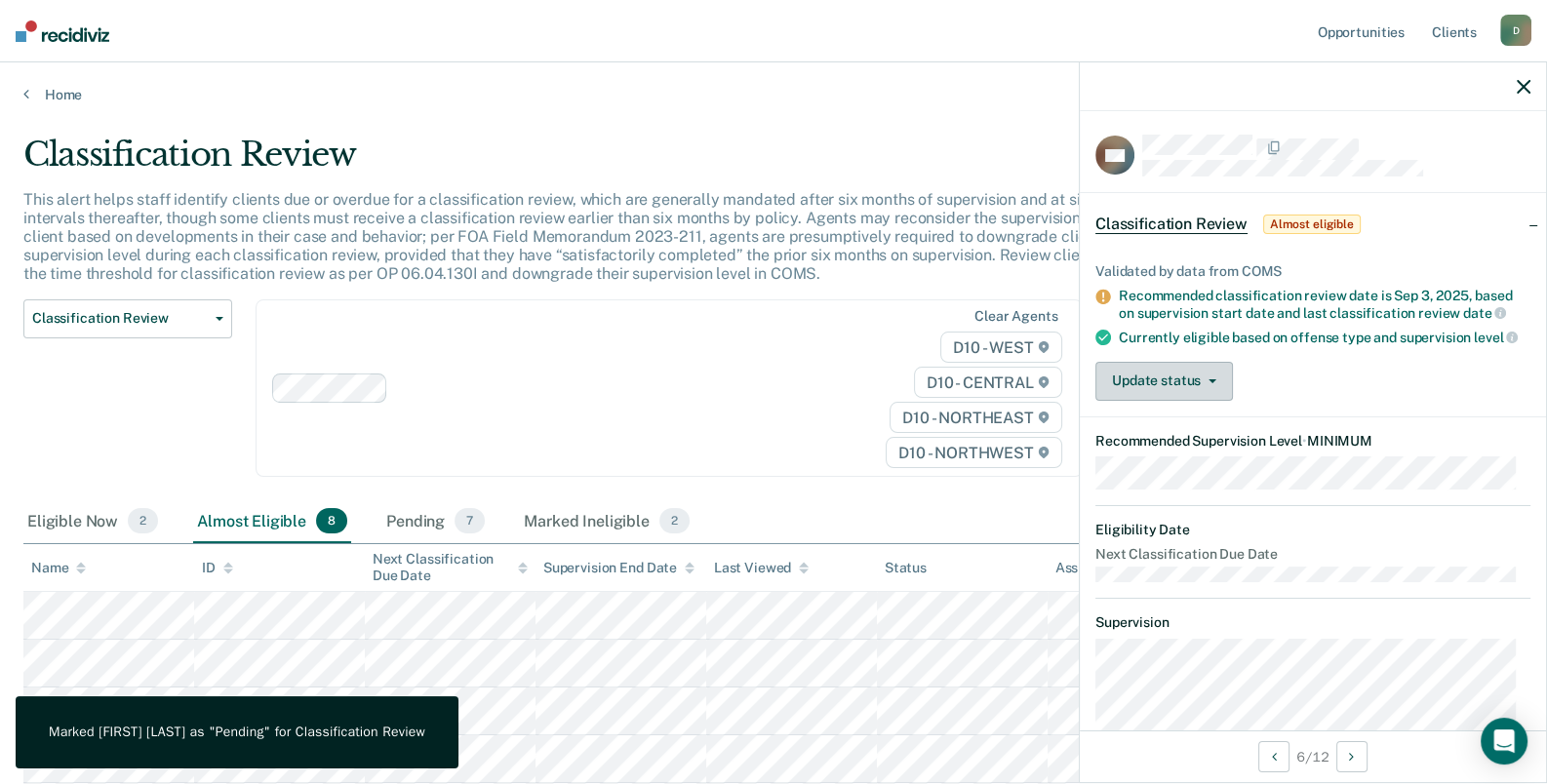 click on "Update status" at bounding box center [1164, 381] 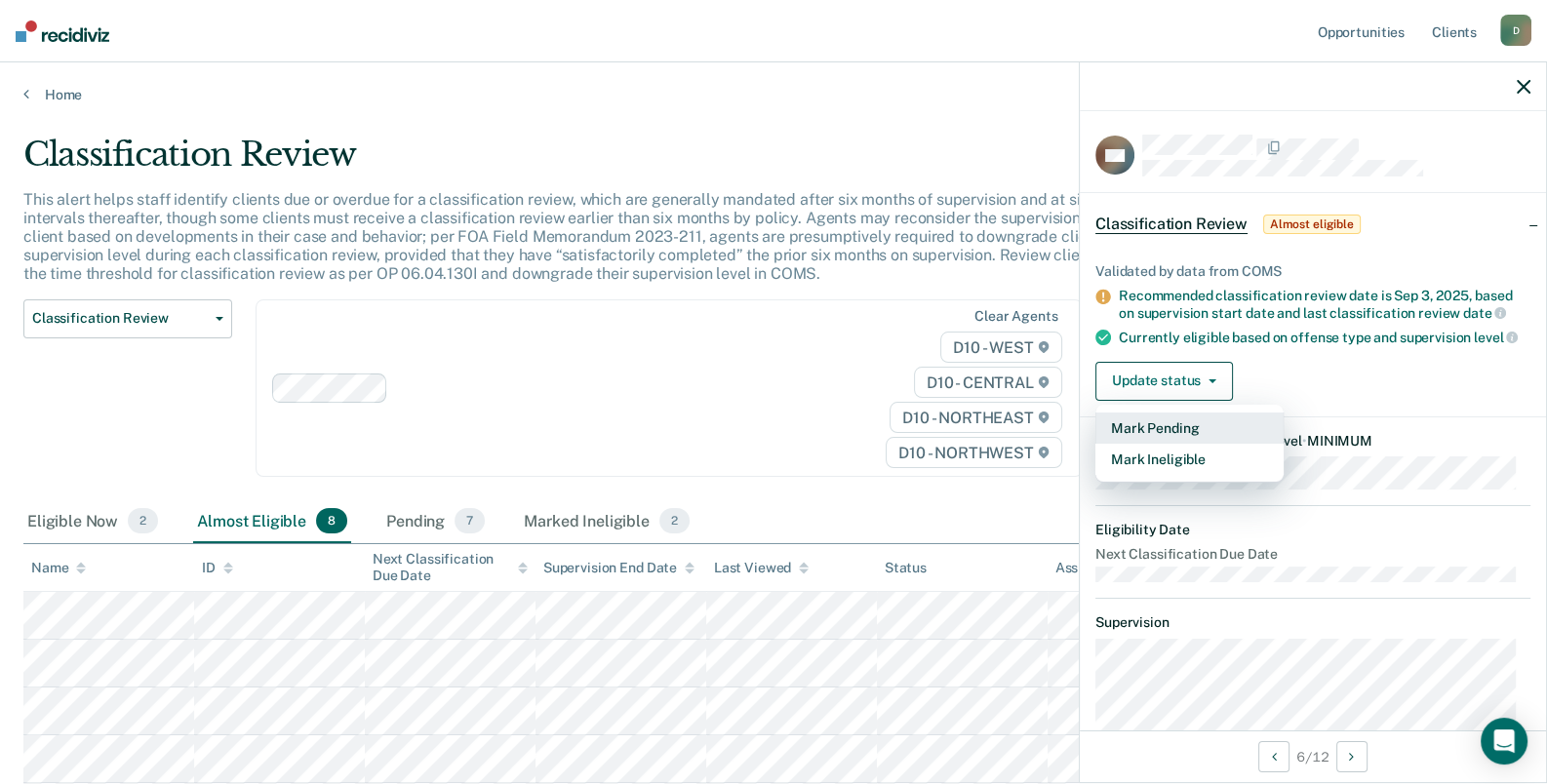 click on "Mark Pending" at bounding box center (1189, 428) 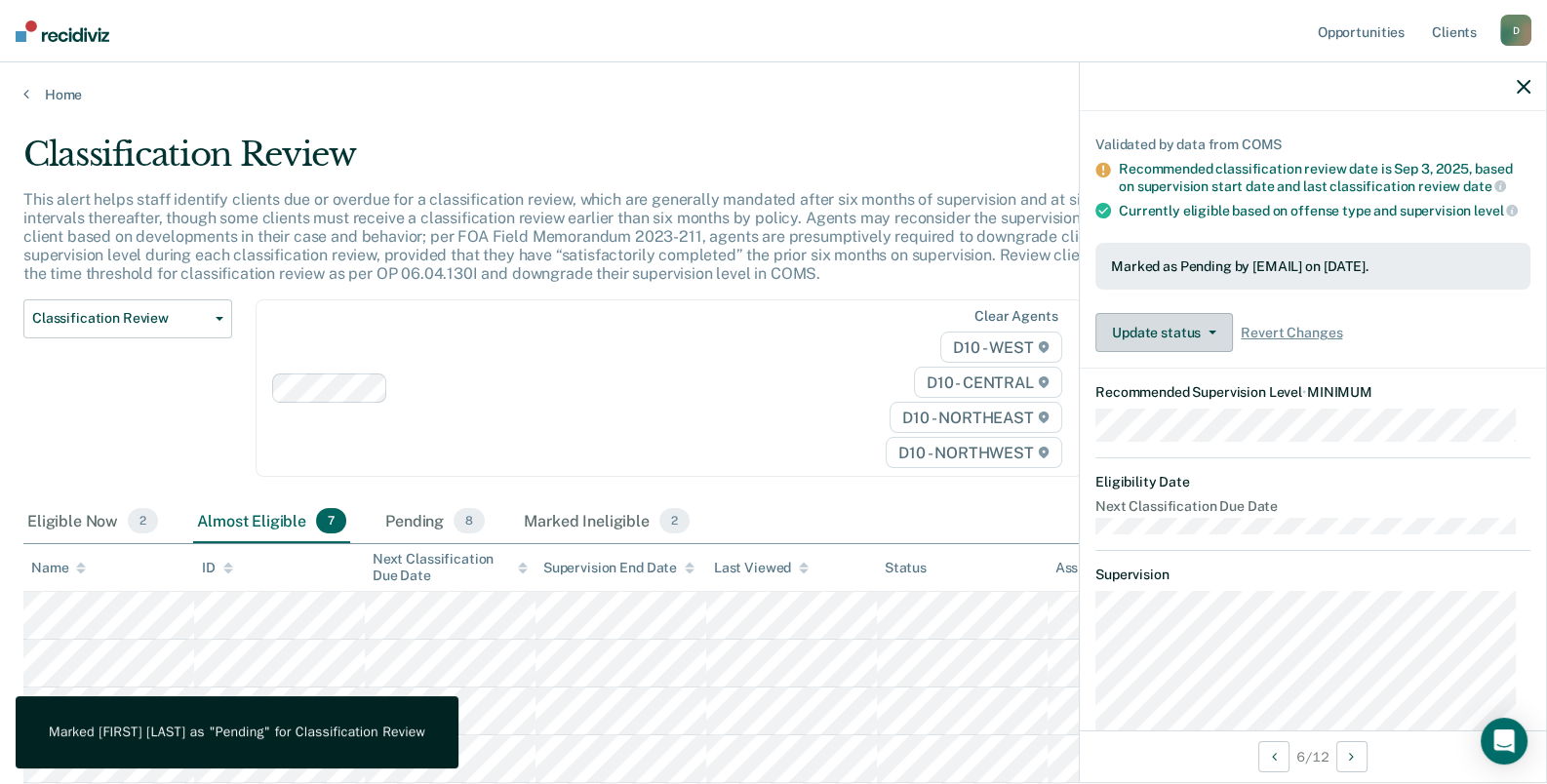 scroll, scrollTop: 368, scrollLeft: 0, axis: vertical 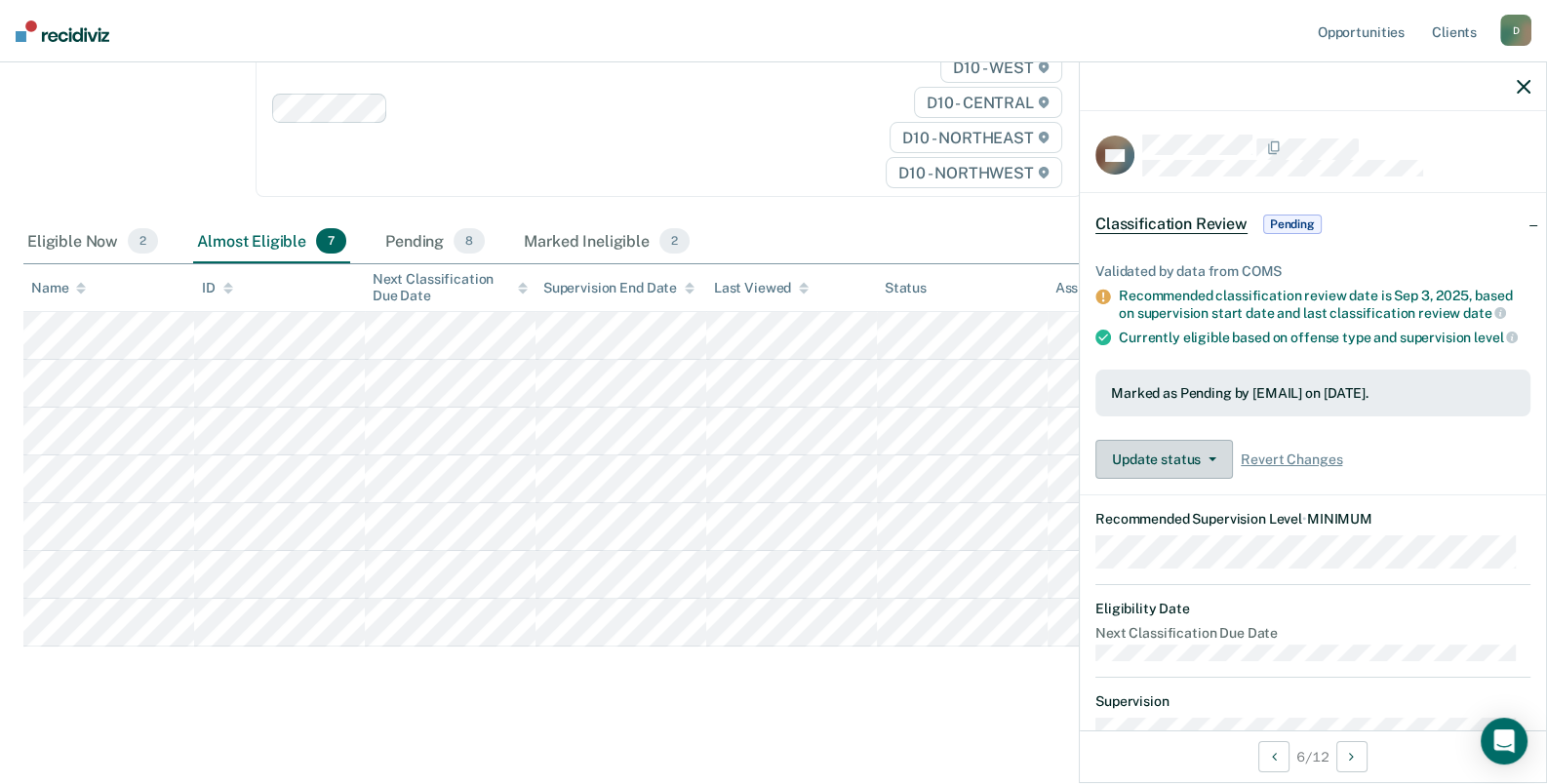 click on "Update status" at bounding box center [1164, 459] 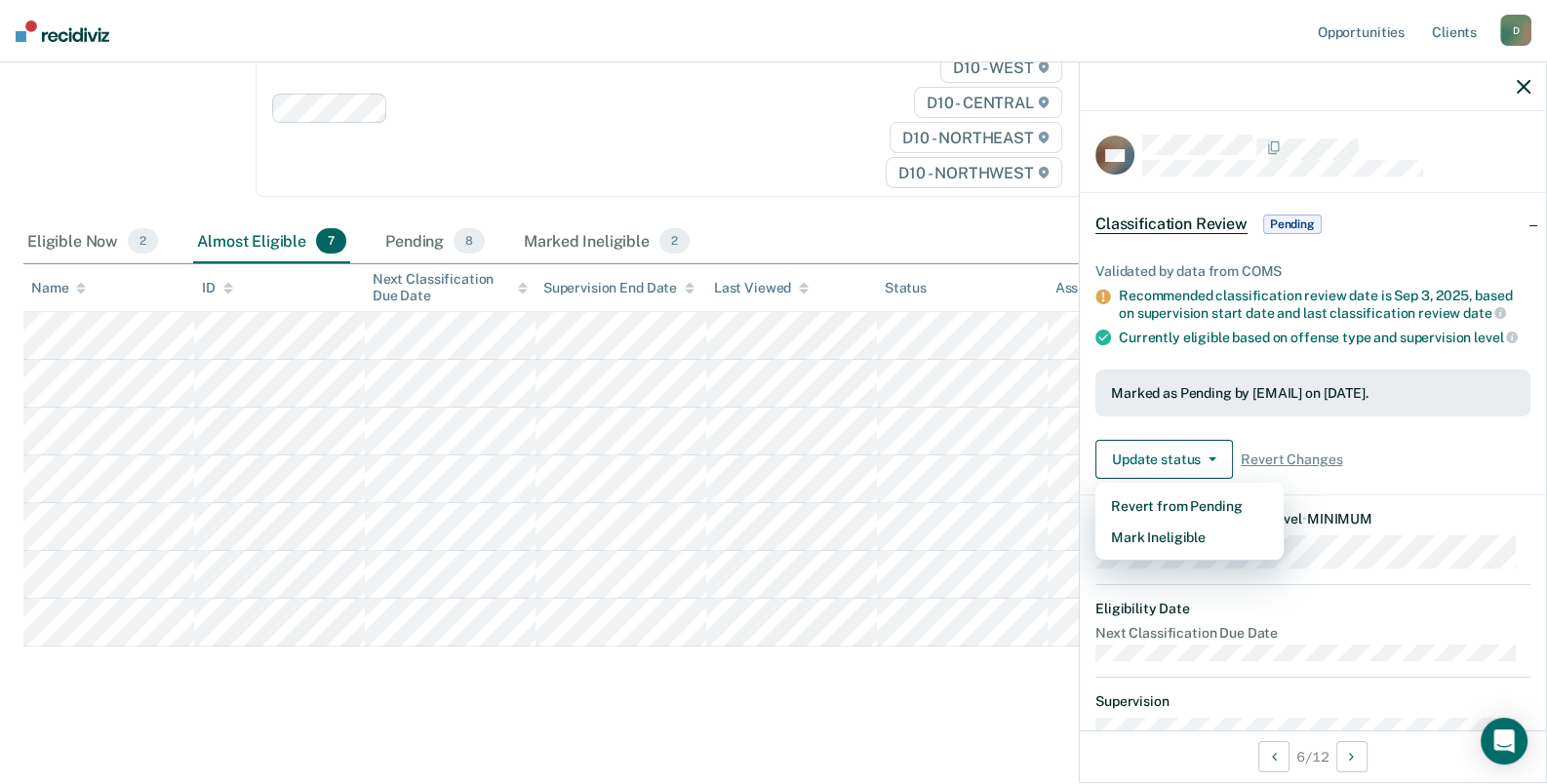 click on "Update status Revert from Pending Mark Ineligible Revert Changes" at bounding box center [1313, 459] 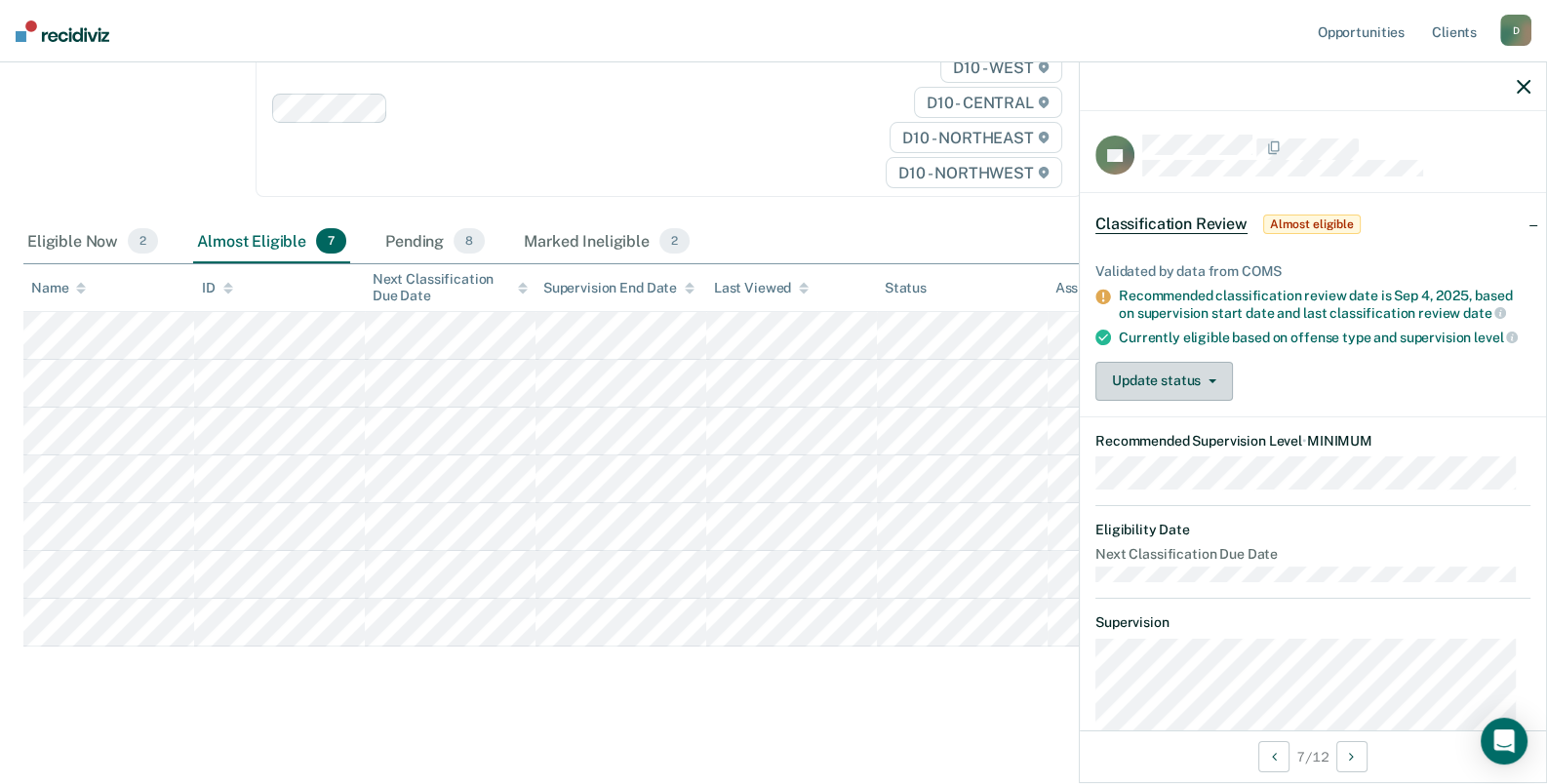 click on "Update status" at bounding box center [1164, 381] 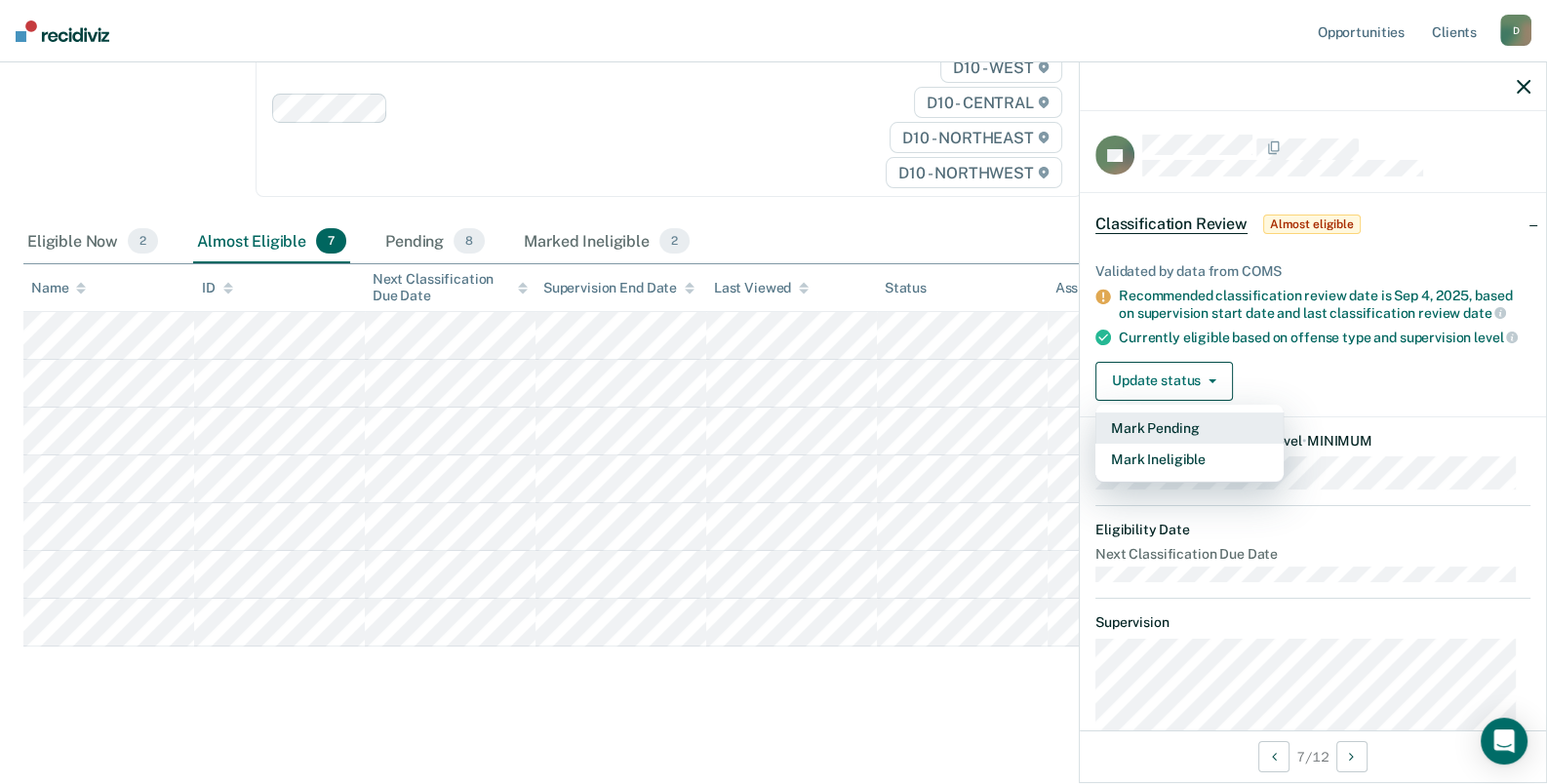 click on "Mark Pending" at bounding box center [1189, 428] 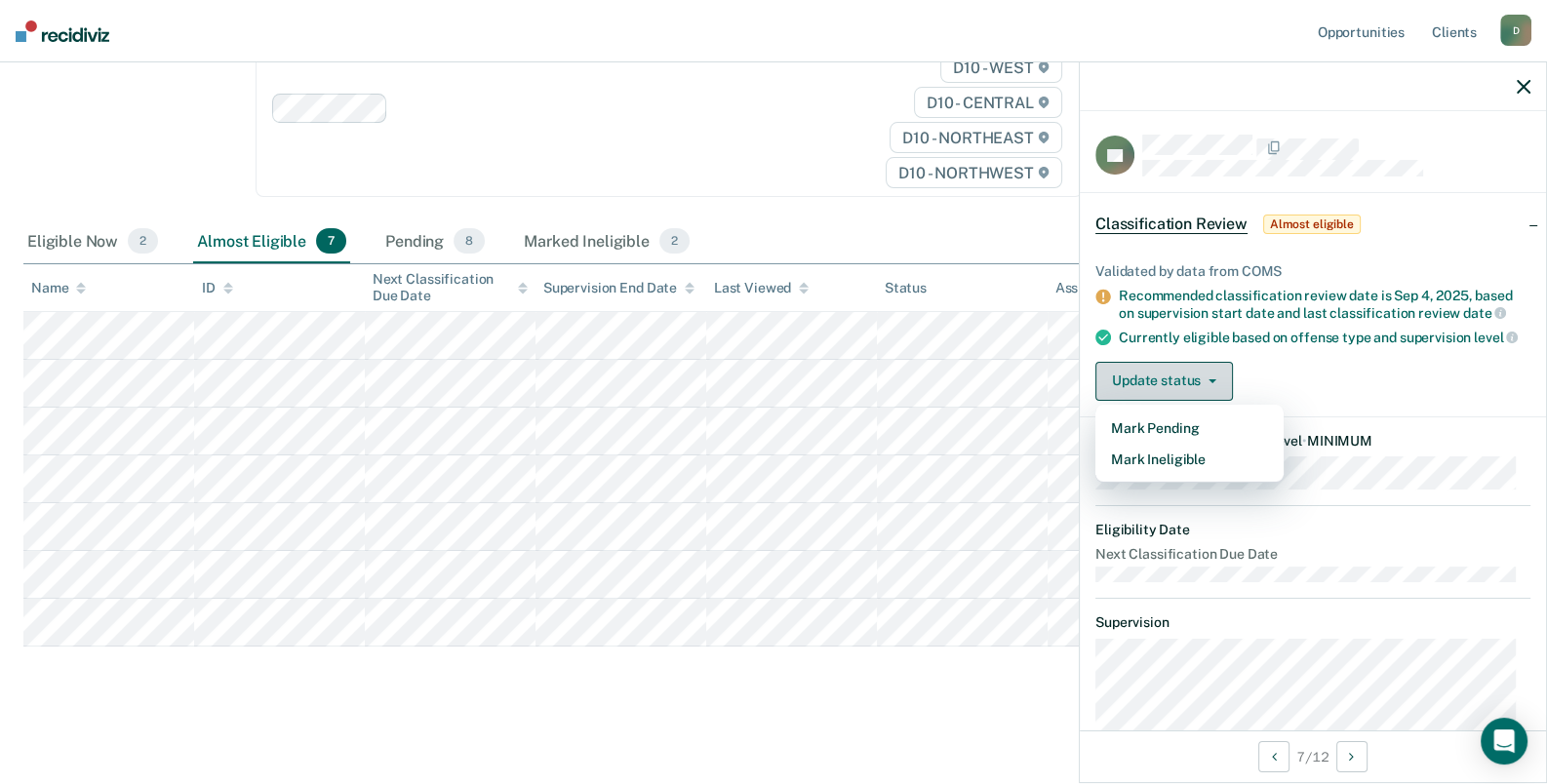 scroll, scrollTop: 233, scrollLeft: 0, axis: vertical 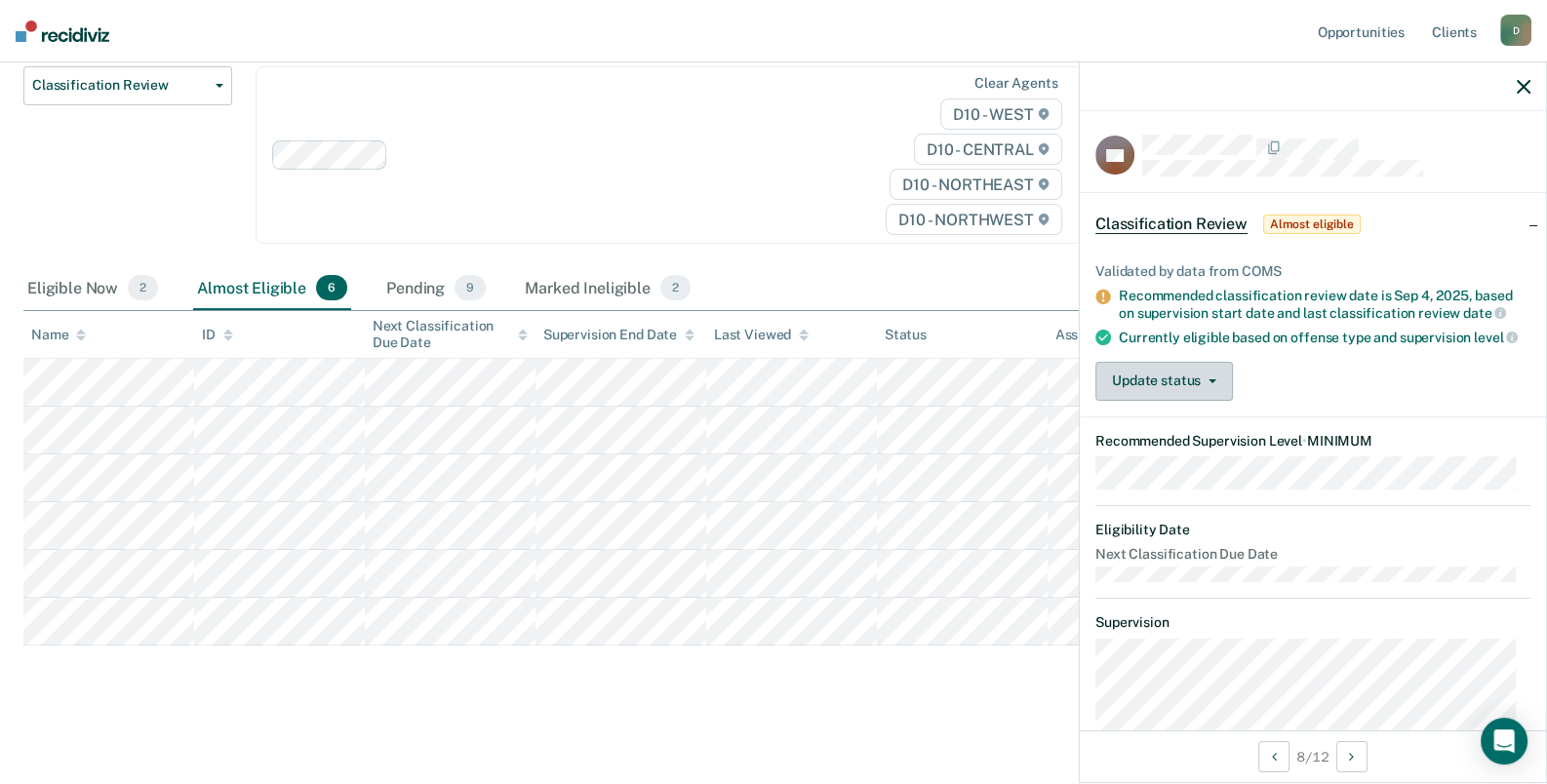 click on "Update status" at bounding box center [1164, 381] 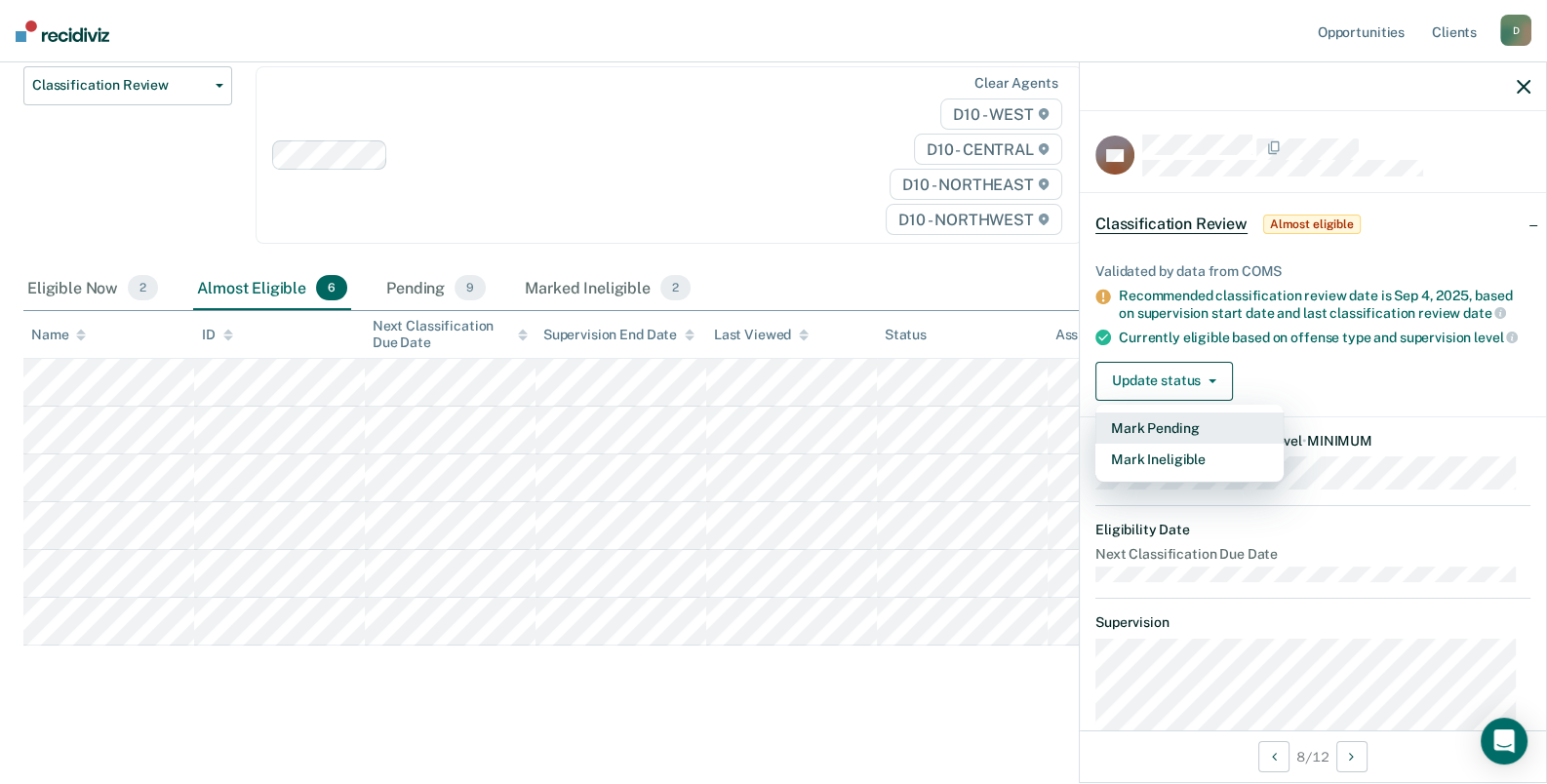 click on "Mark Pending" at bounding box center (1189, 428) 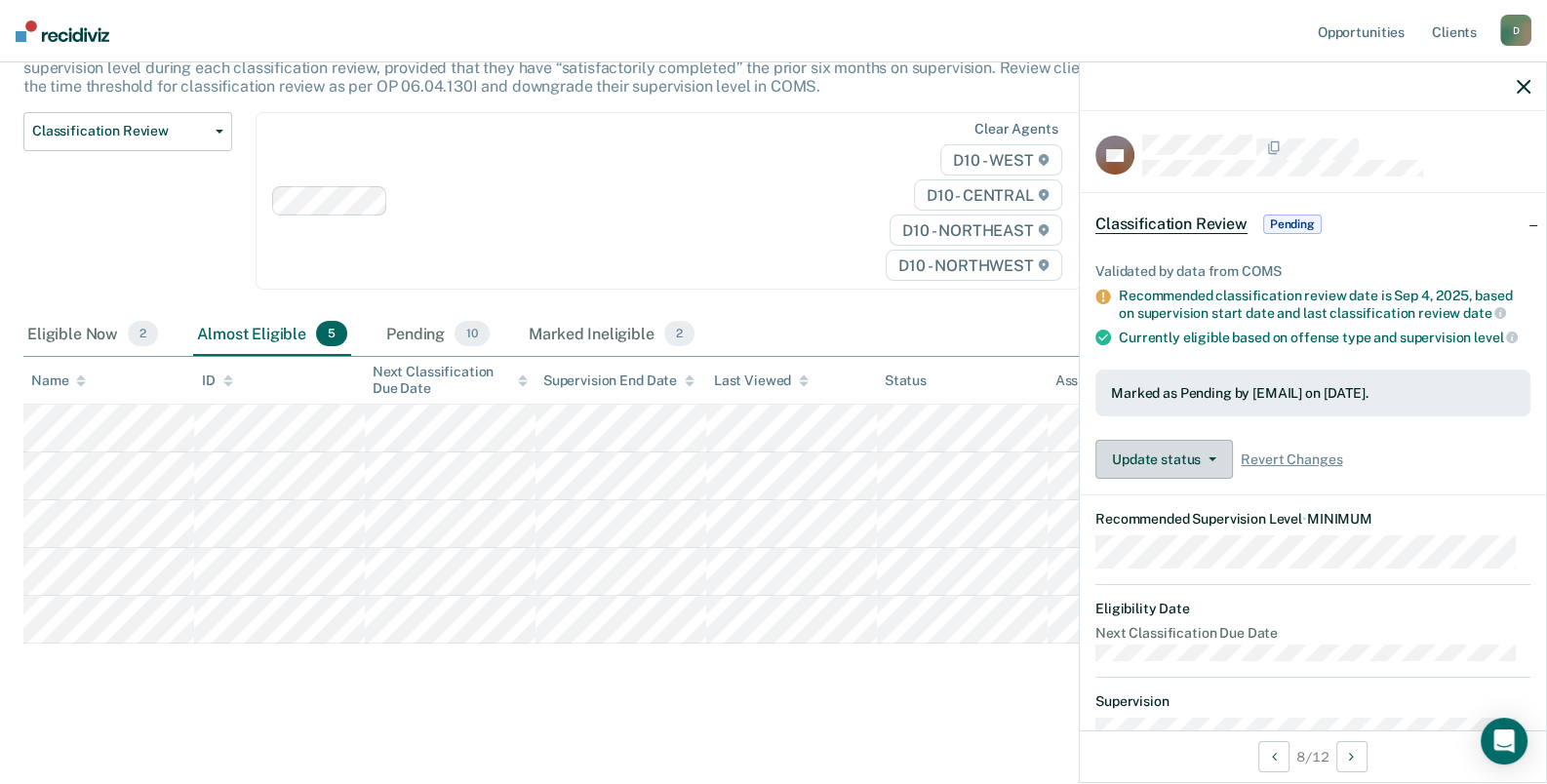 scroll, scrollTop: 185, scrollLeft: 0, axis: vertical 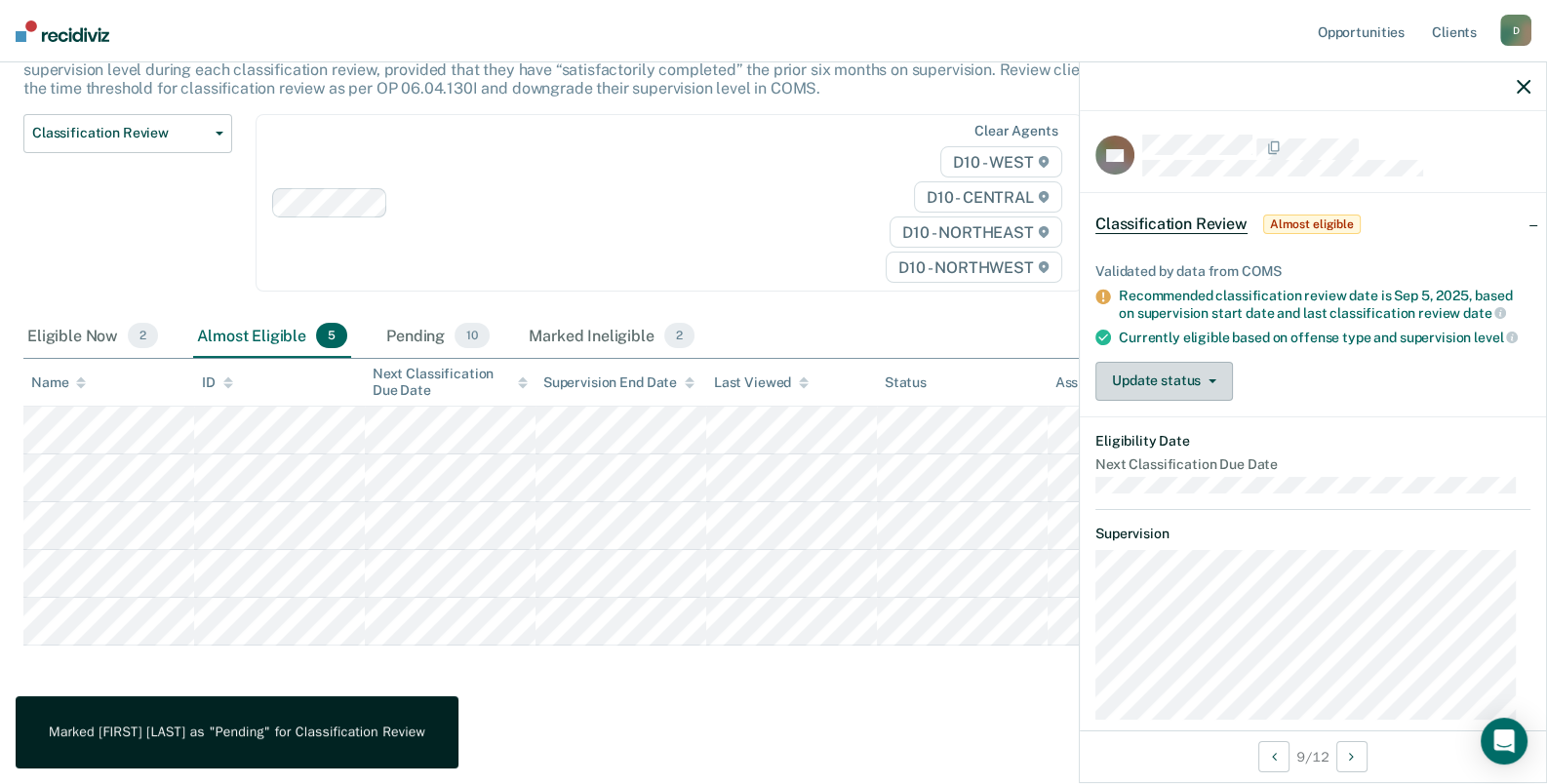 click on "Update status" at bounding box center (1164, 381) 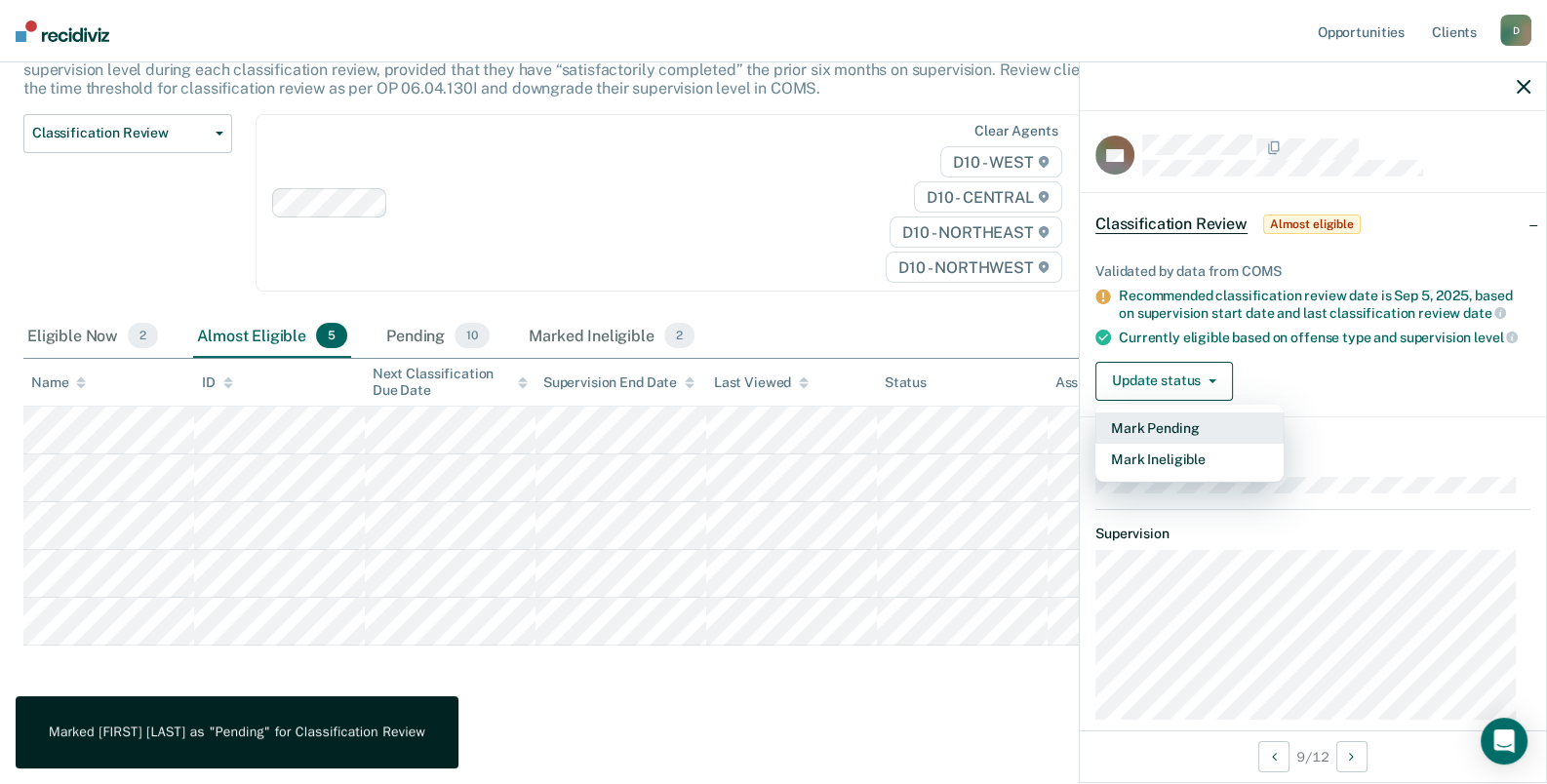 click on "Mark Pending" at bounding box center [1189, 428] 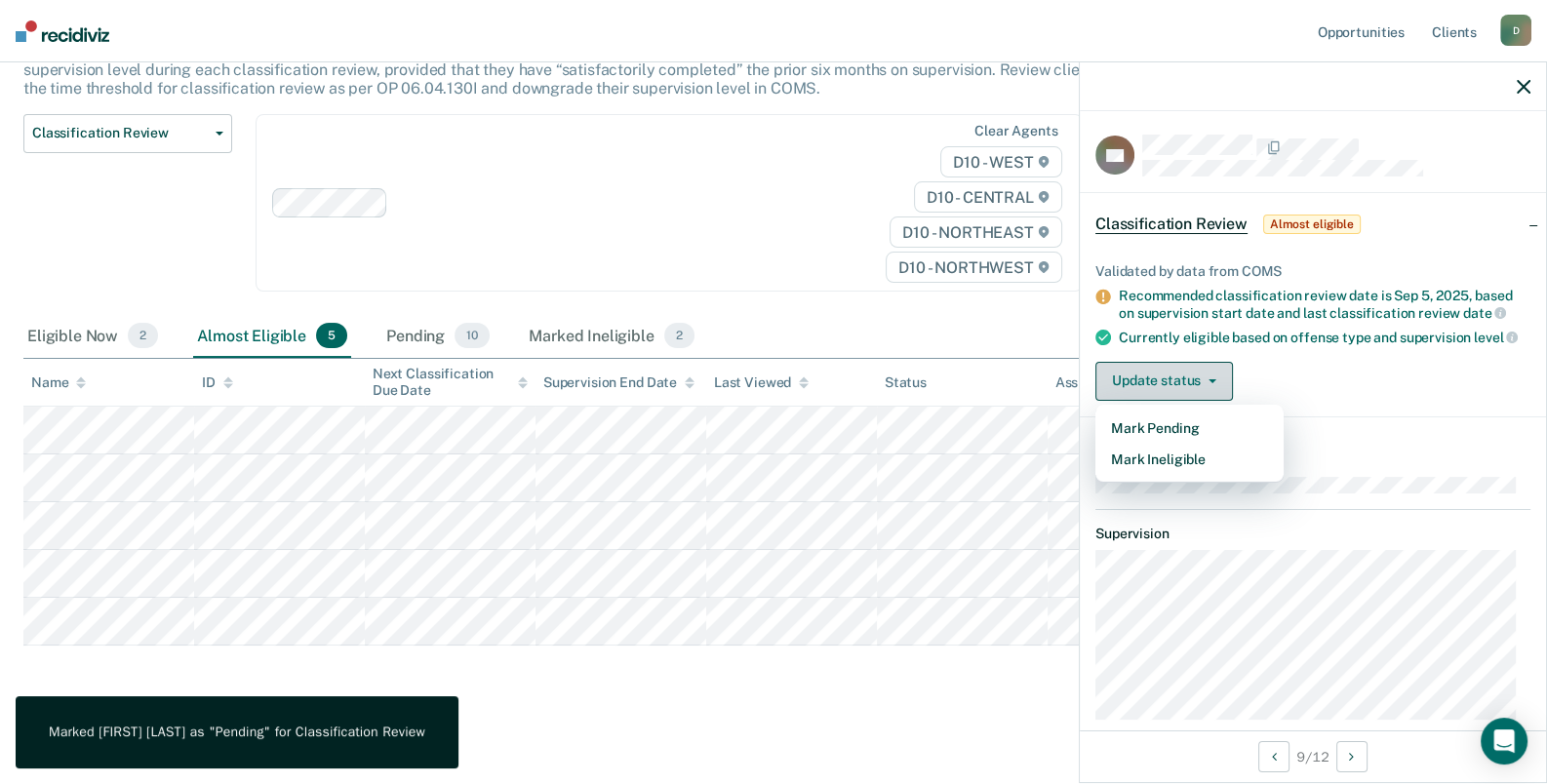 scroll, scrollTop: 137, scrollLeft: 0, axis: vertical 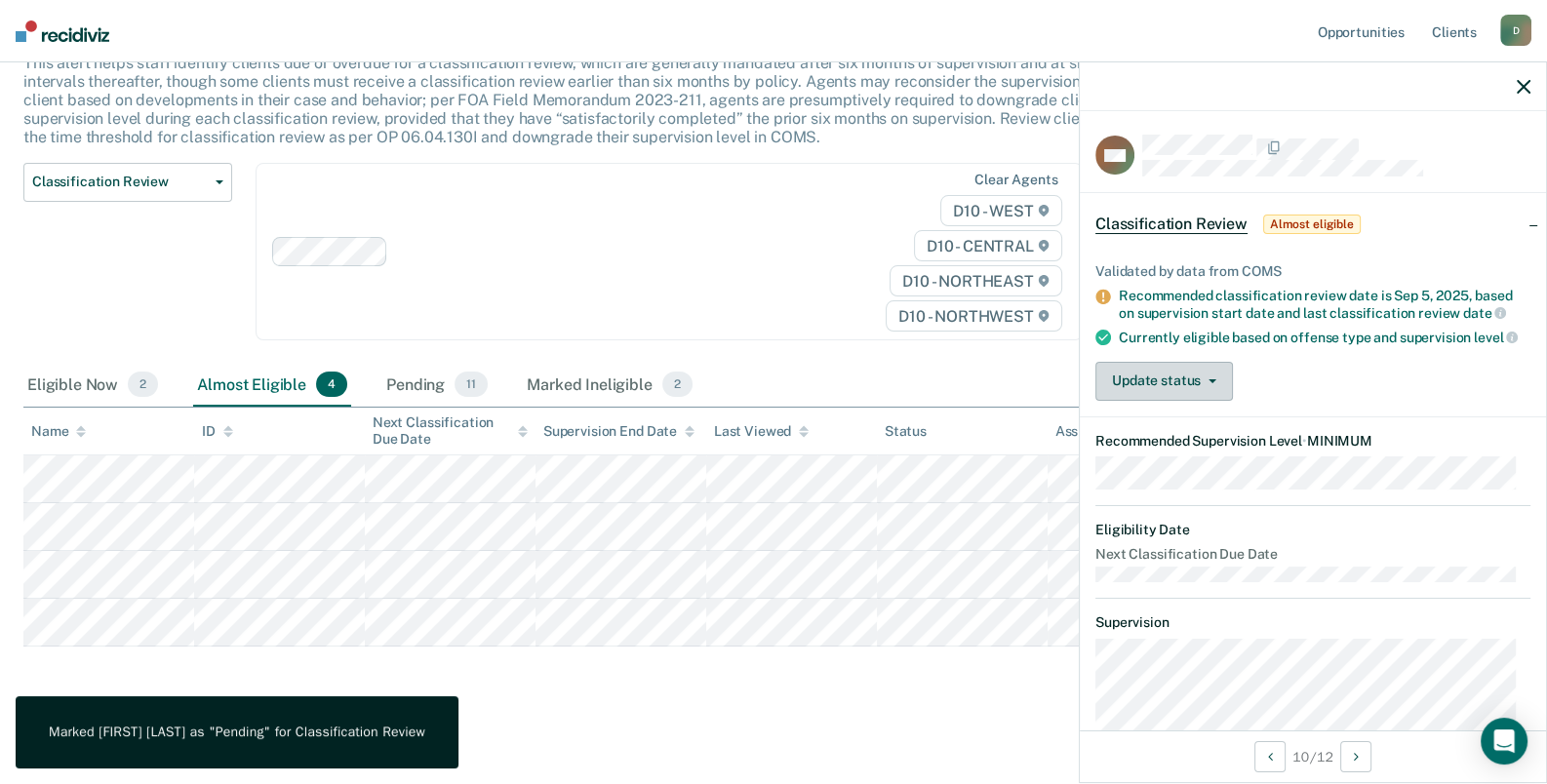 click on "Update status" at bounding box center (1164, 381) 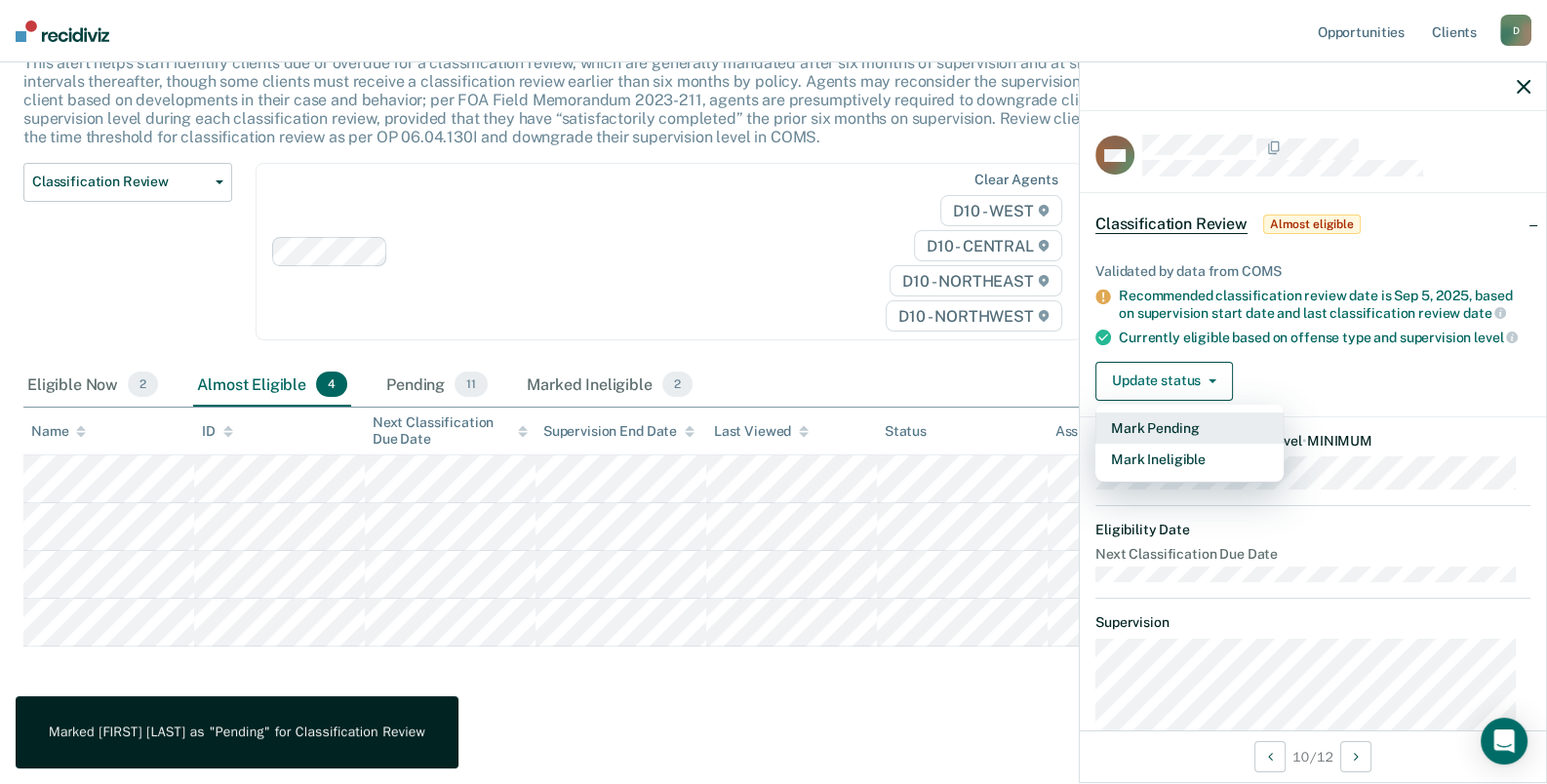 click on "Mark Pending" at bounding box center [1189, 428] 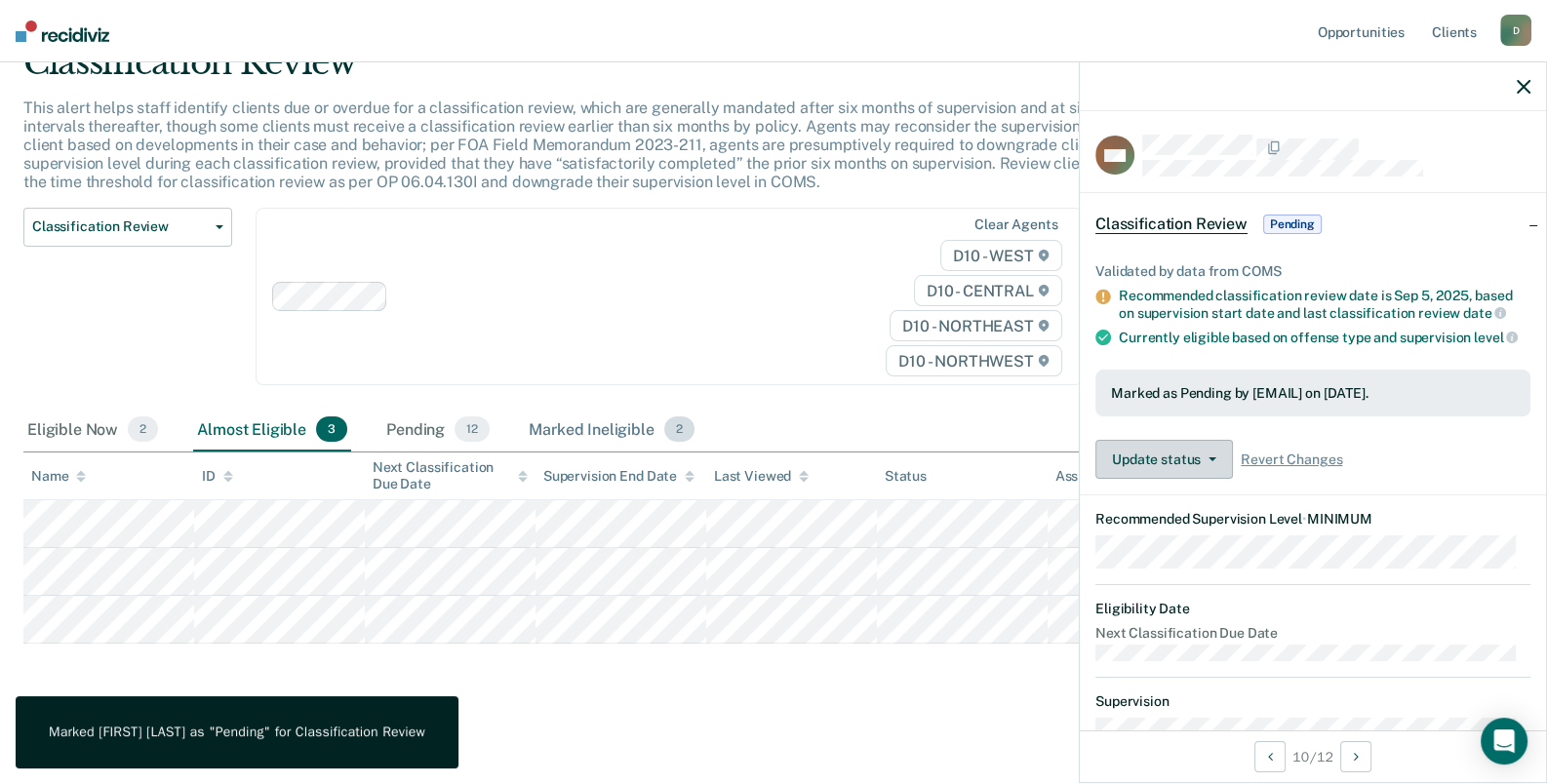 scroll, scrollTop: 89, scrollLeft: 0, axis: vertical 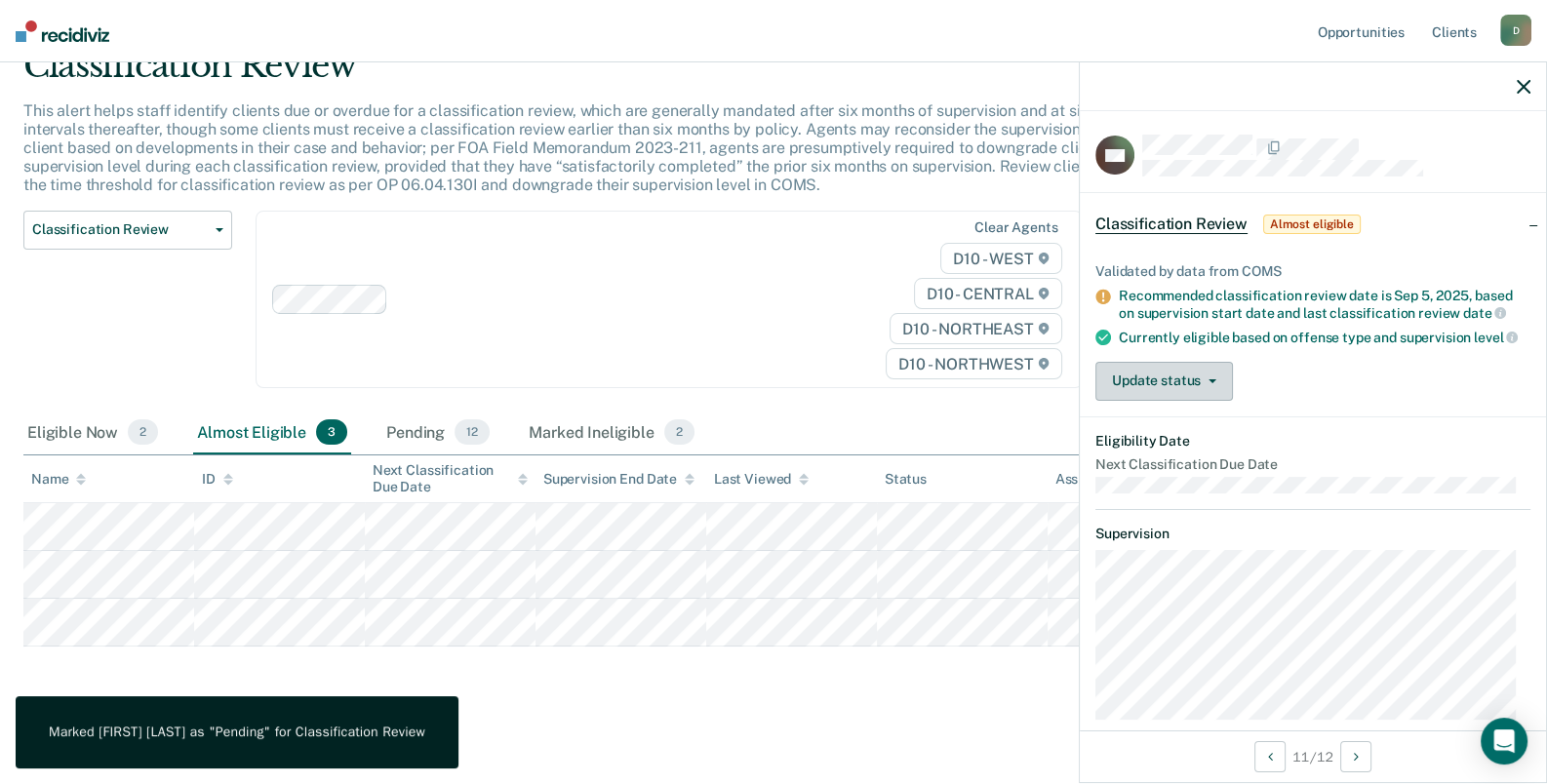click on "Update status" at bounding box center (1164, 381) 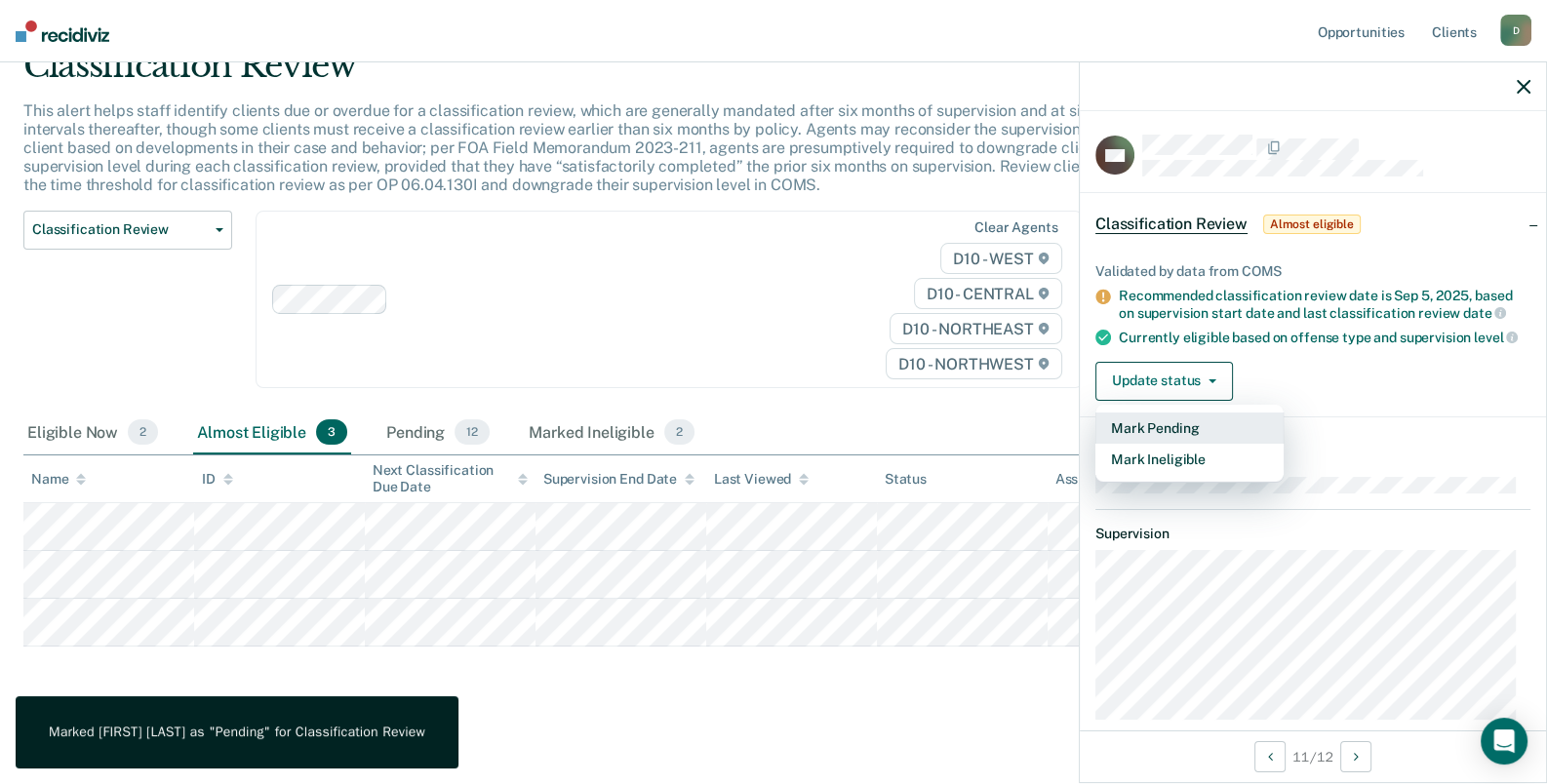 click on "Mark Pending" at bounding box center (1189, 428) 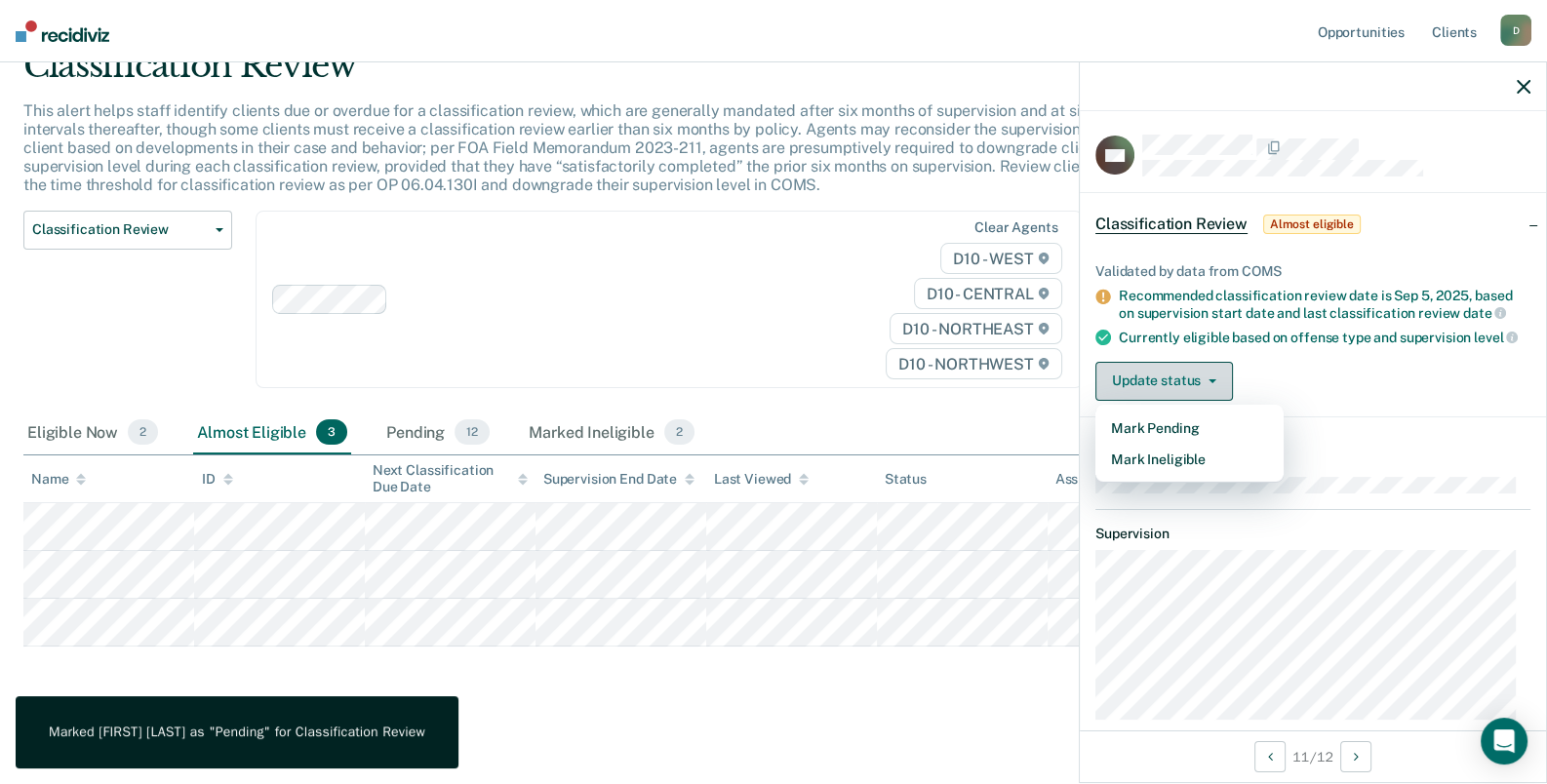 scroll, scrollTop: 41, scrollLeft: 0, axis: vertical 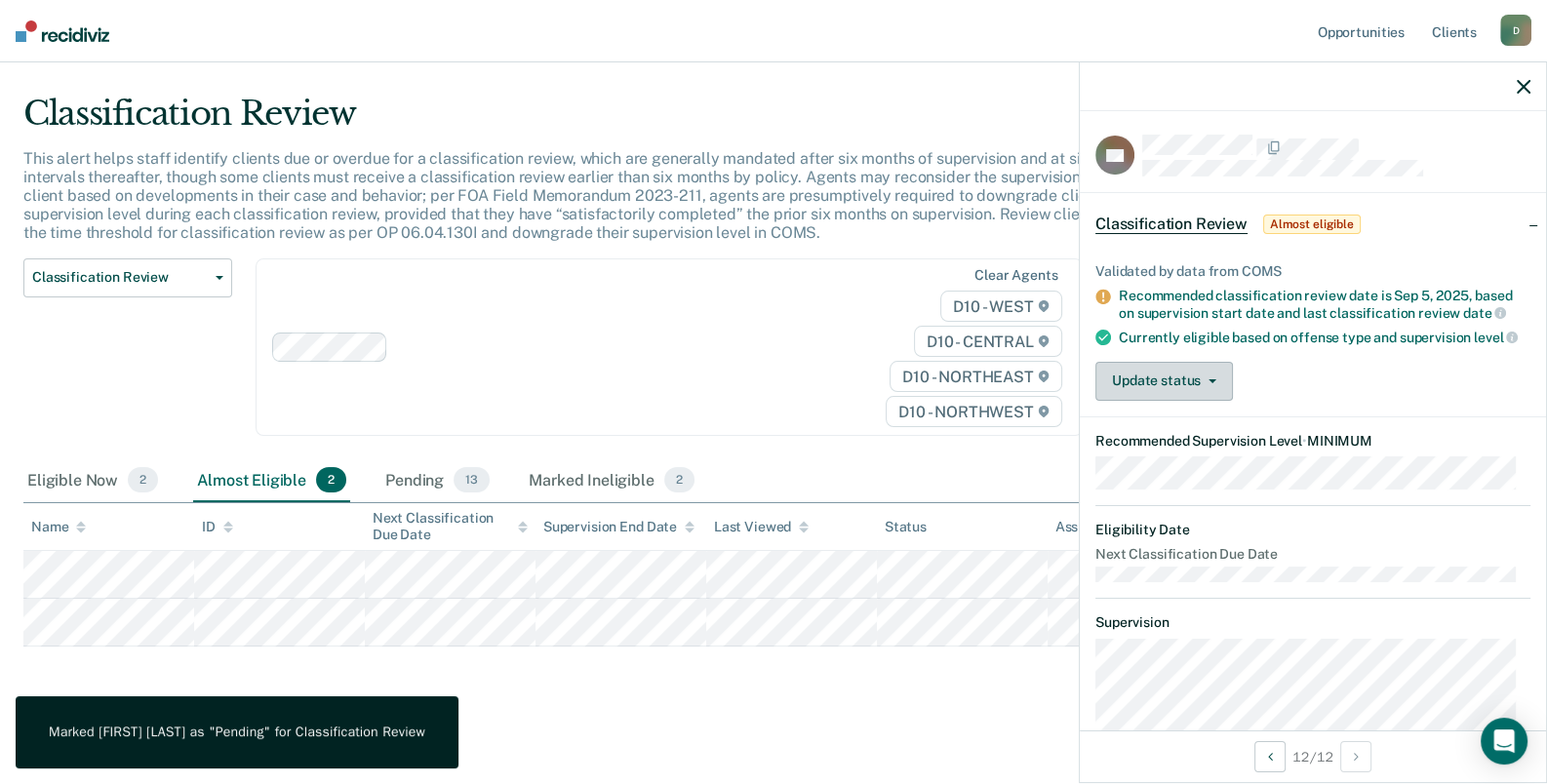 click on "Update status" at bounding box center (1164, 381) 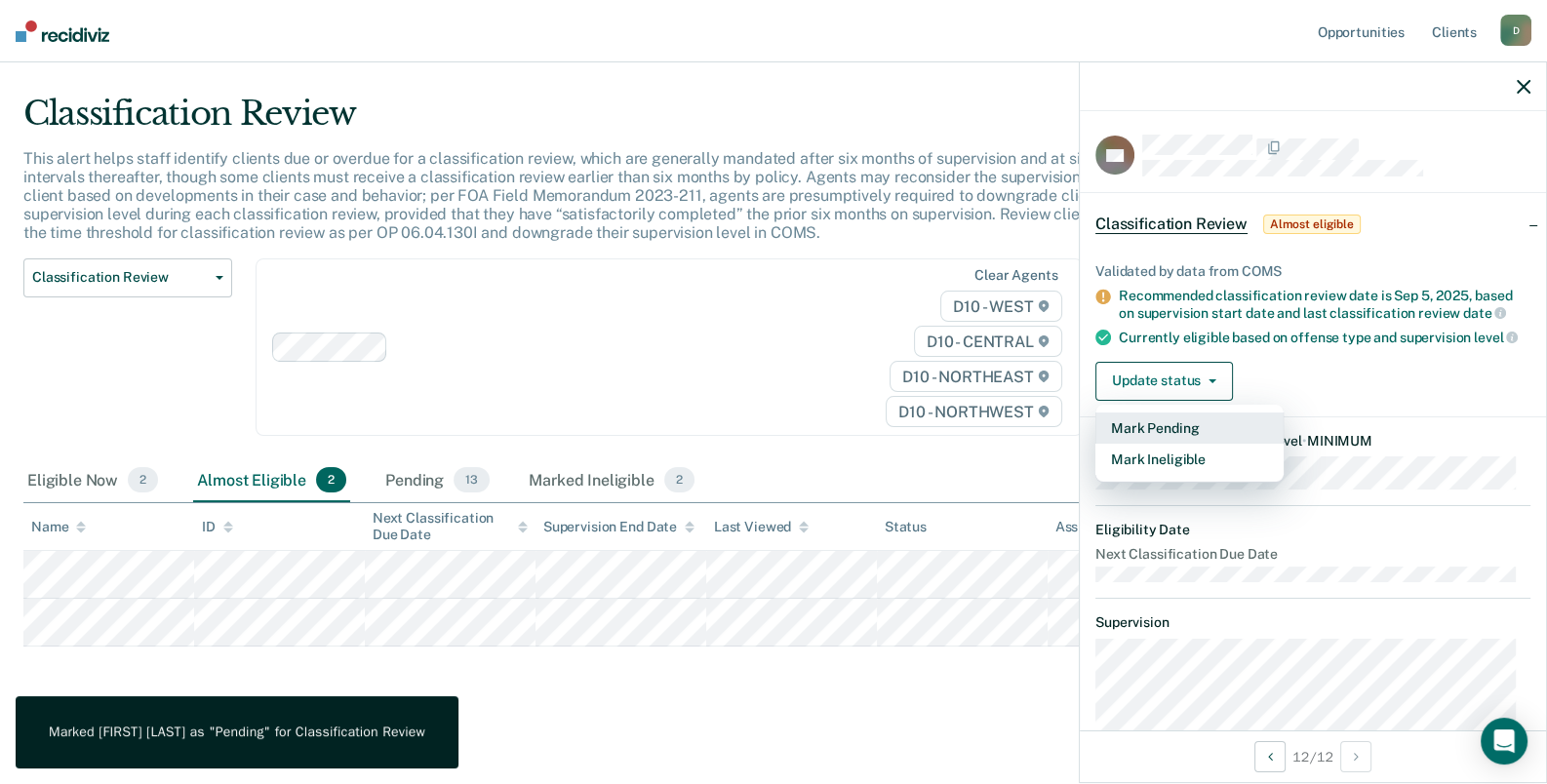 click on "Mark Pending" at bounding box center [1189, 428] 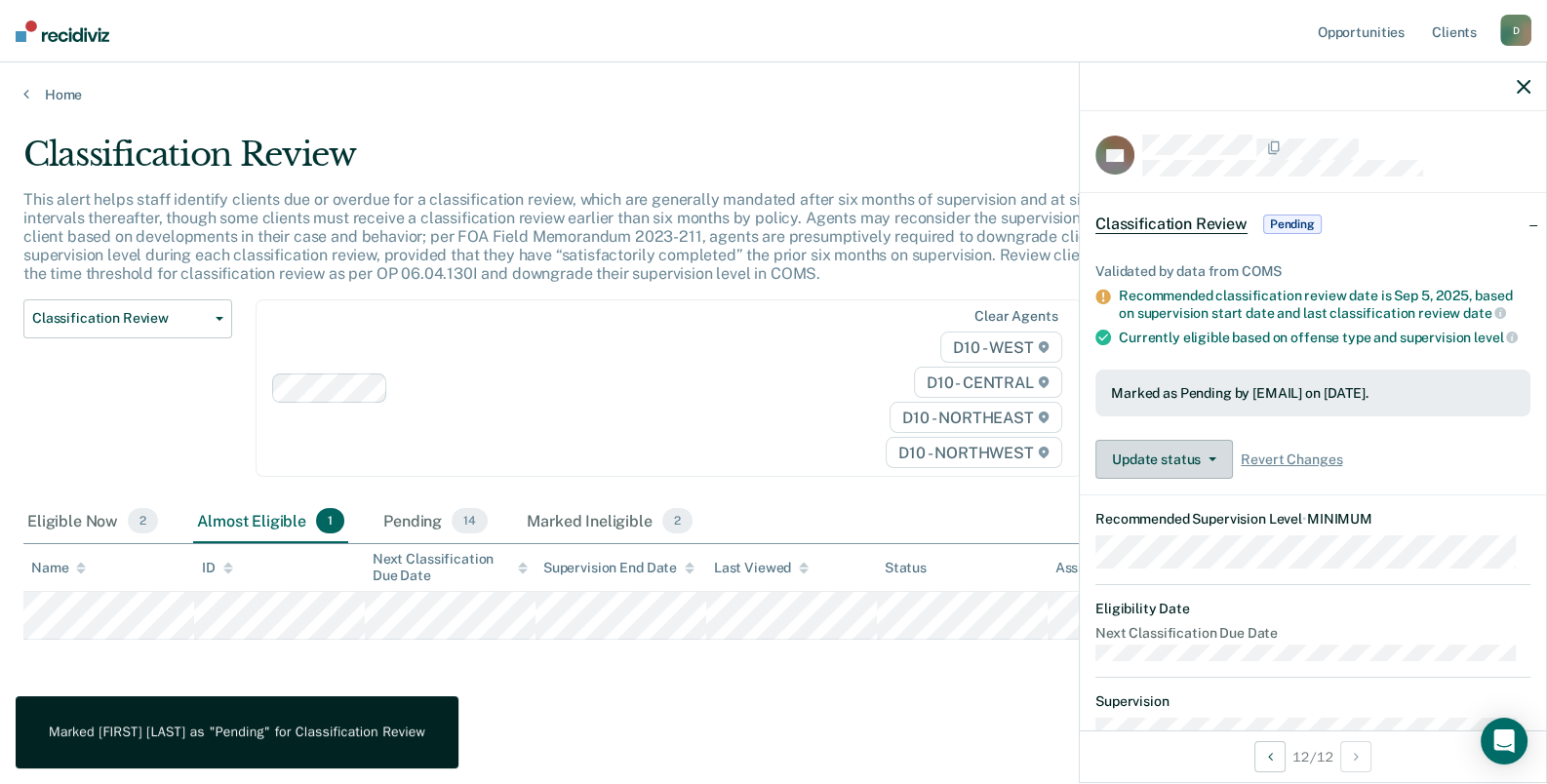 scroll, scrollTop: 0, scrollLeft: 0, axis: both 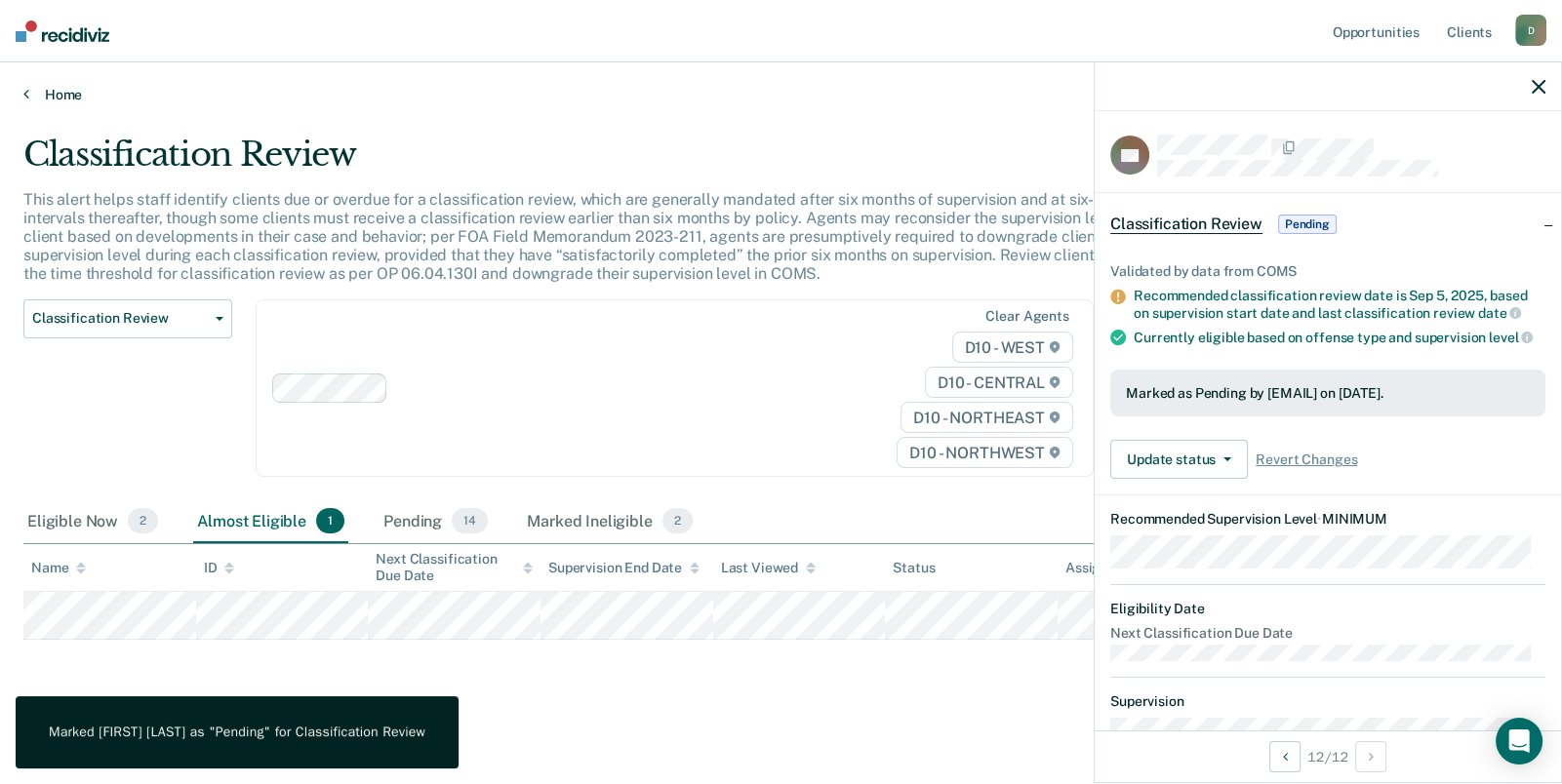 click on "Home" at bounding box center [781, 95] 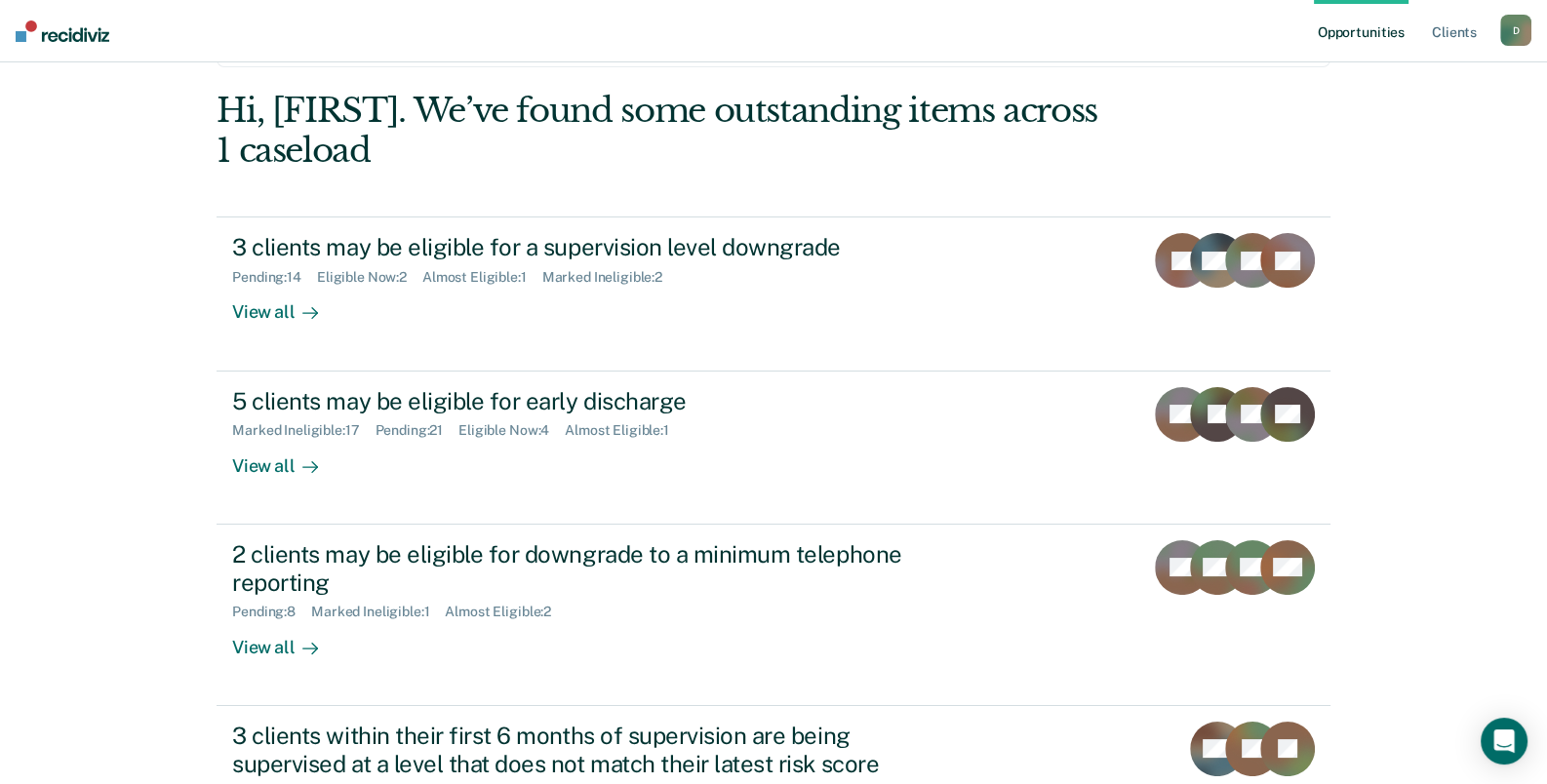 scroll, scrollTop: 194, scrollLeft: 0, axis: vertical 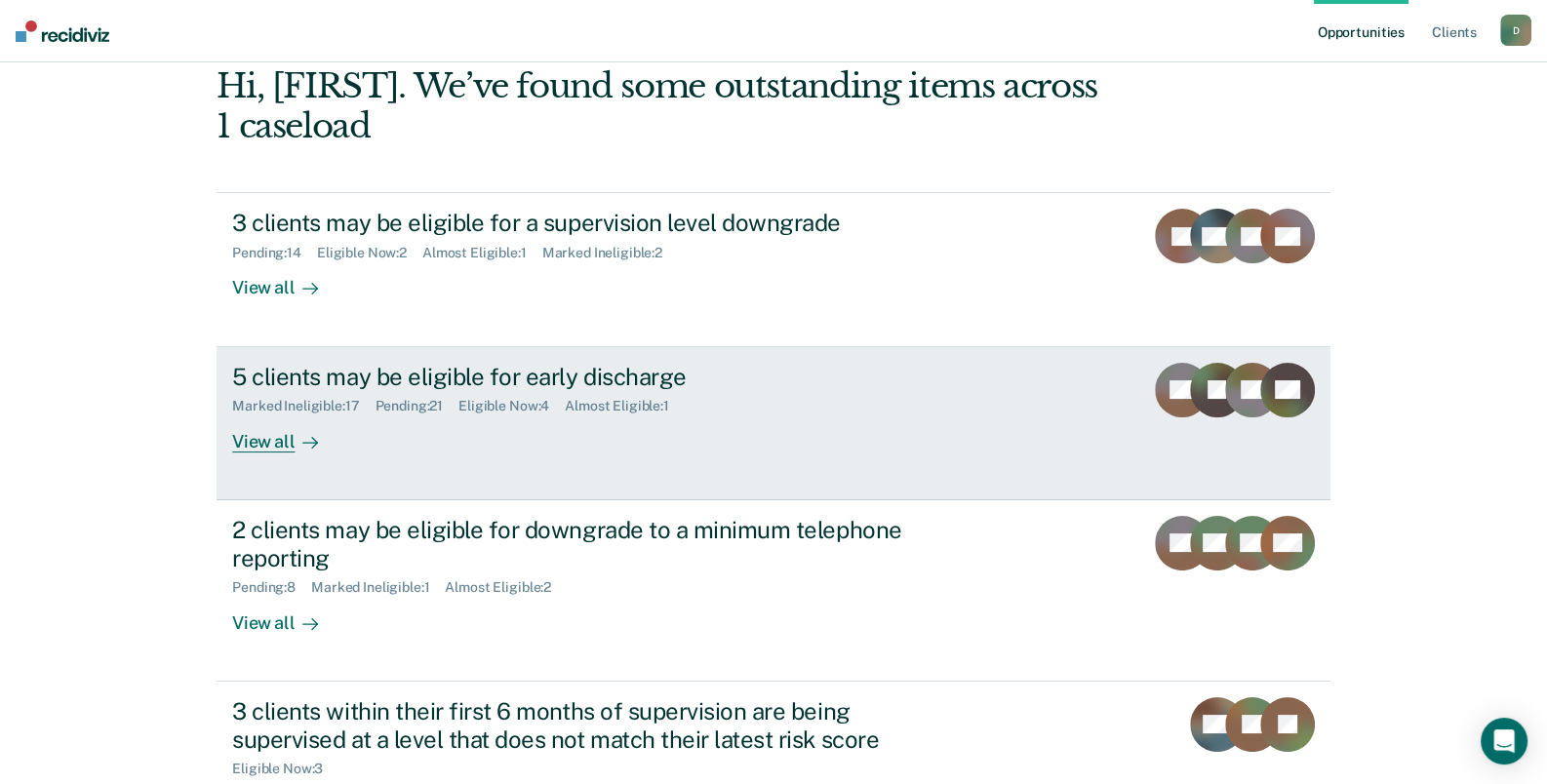 click on "View all" at bounding box center [287, 433] 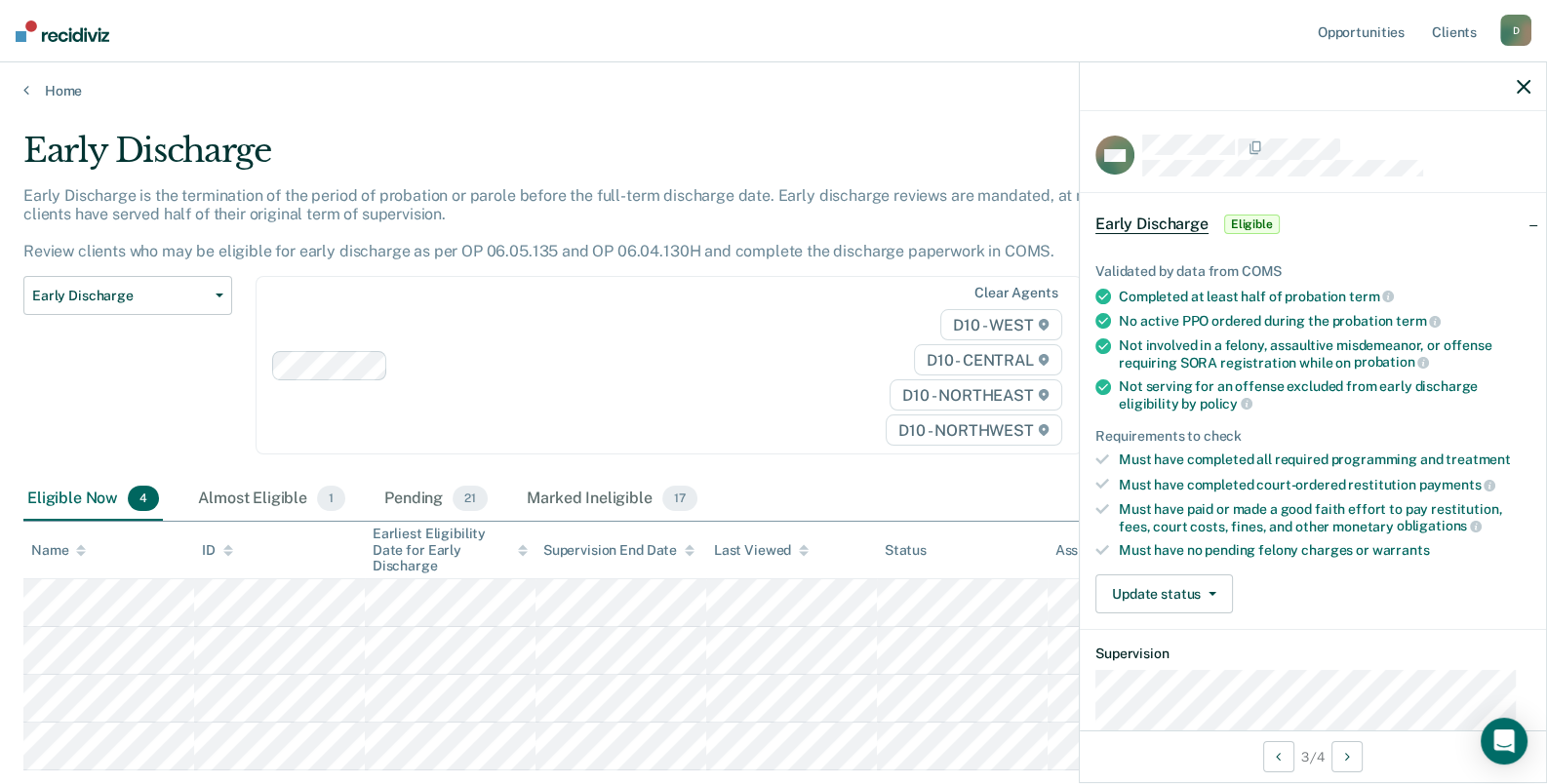 scroll, scrollTop: 0, scrollLeft: 0, axis: both 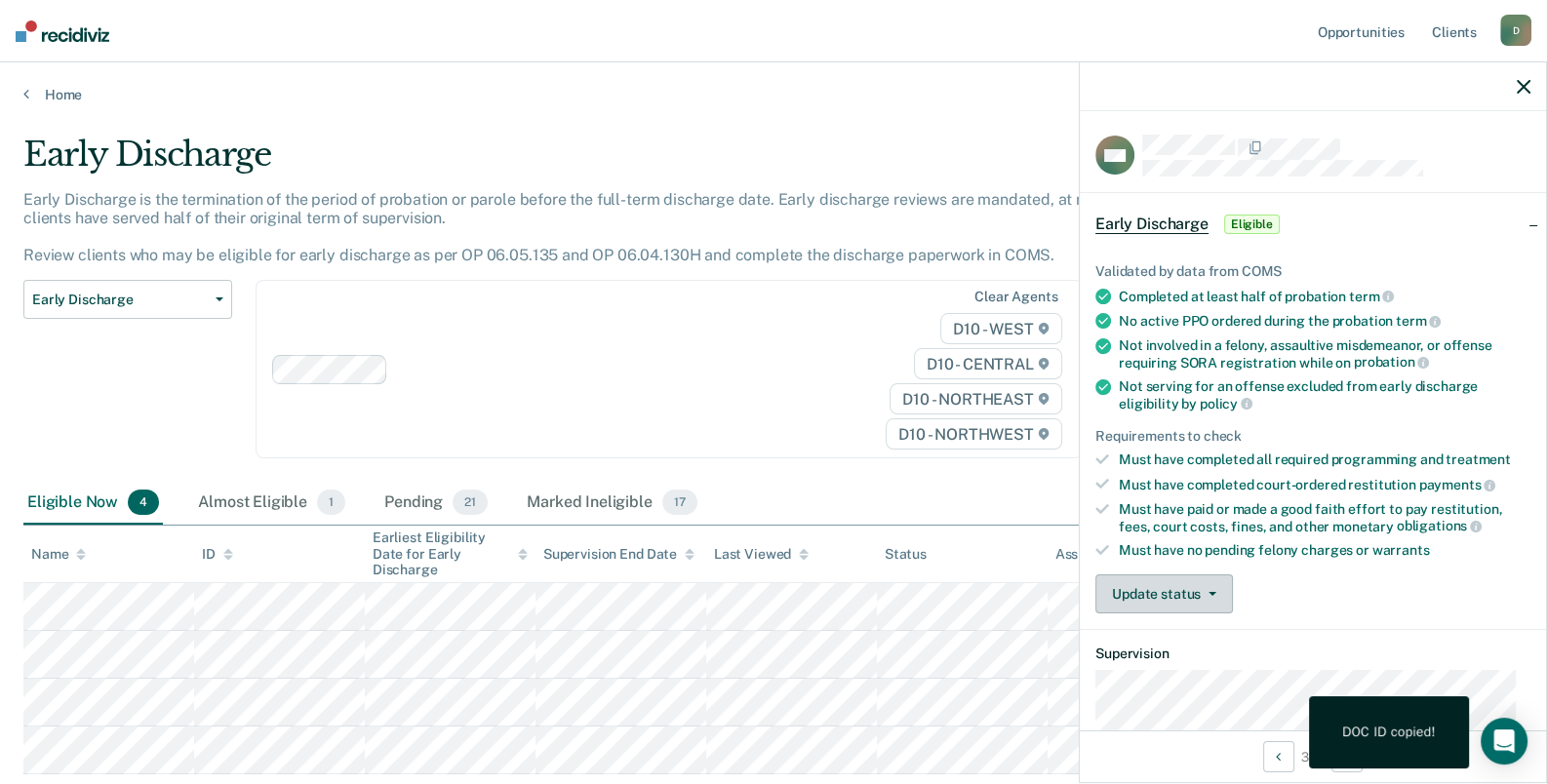 click on "Update status" at bounding box center (1164, 594) 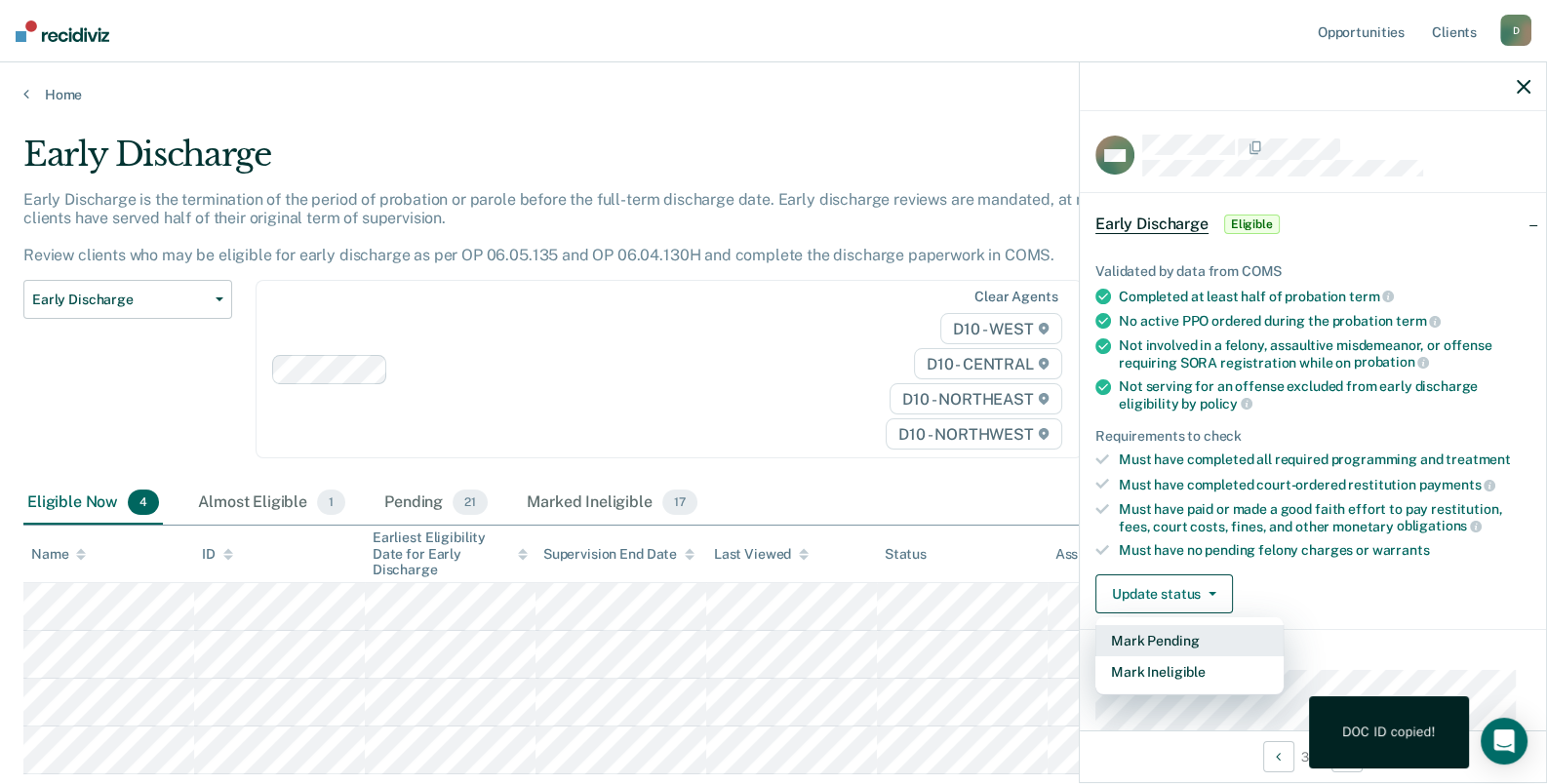 click on "Mark Pending" at bounding box center (1189, 641) 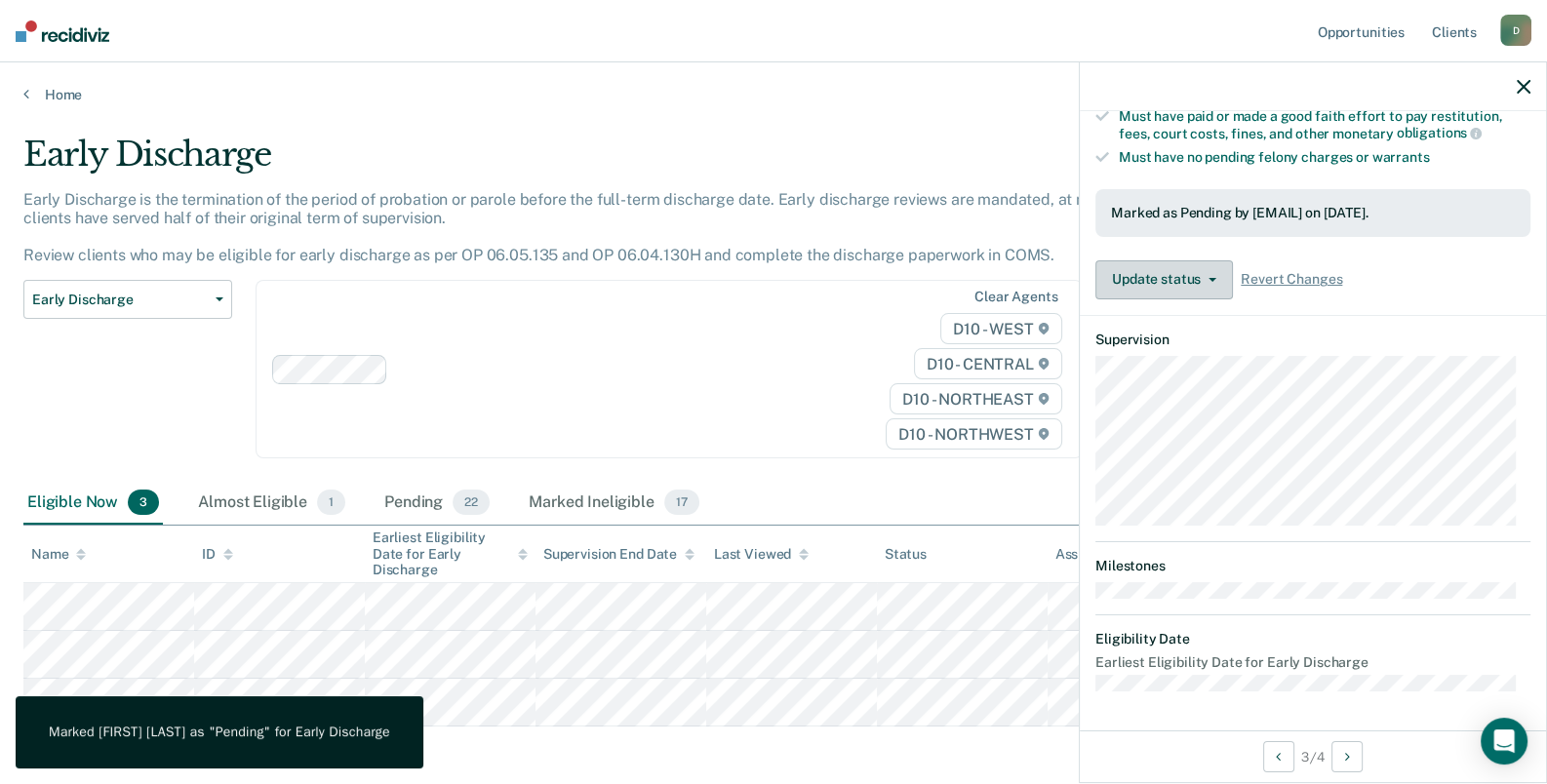 scroll, scrollTop: 401, scrollLeft: 0, axis: vertical 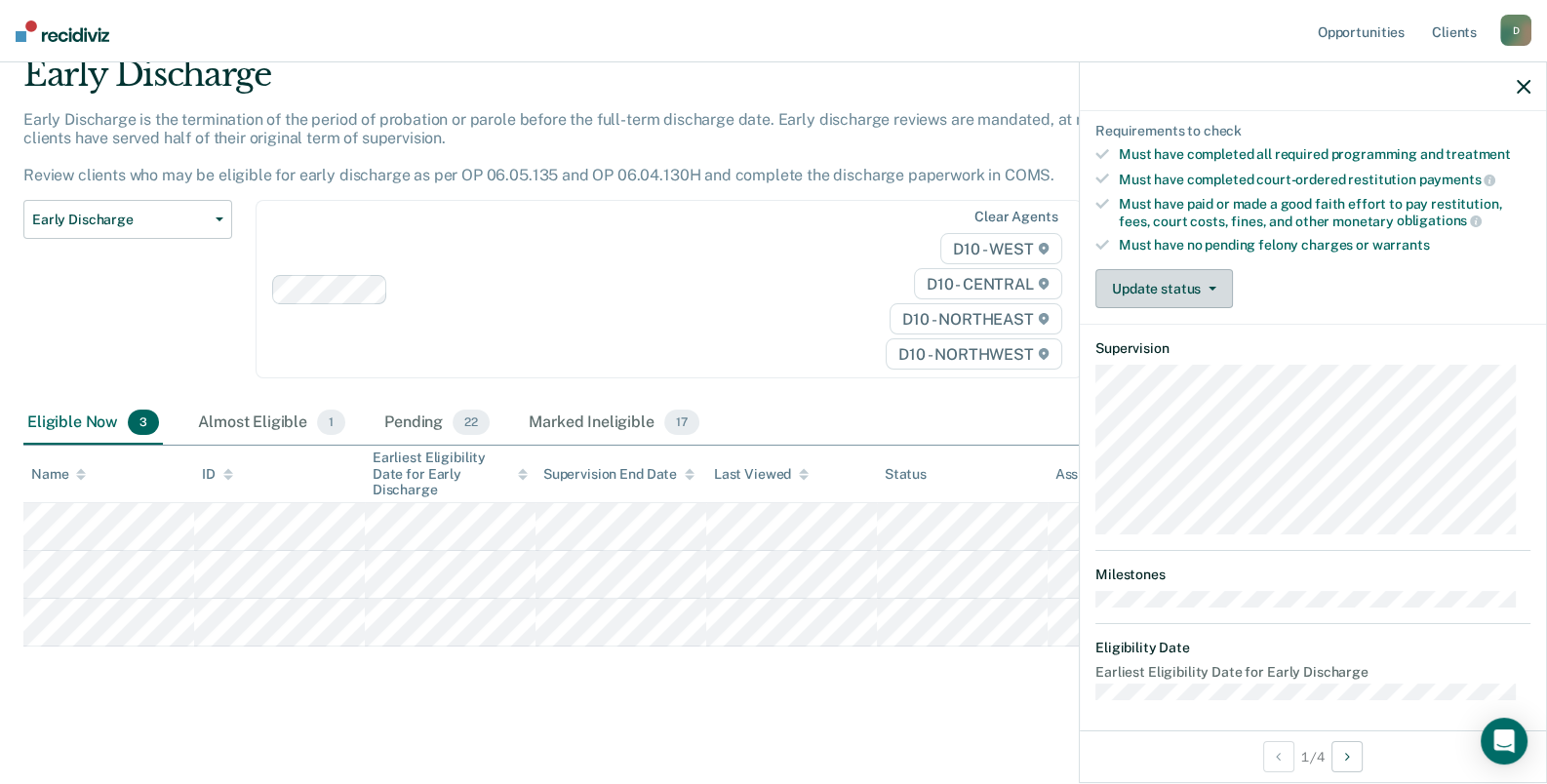 click on "Update status" at bounding box center [1164, 289] 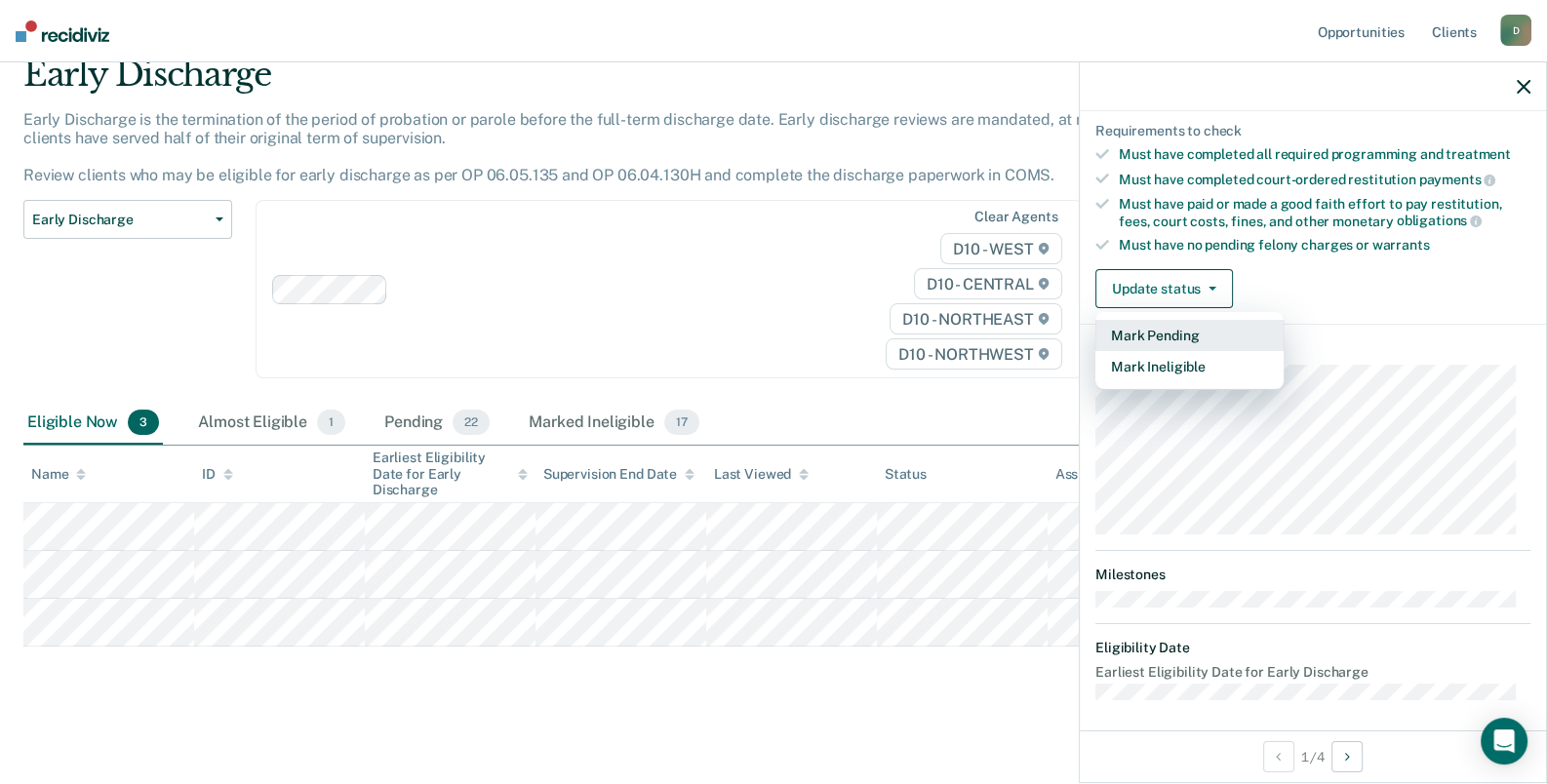 click on "Mark Pending" at bounding box center [1189, 335] 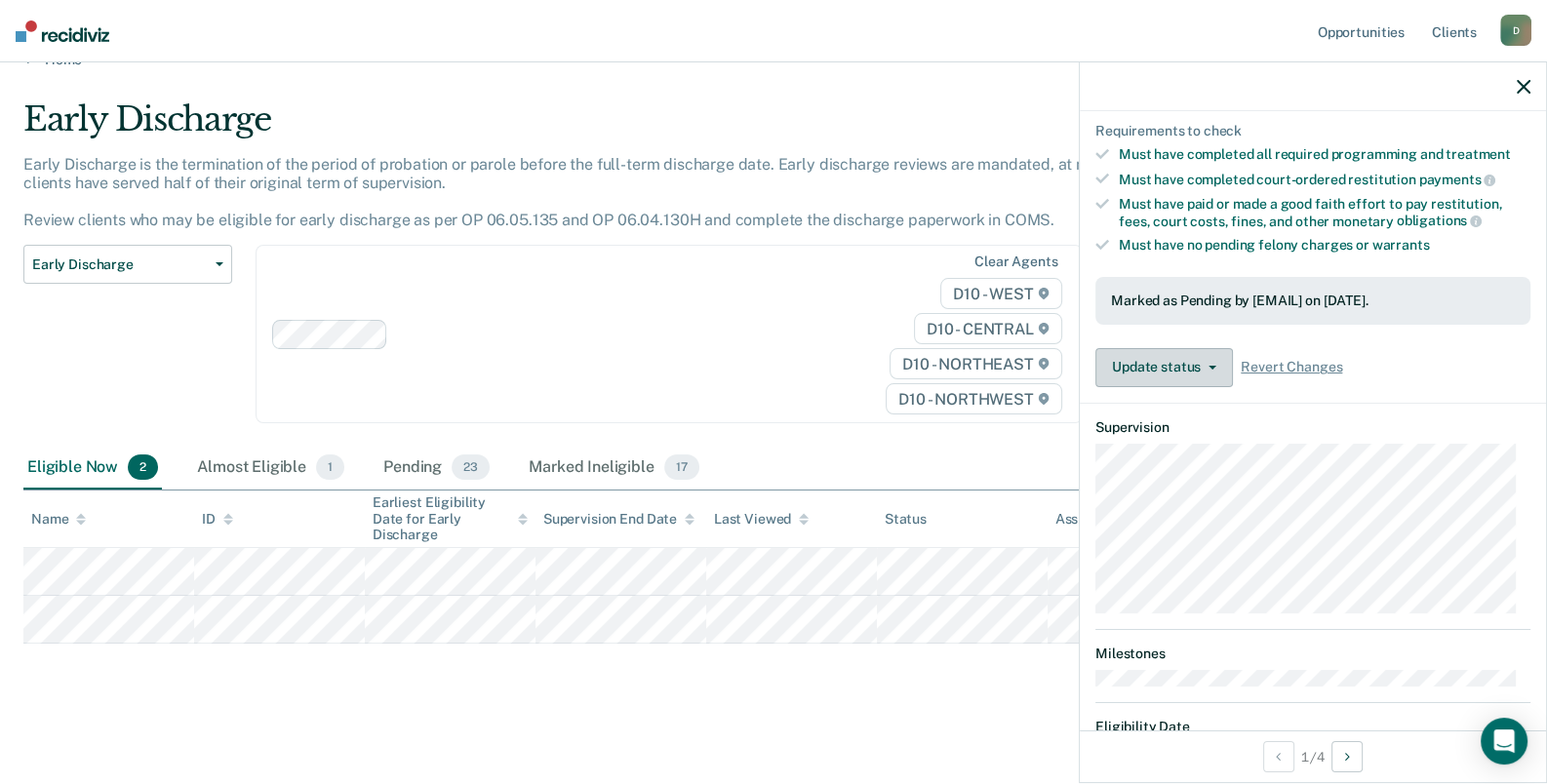 scroll, scrollTop: 33, scrollLeft: 0, axis: vertical 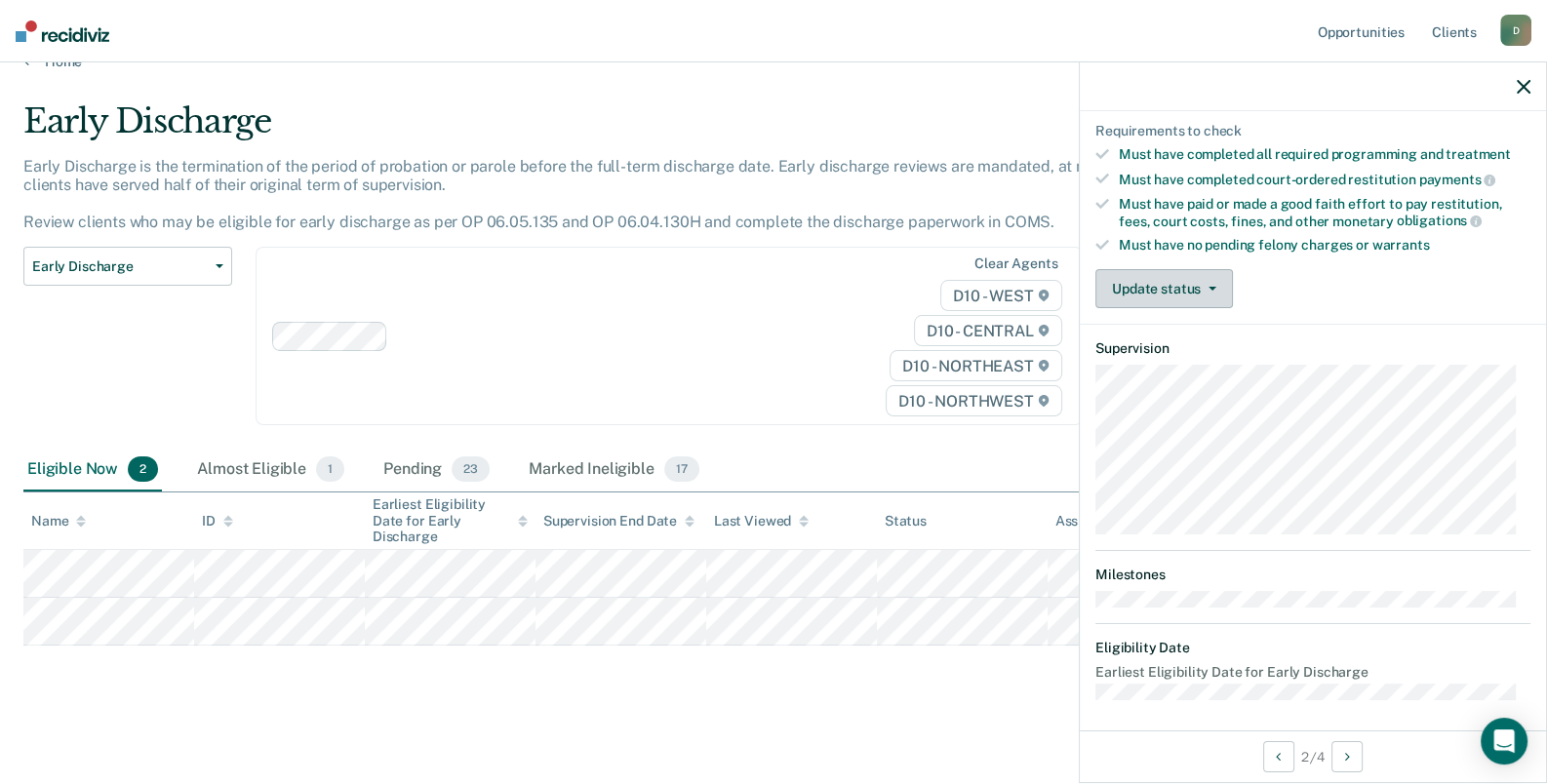 click on "Update status" at bounding box center (1164, 289) 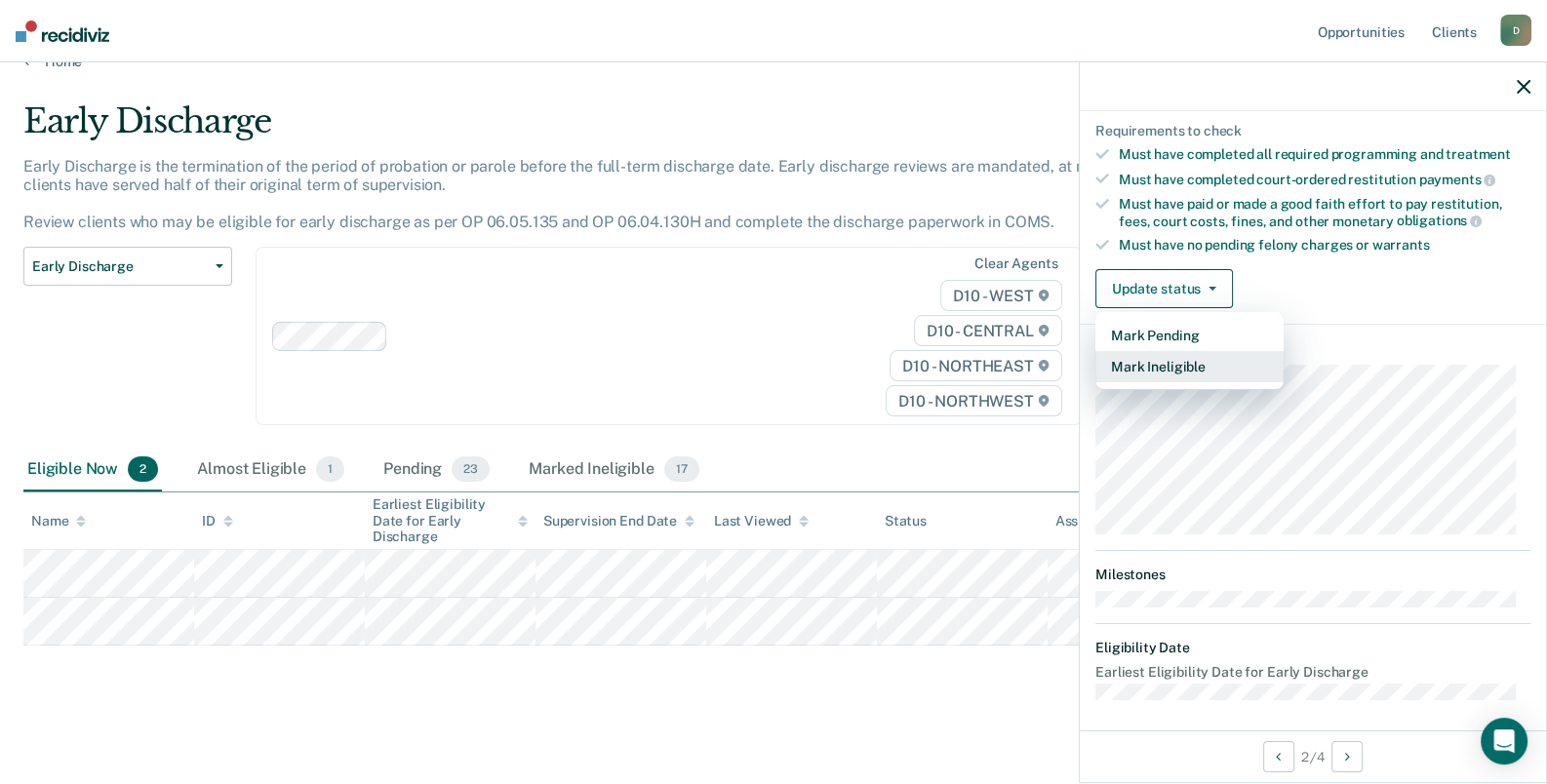 click on "Mark Ineligible" at bounding box center [1189, 367] 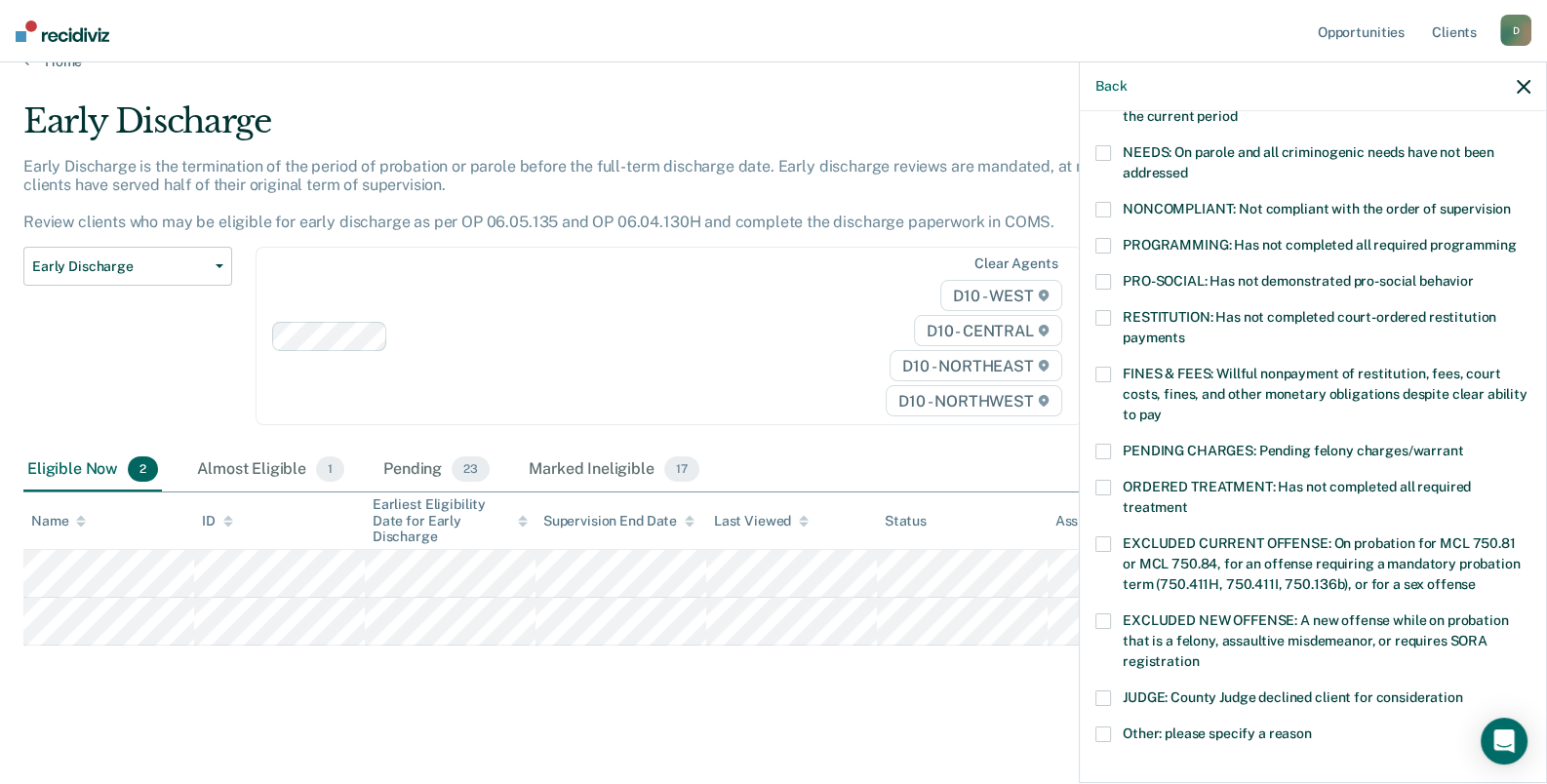 click at bounding box center [1103, 318] 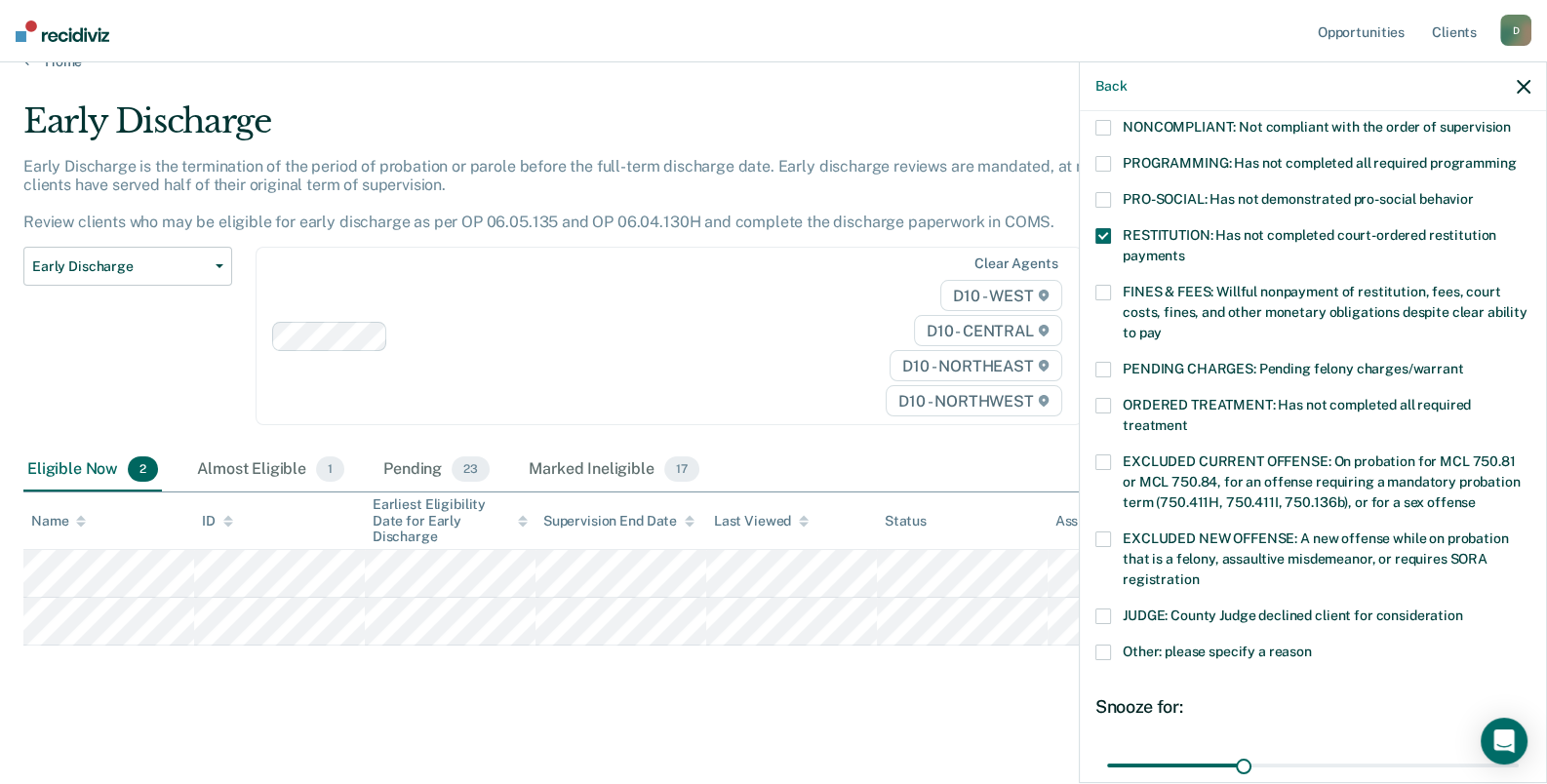scroll, scrollTop: 573, scrollLeft: 0, axis: vertical 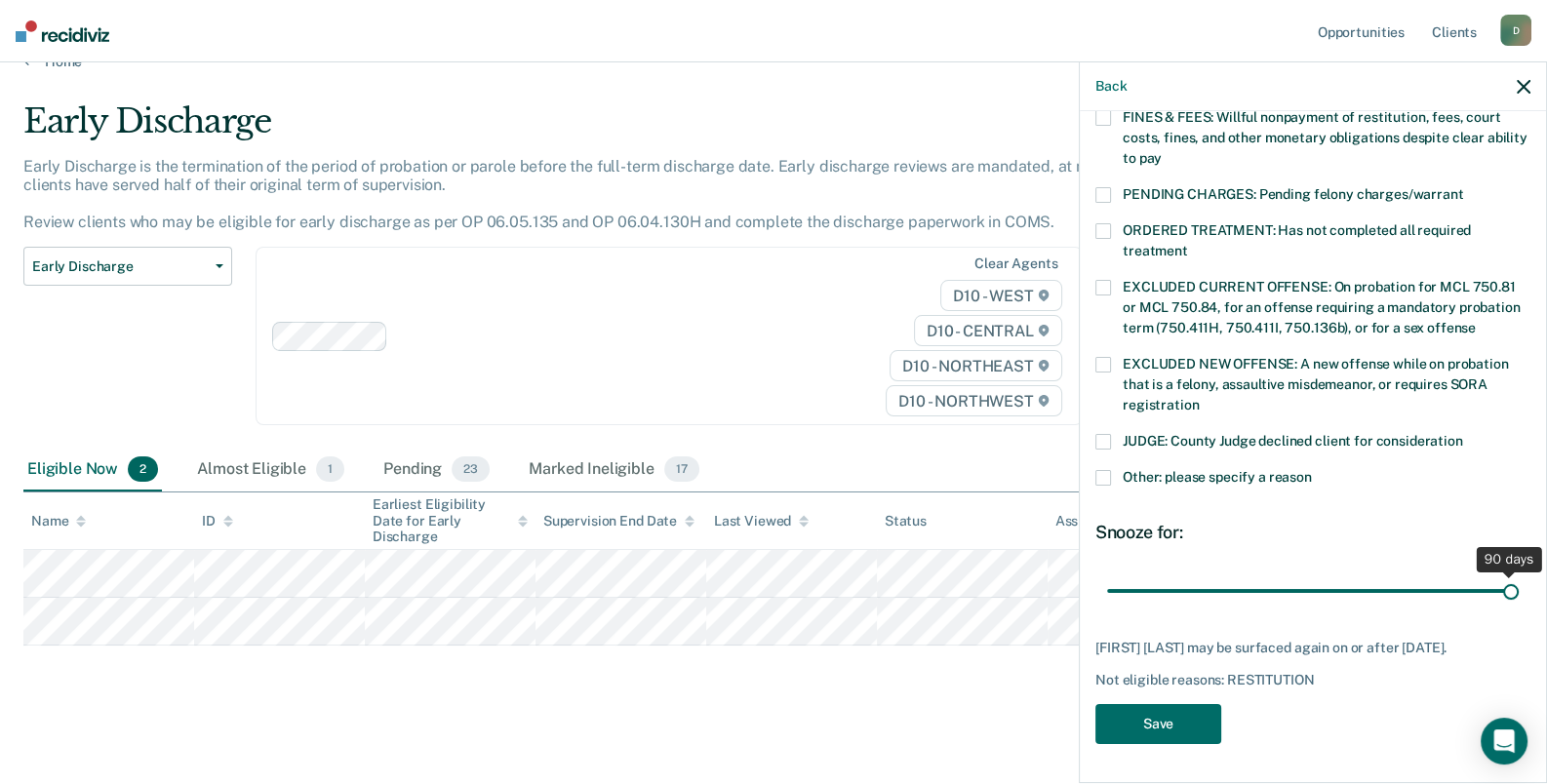 drag, startPoint x: 1238, startPoint y: 569, endPoint x: 1510, endPoint y: 560, distance: 272.14886 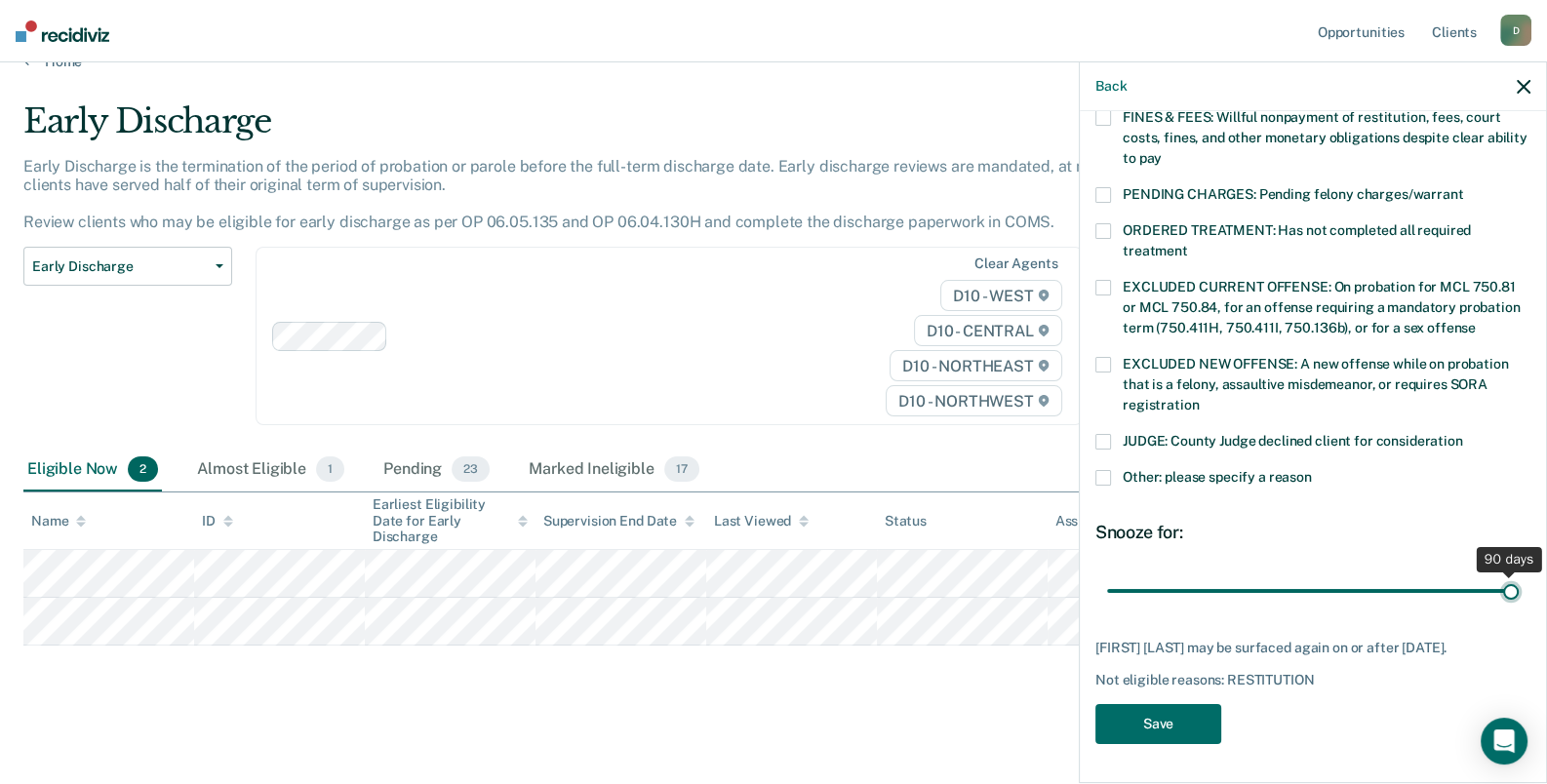 type on "90" 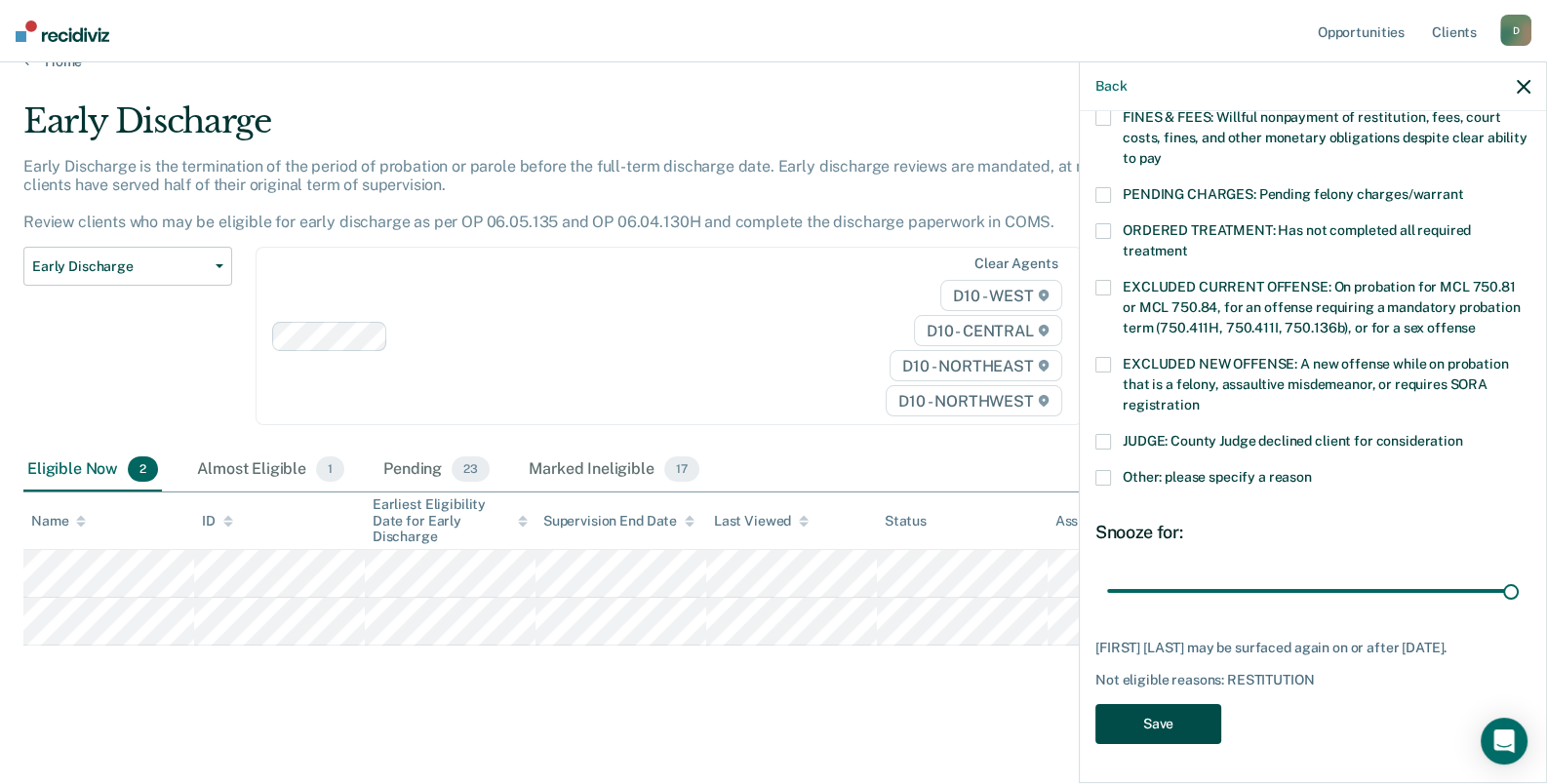 click on "Save" at bounding box center (1158, 724) 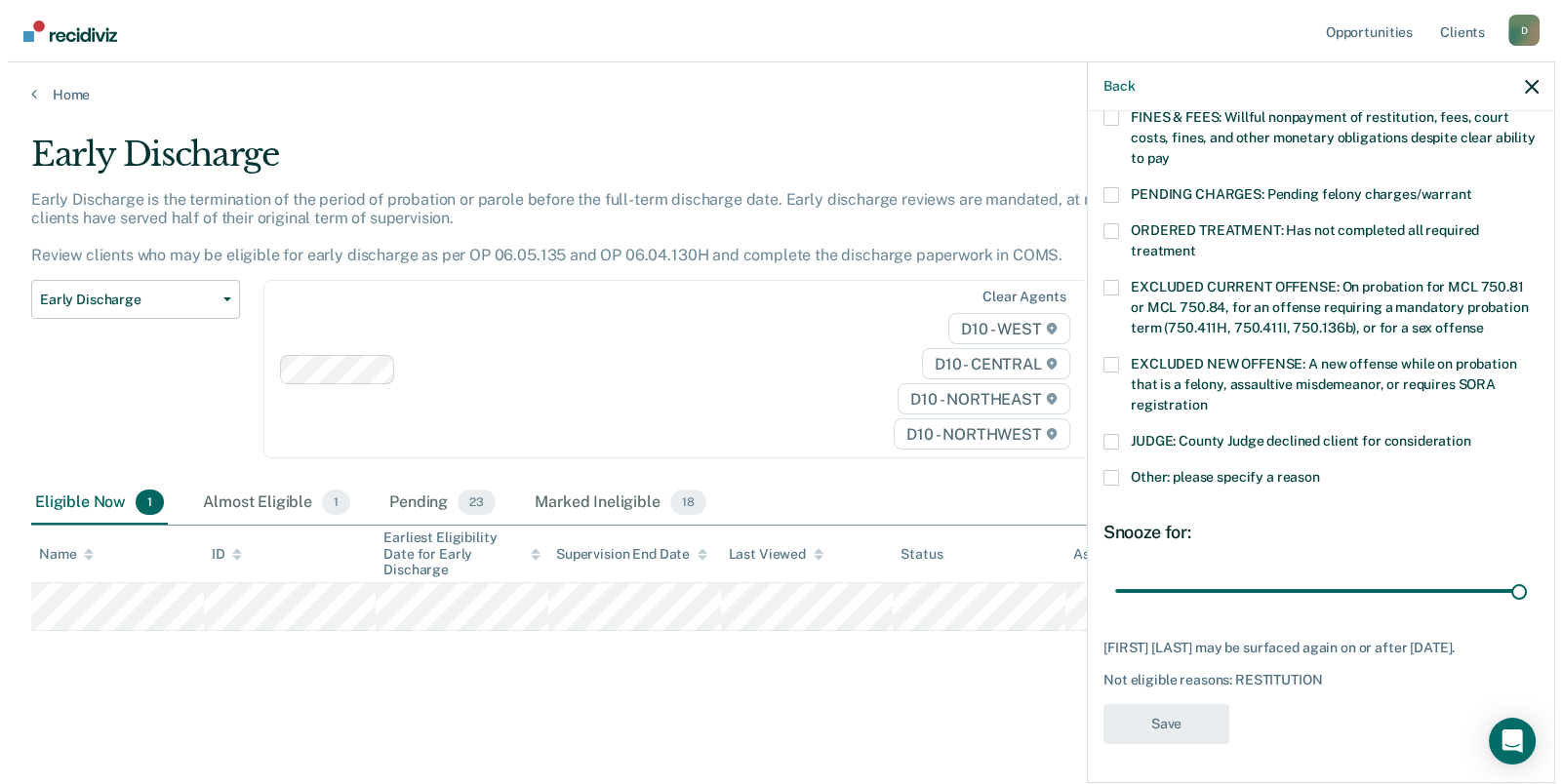 scroll, scrollTop: 0, scrollLeft: 0, axis: both 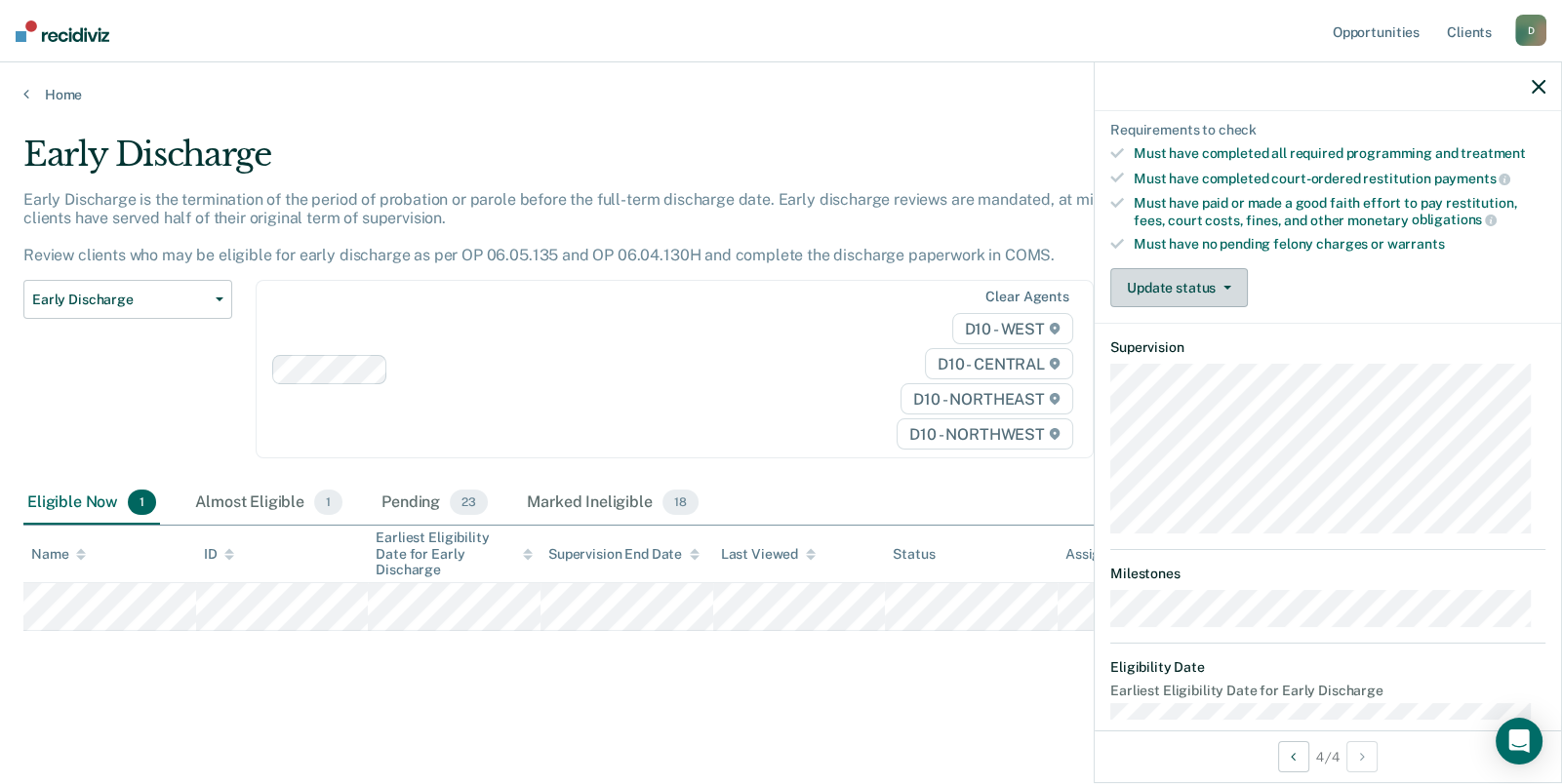 click on "Update status" at bounding box center [1179, 288] 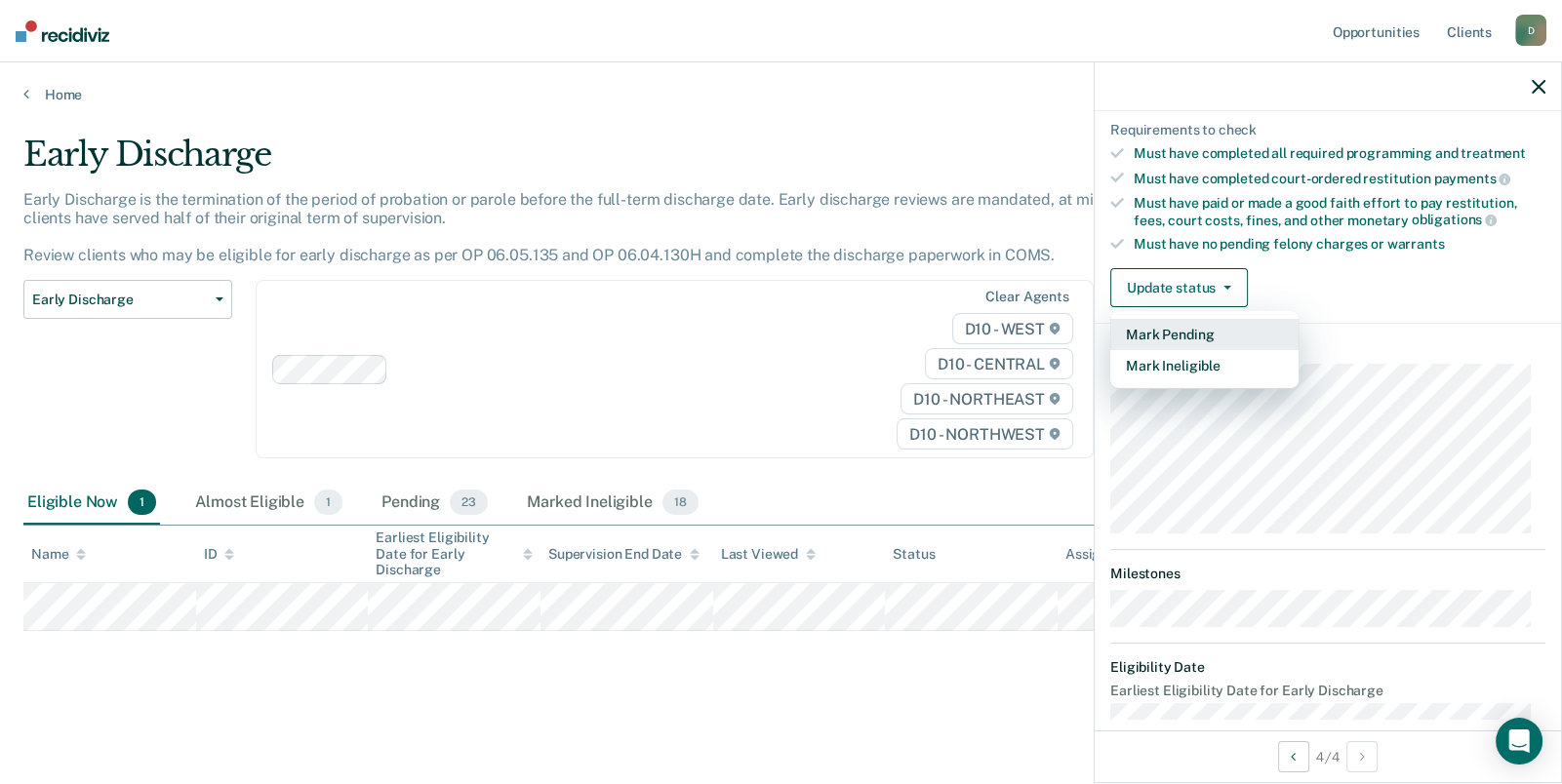 click on "Mark Pending" at bounding box center (1204, 334) 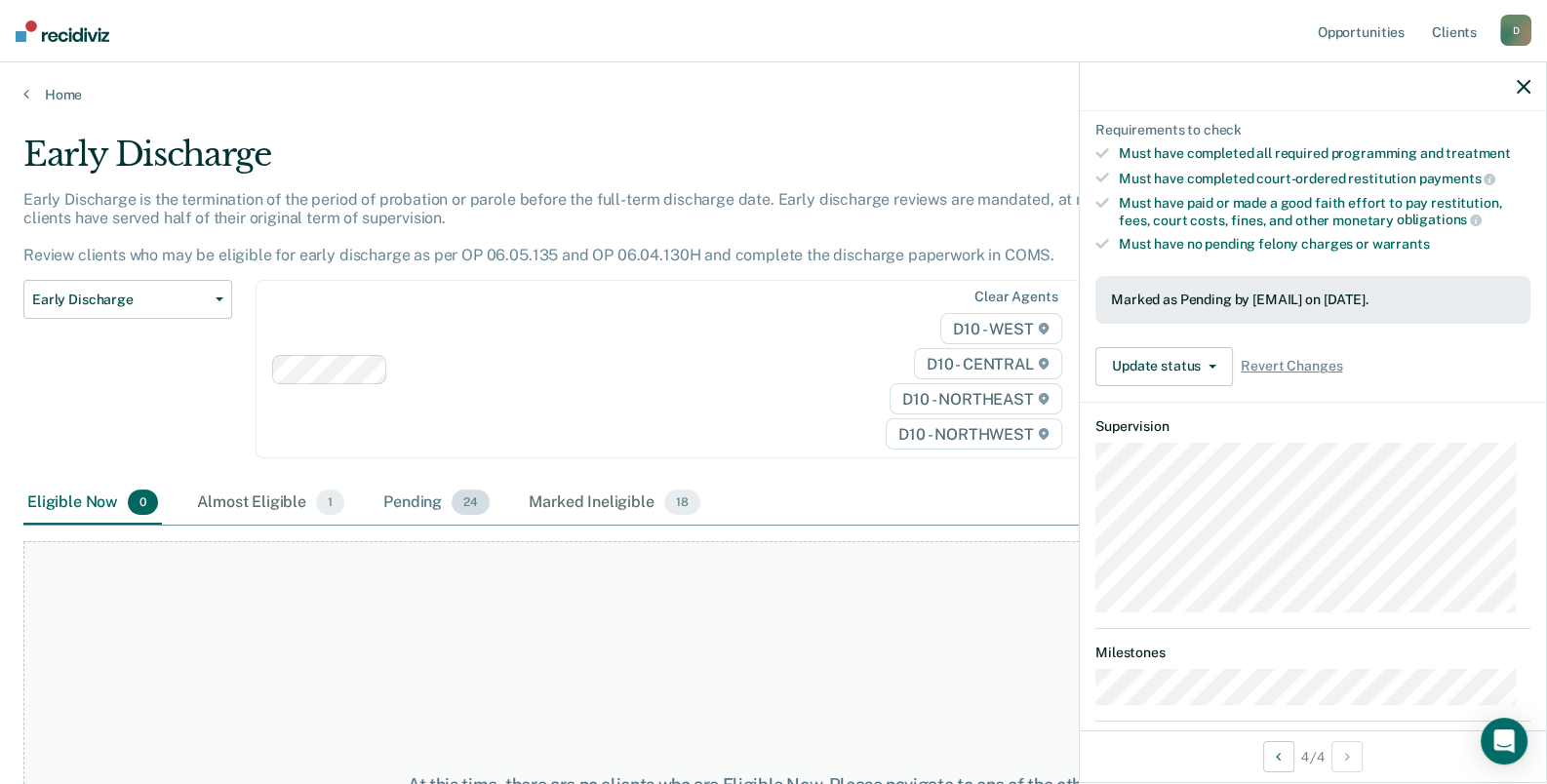 click on "Pending 24" at bounding box center (436, 503) 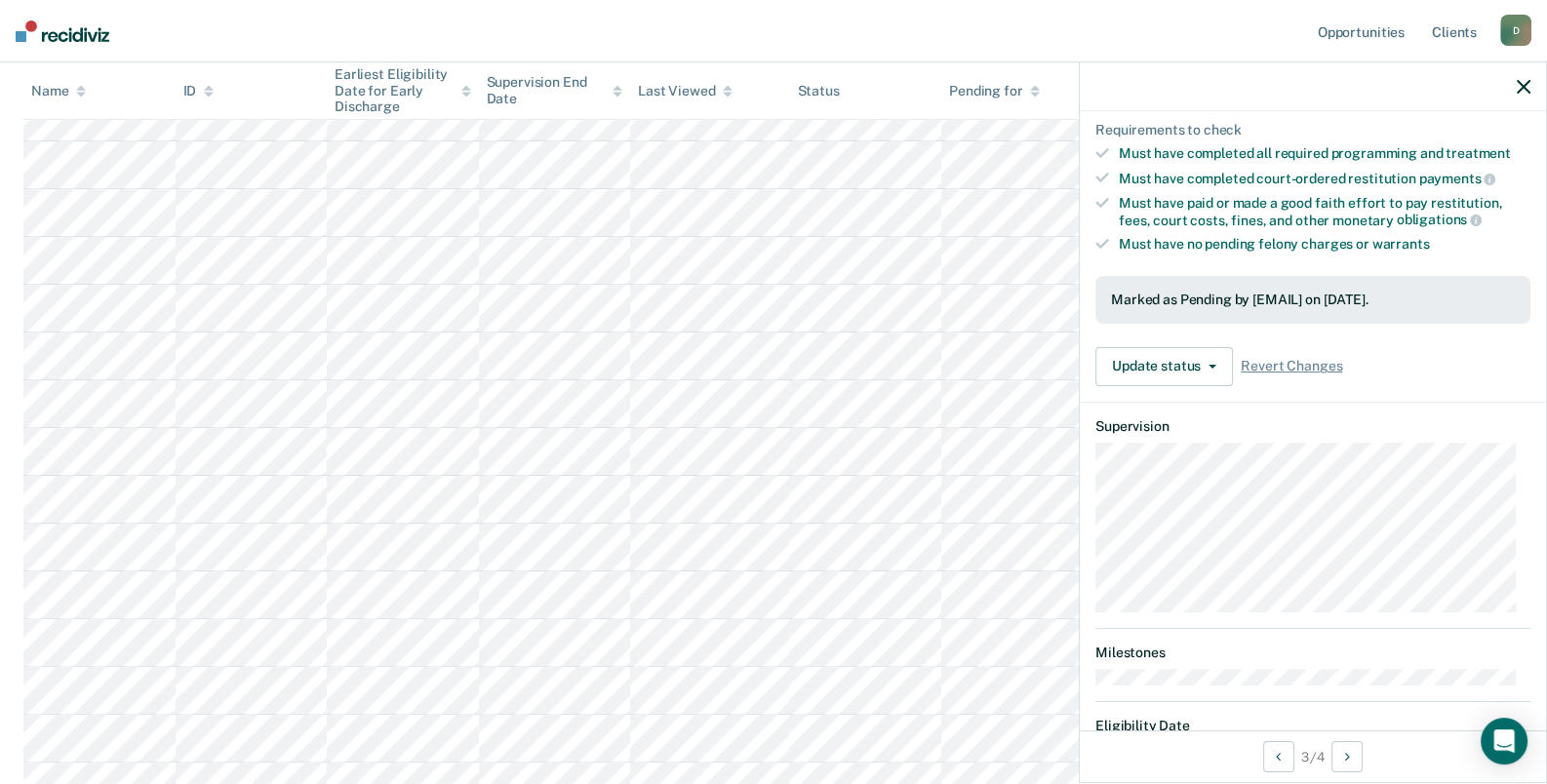 scroll, scrollTop: 97, scrollLeft: 0, axis: vertical 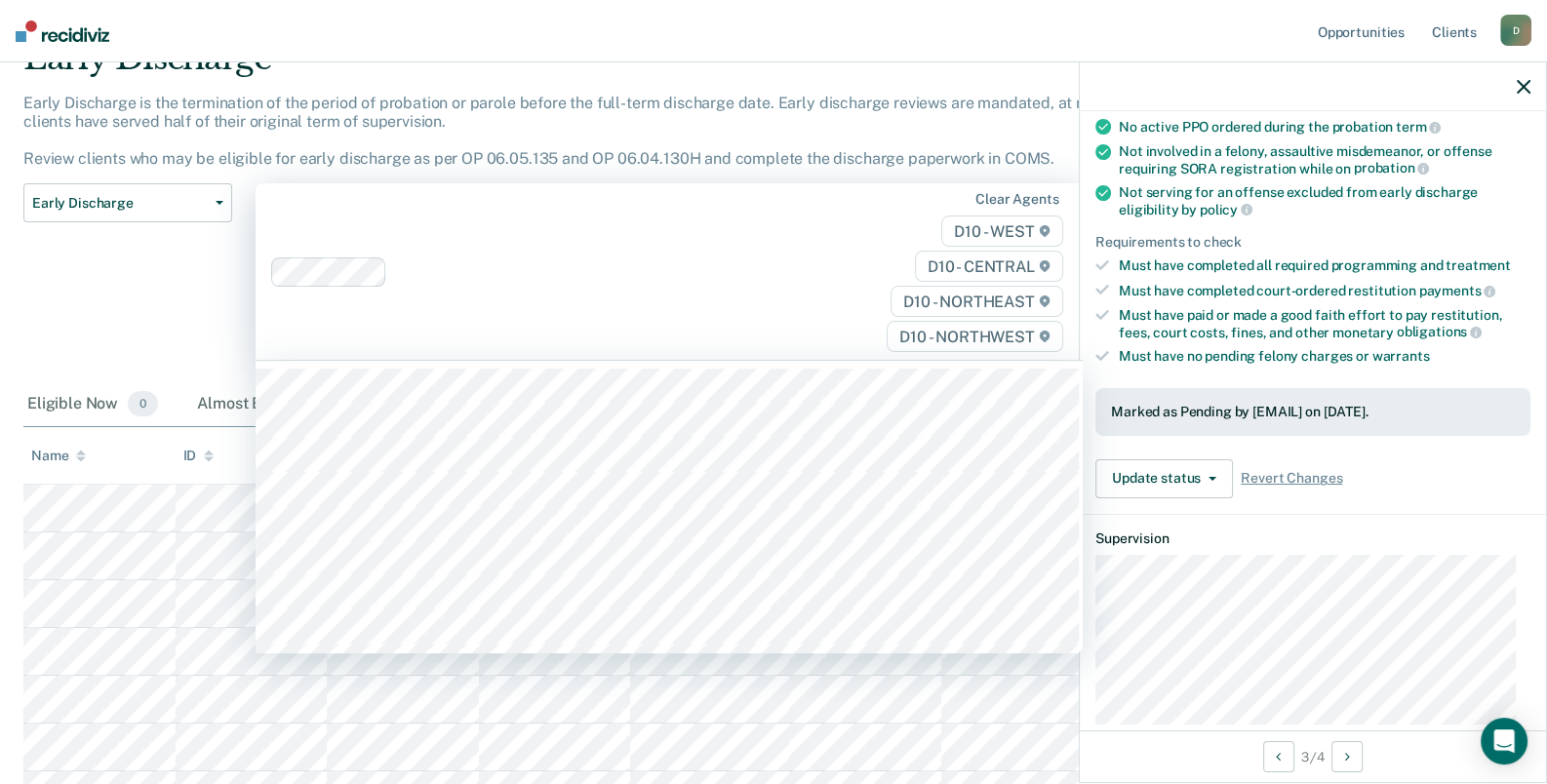 click on "D10 - WEST D10 - CENTRAL D10 - NORTHEAST D10 - NORTHWEST" at bounding box center [947, 284] 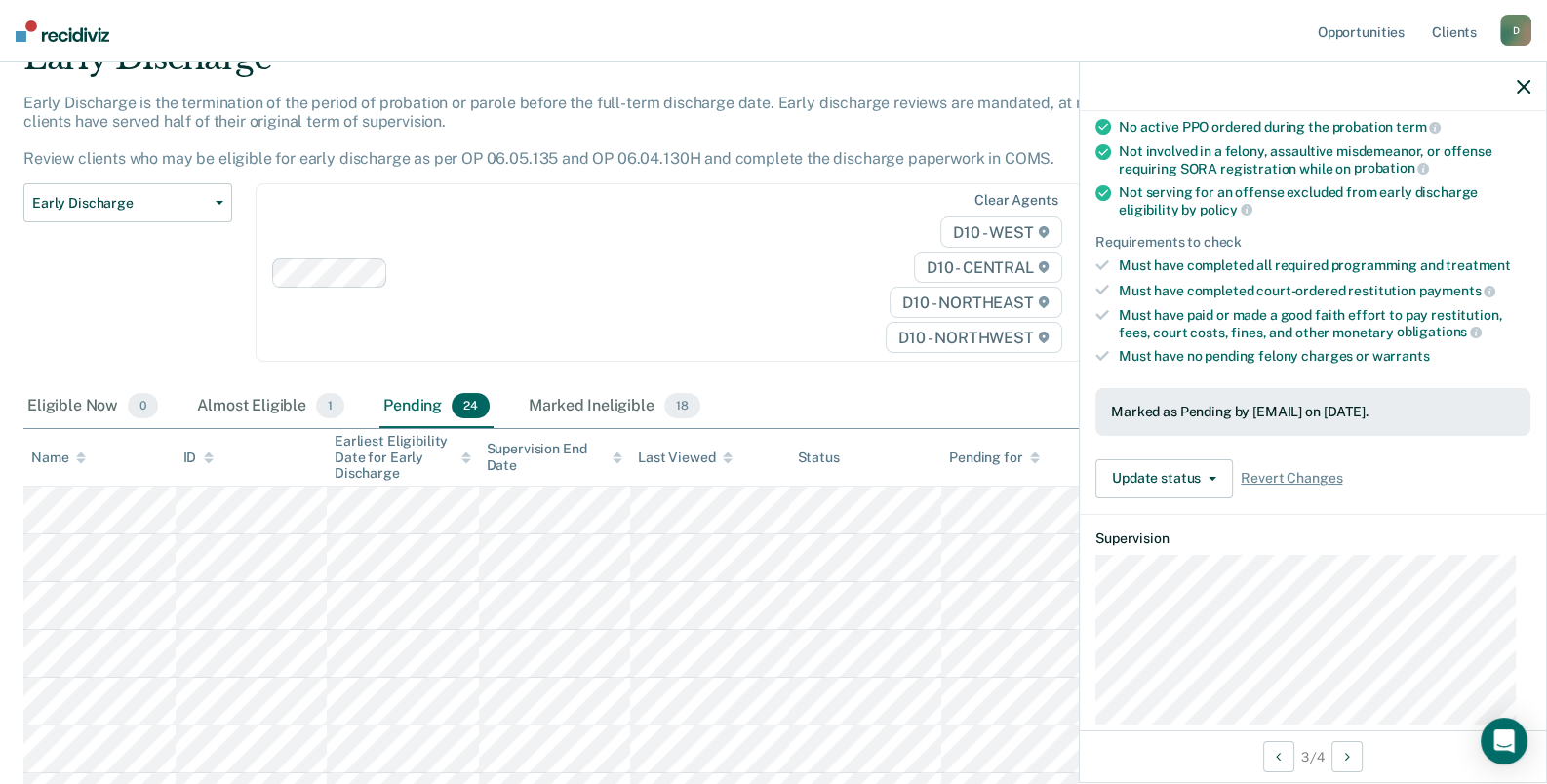 scroll, scrollTop: 194, scrollLeft: 0, axis: vertical 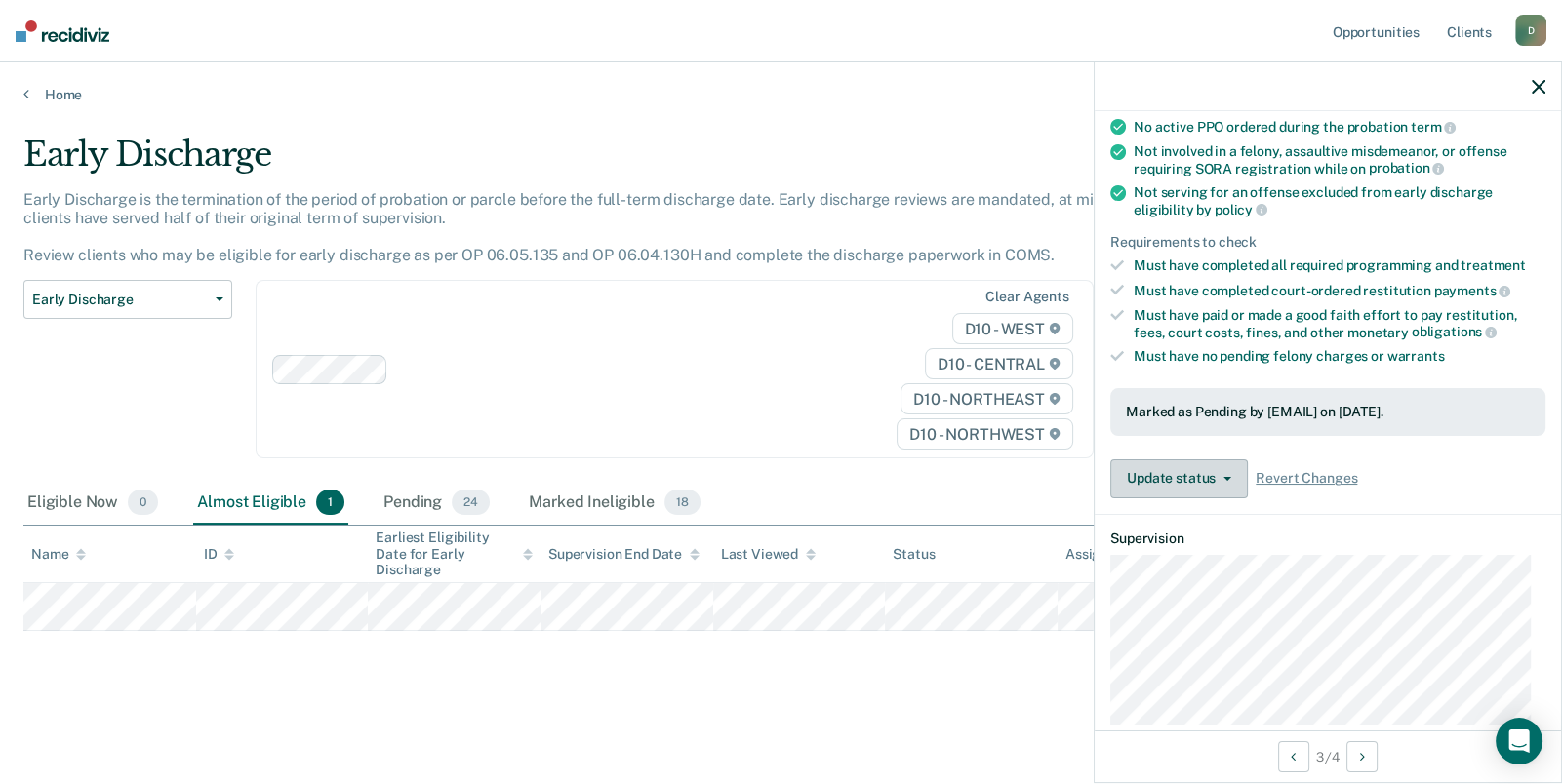 click on "Update status" at bounding box center [1179, 479] 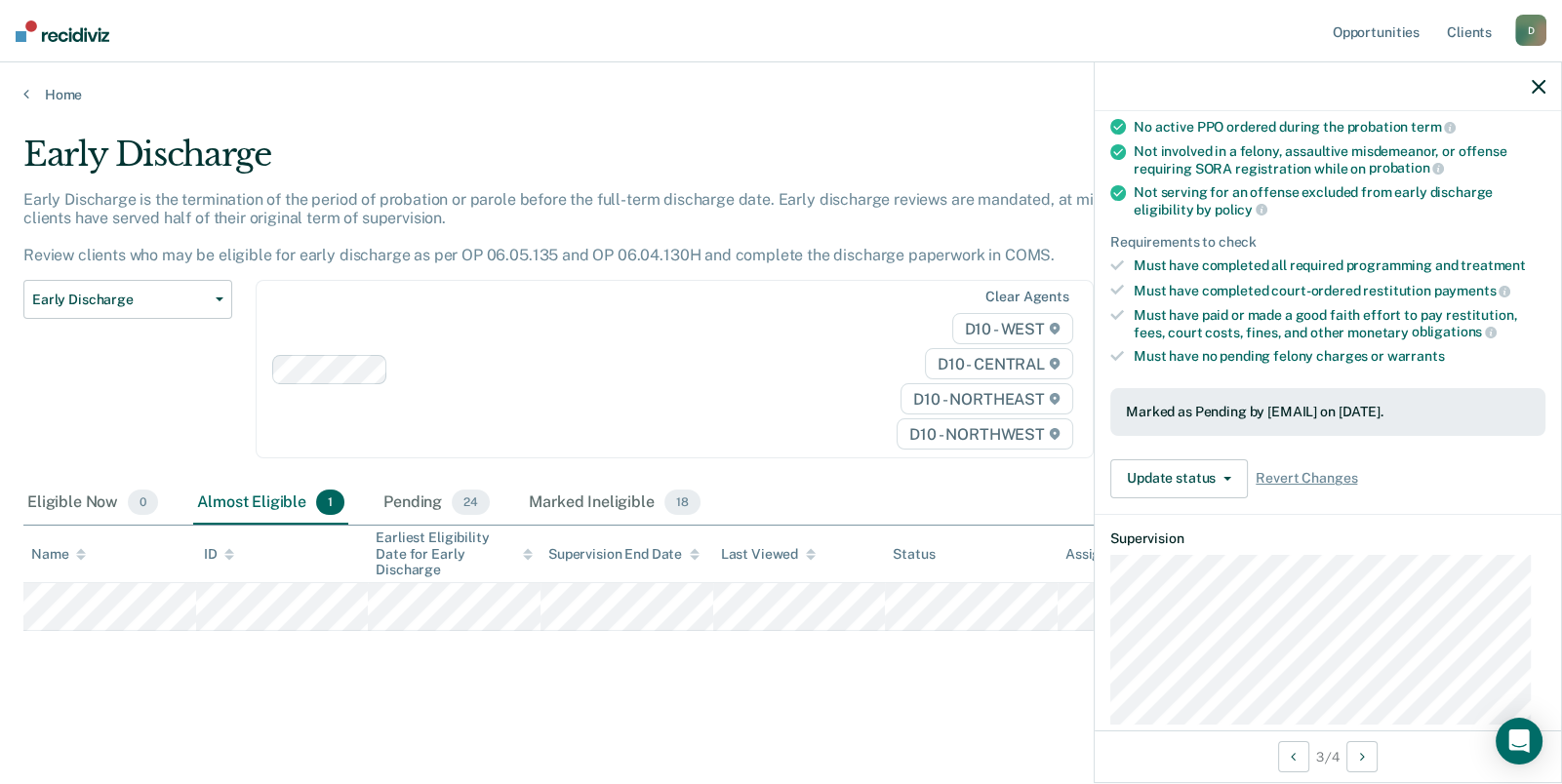 scroll, scrollTop: 0, scrollLeft: 0, axis: both 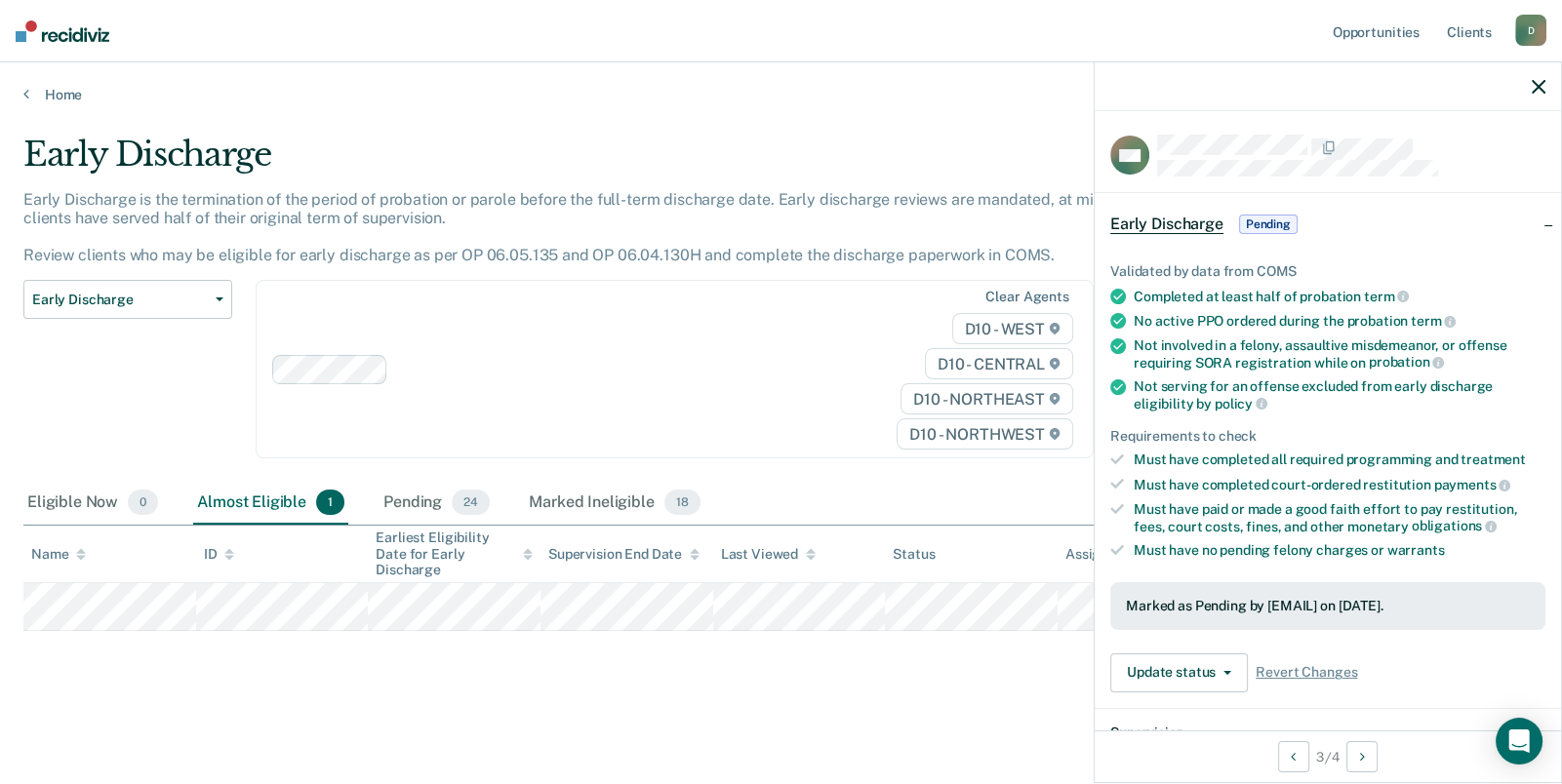 click on "Clear   agents D10 - WEST   D10 - CENTRAL   D10 - NORTHEAST   D10 - NORTHWEST" at bounding box center (674, 369) 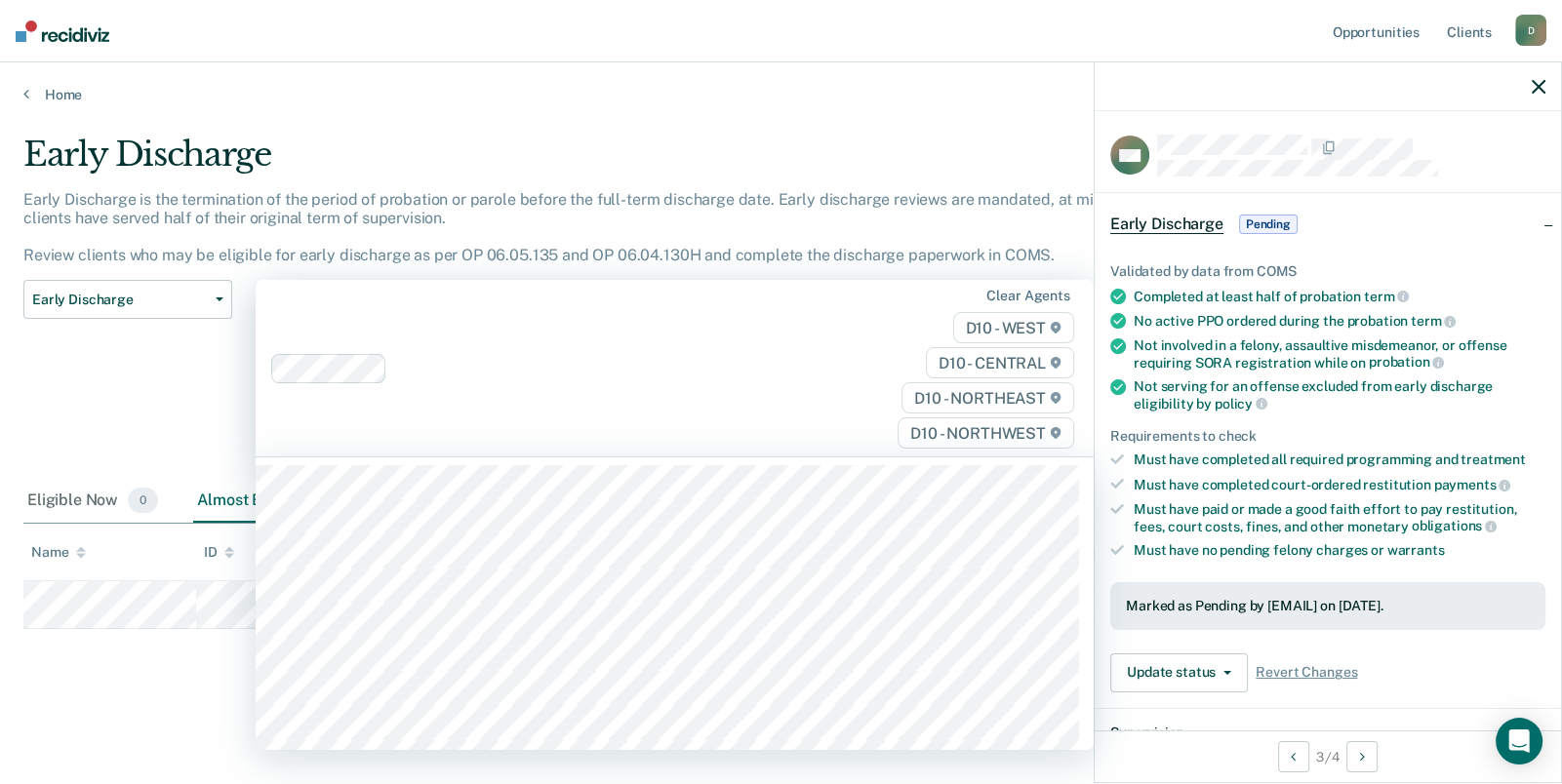click on "Early Discharge Classification Review Early Discharge Minimum Telephone Reporting Overdue for Discharge Supervision Level Mismatch" at bounding box center (128, 379) 